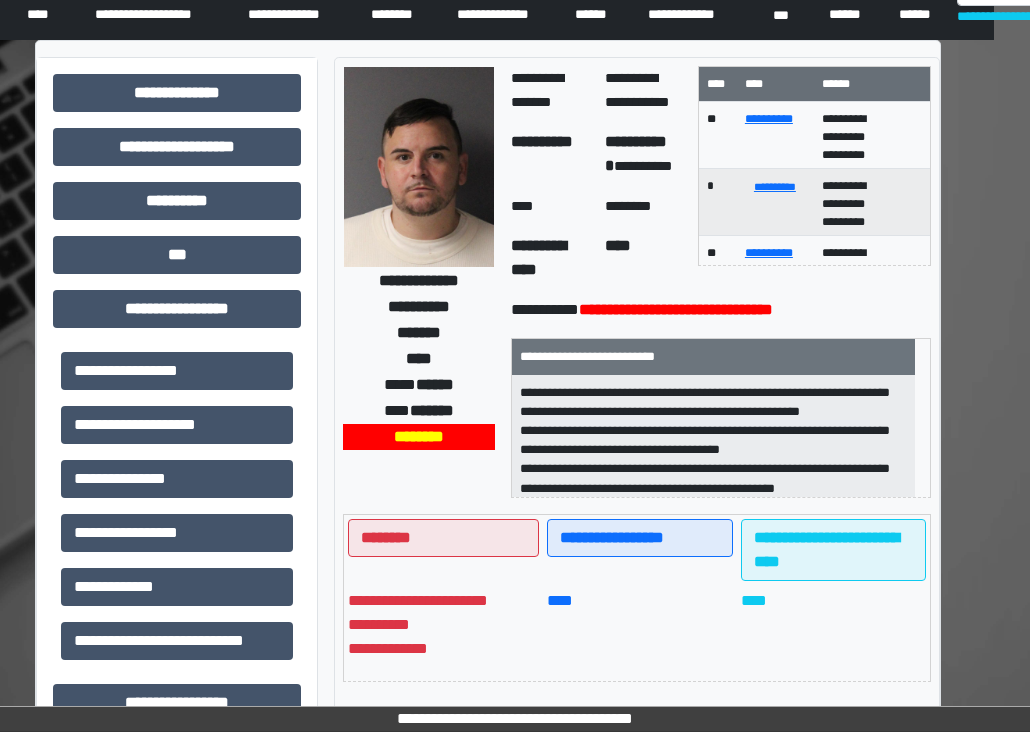 scroll, scrollTop: 0, scrollLeft: 36, axis: horizontal 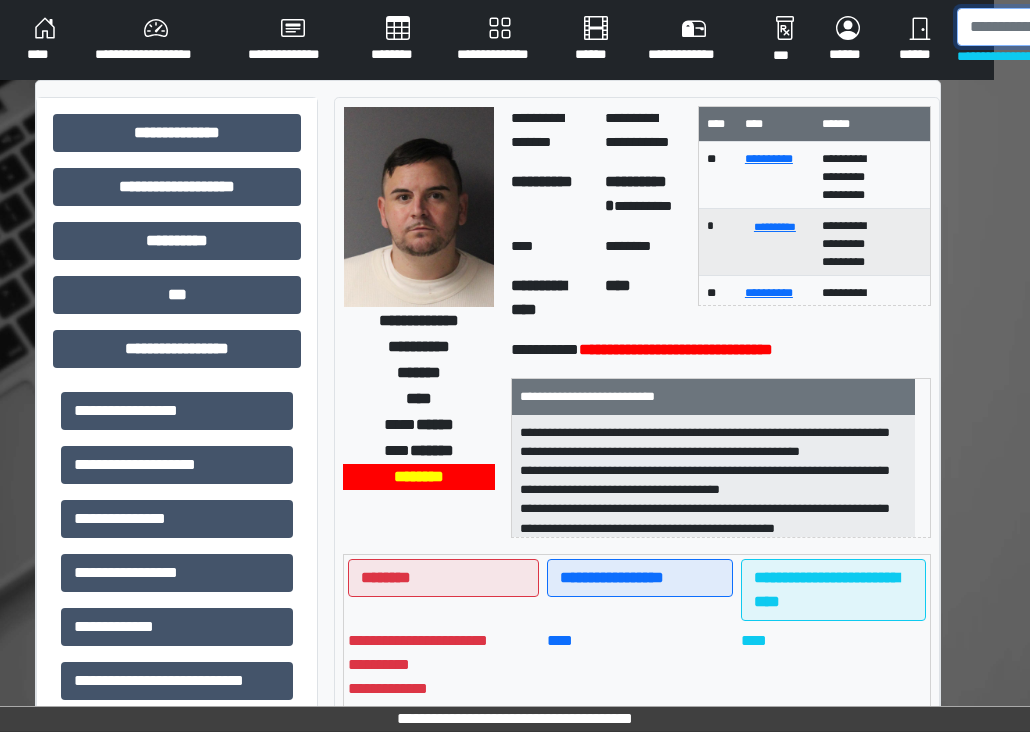 click at bounding box center (1060, 27) 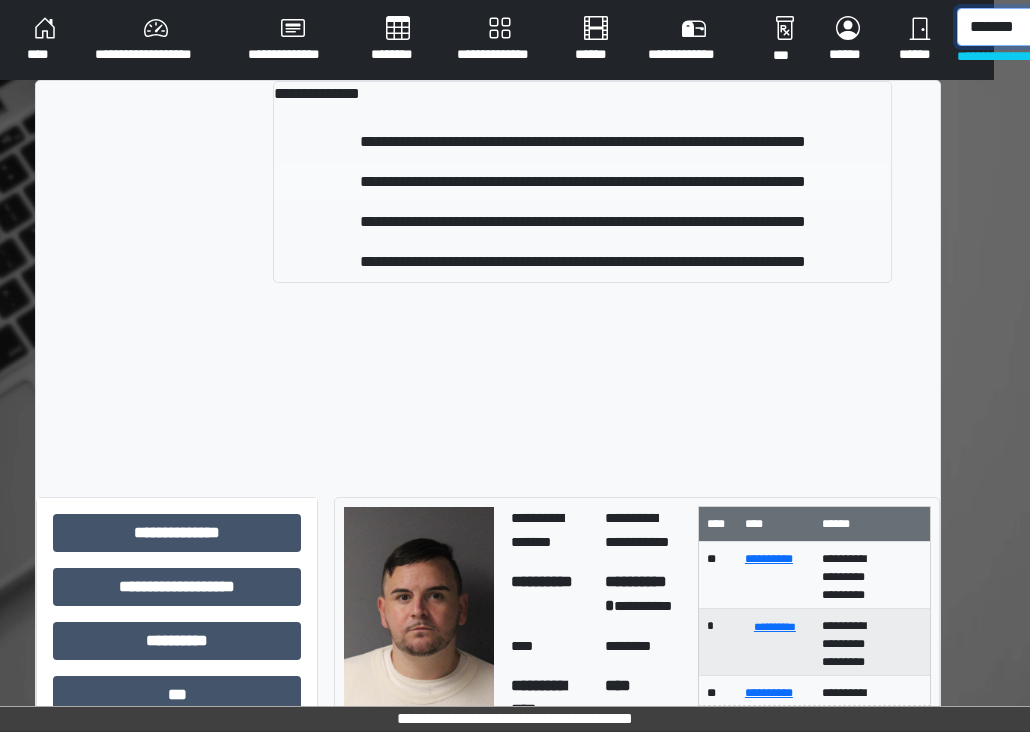 type on "*******" 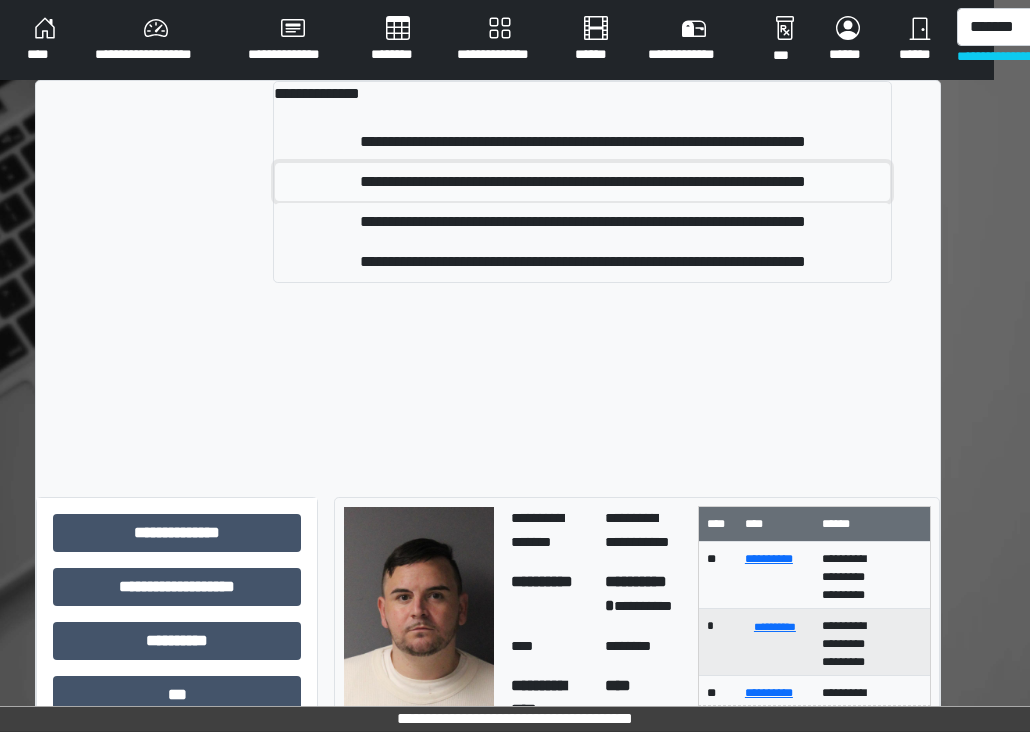 click on "**********" at bounding box center [582, 182] 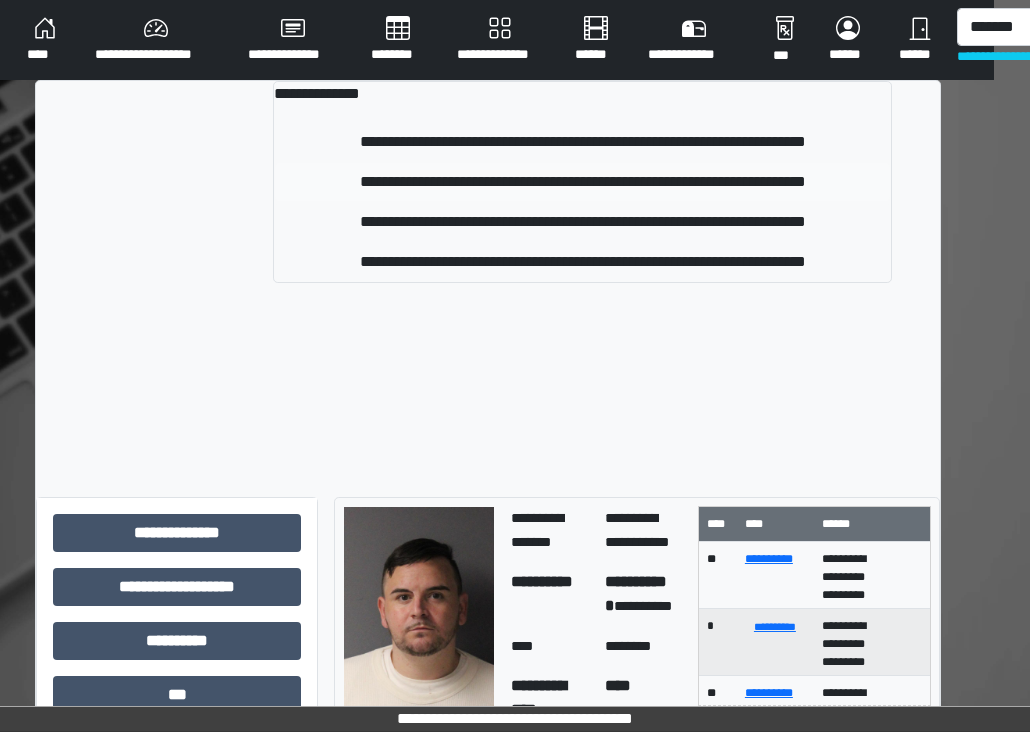type 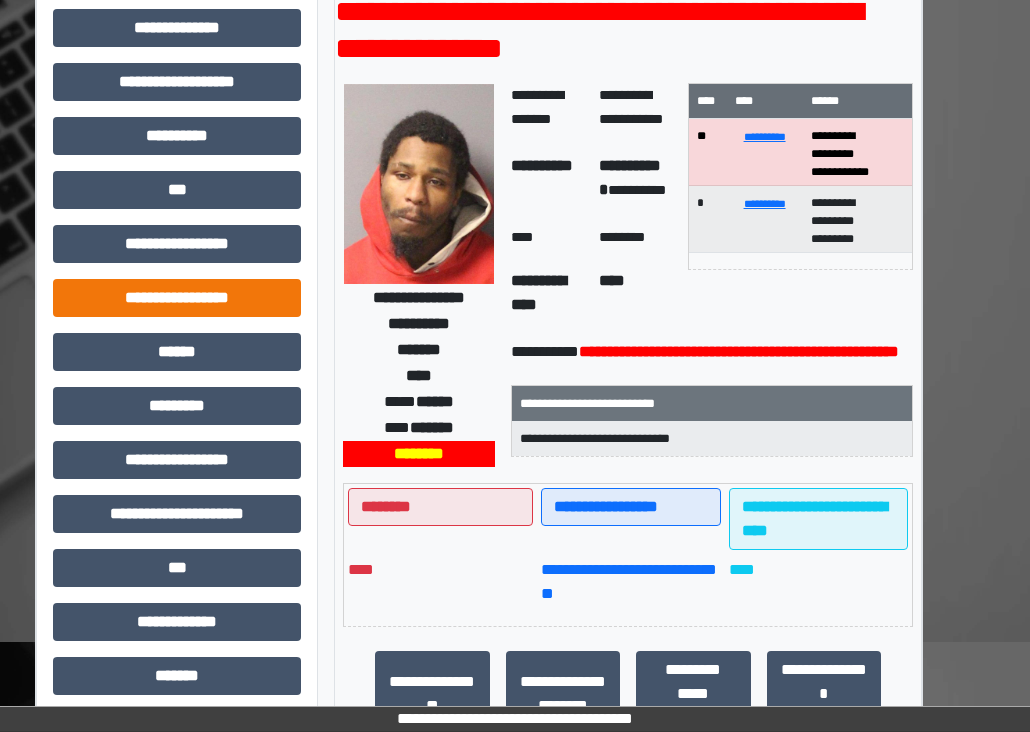scroll, scrollTop: 100, scrollLeft: 36, axis: both 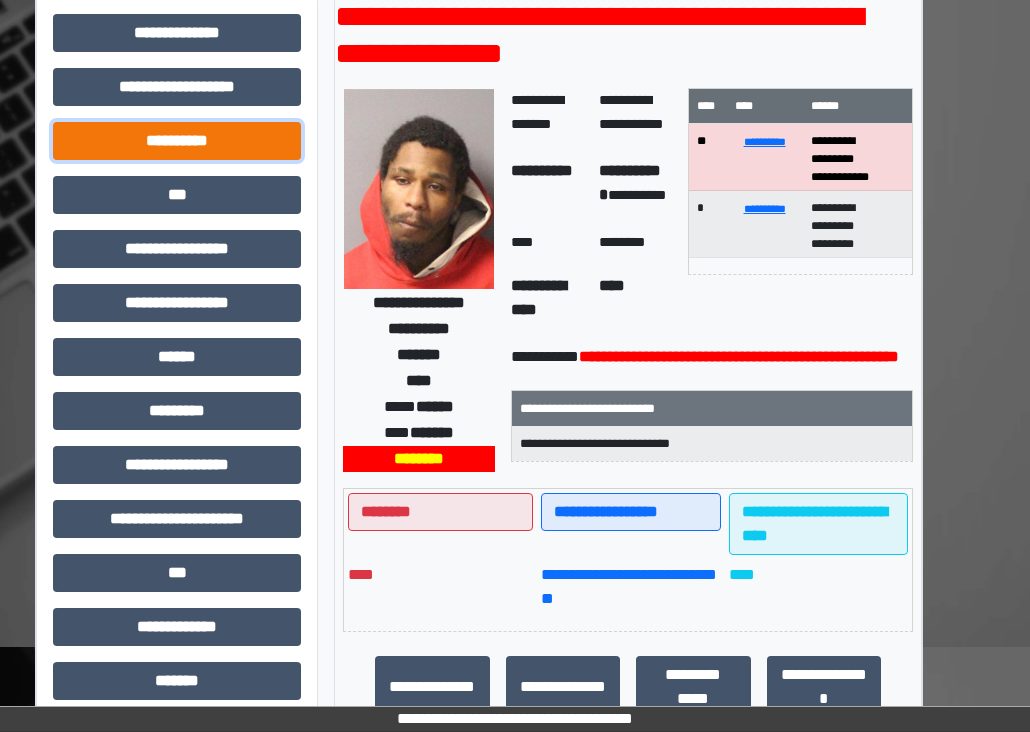 drag, startPoint x: 178, startPoint y: 134, endPoint x: 161, endPoint y: 145, distance: 20.248457 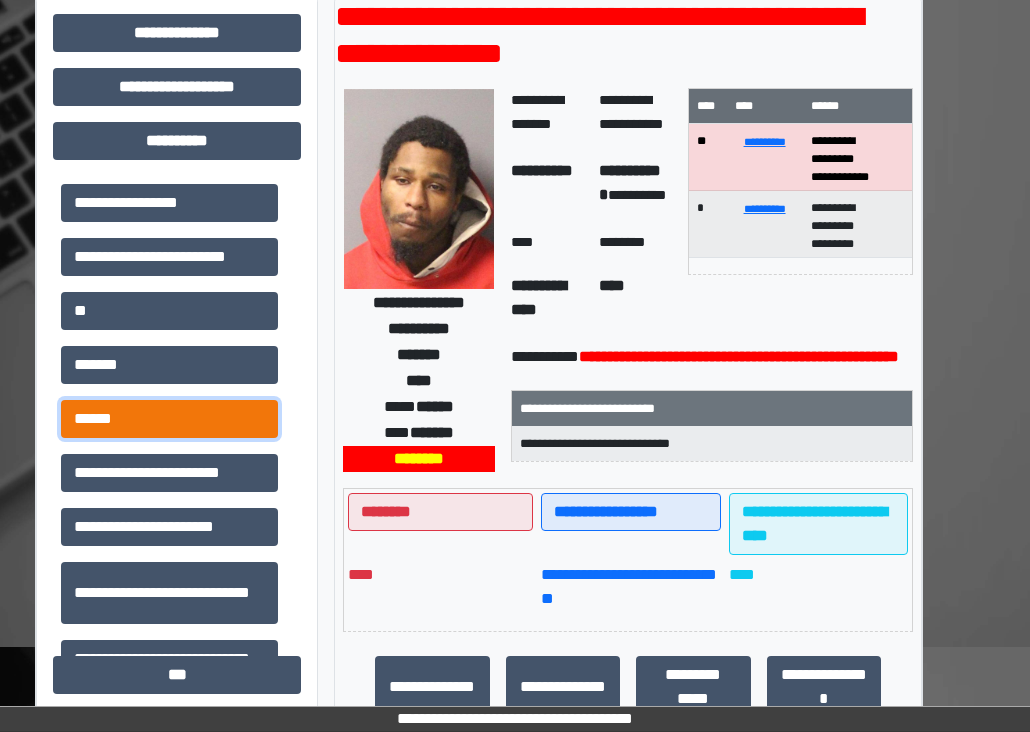 click on "******" at bounding box center (169, 419) 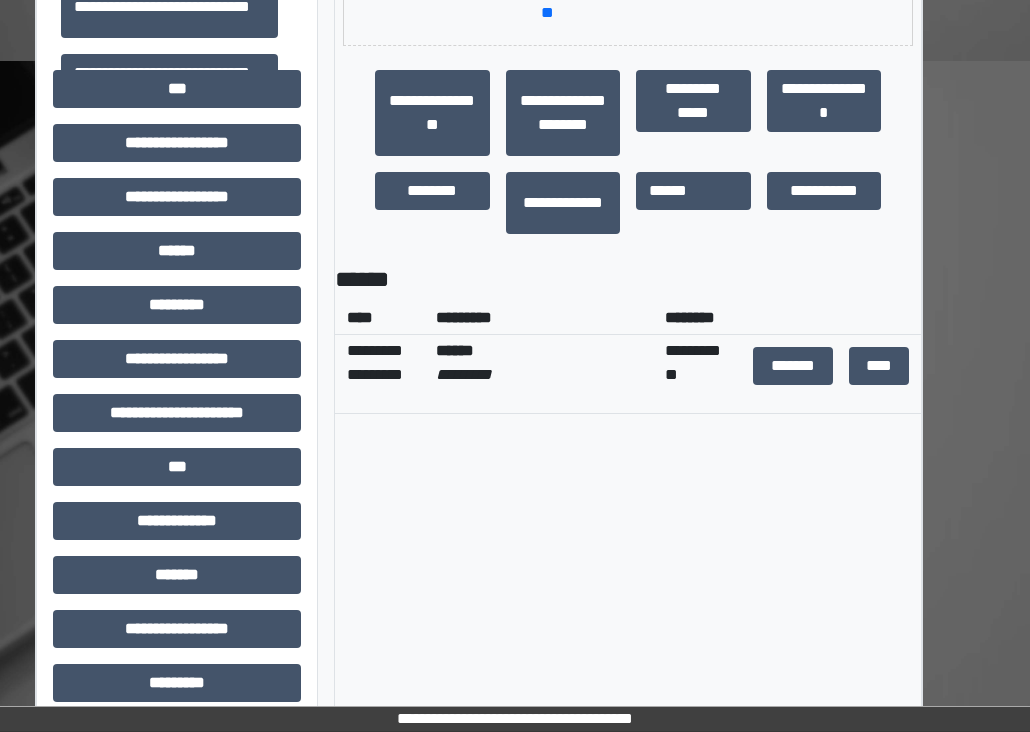 scroll, scrollTop: 700, scrollLeft: 36, axis: both 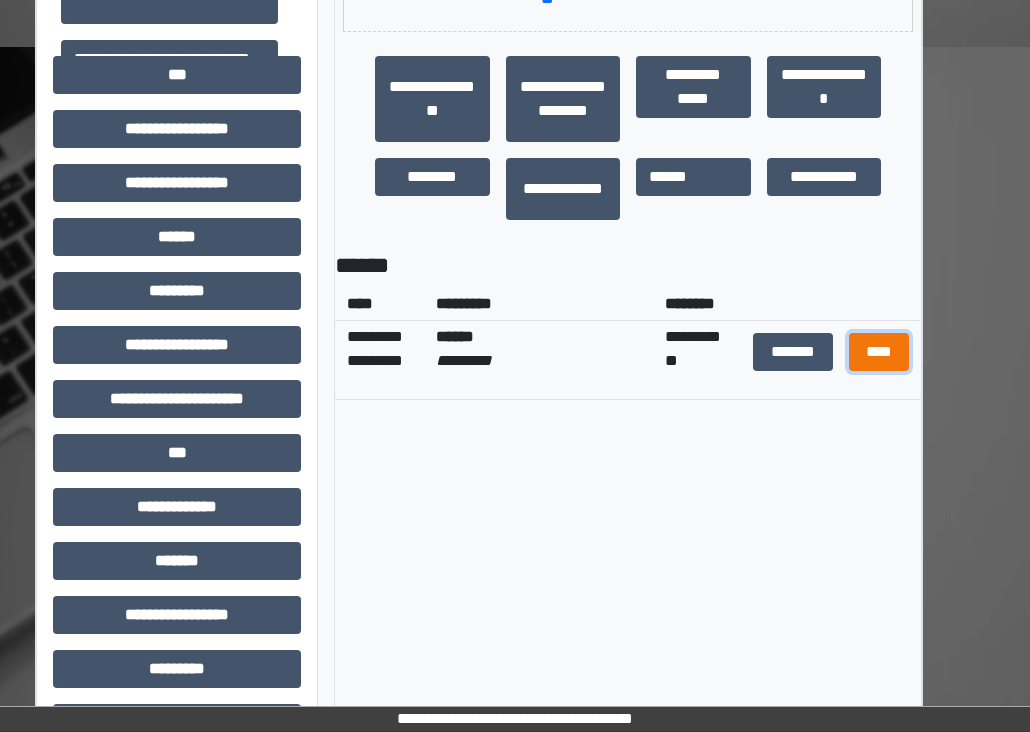 click on "****" at bounding box center (879, 352) 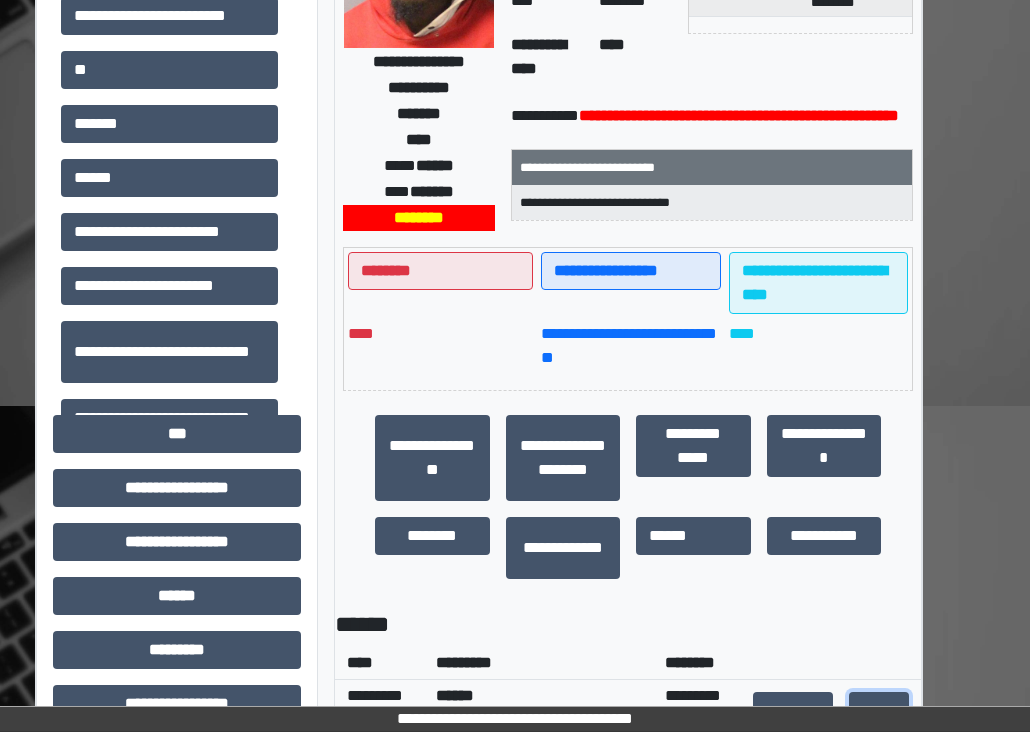 scroll, scrollTop: 100, scrollLeft: 36, axis: both 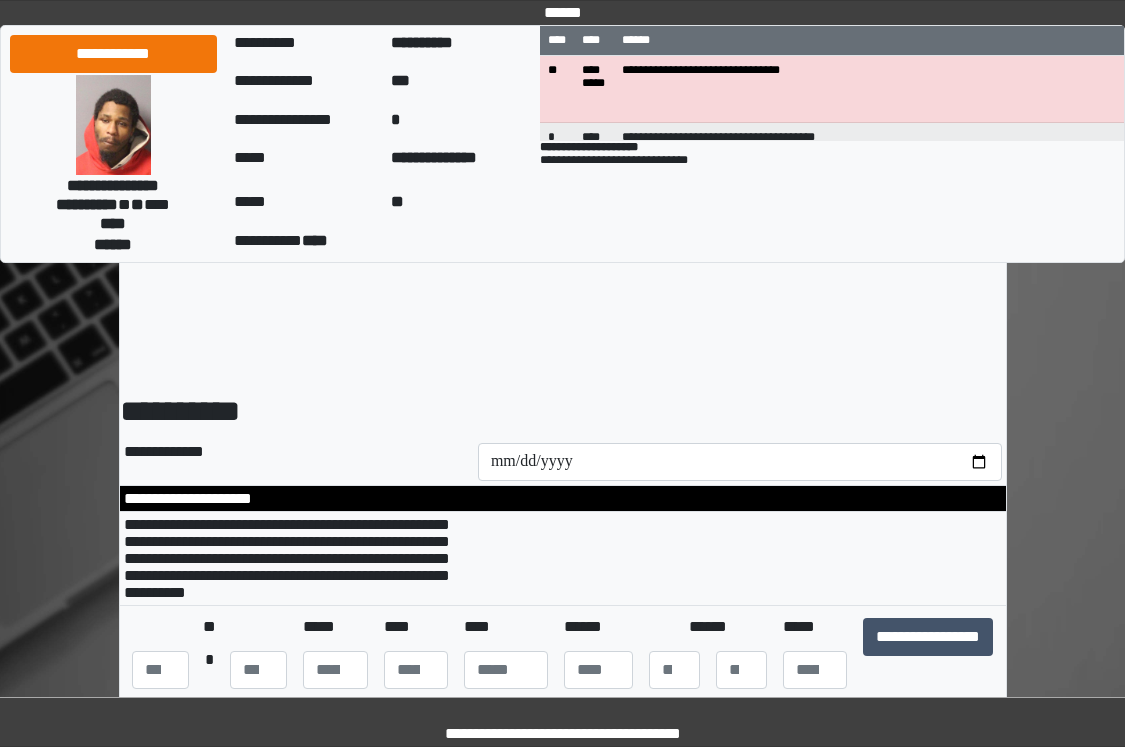select on "***" 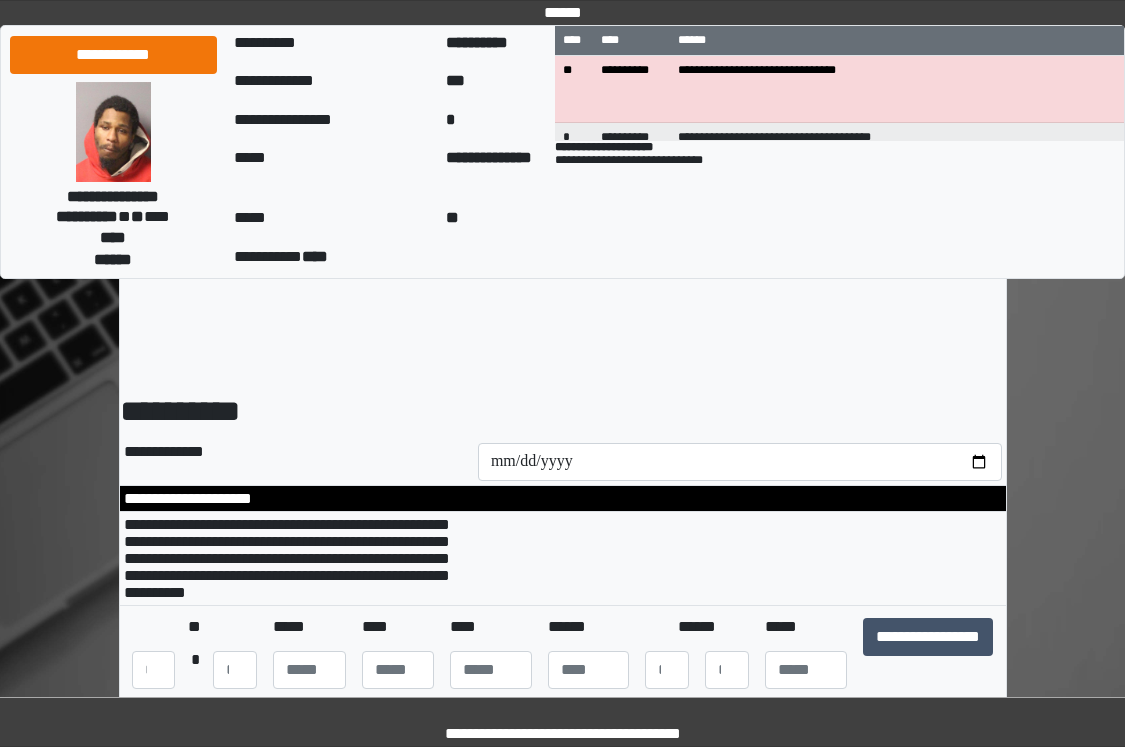 scroll, scrollTop: 11628, scrollLeft: 0, axis: vertical 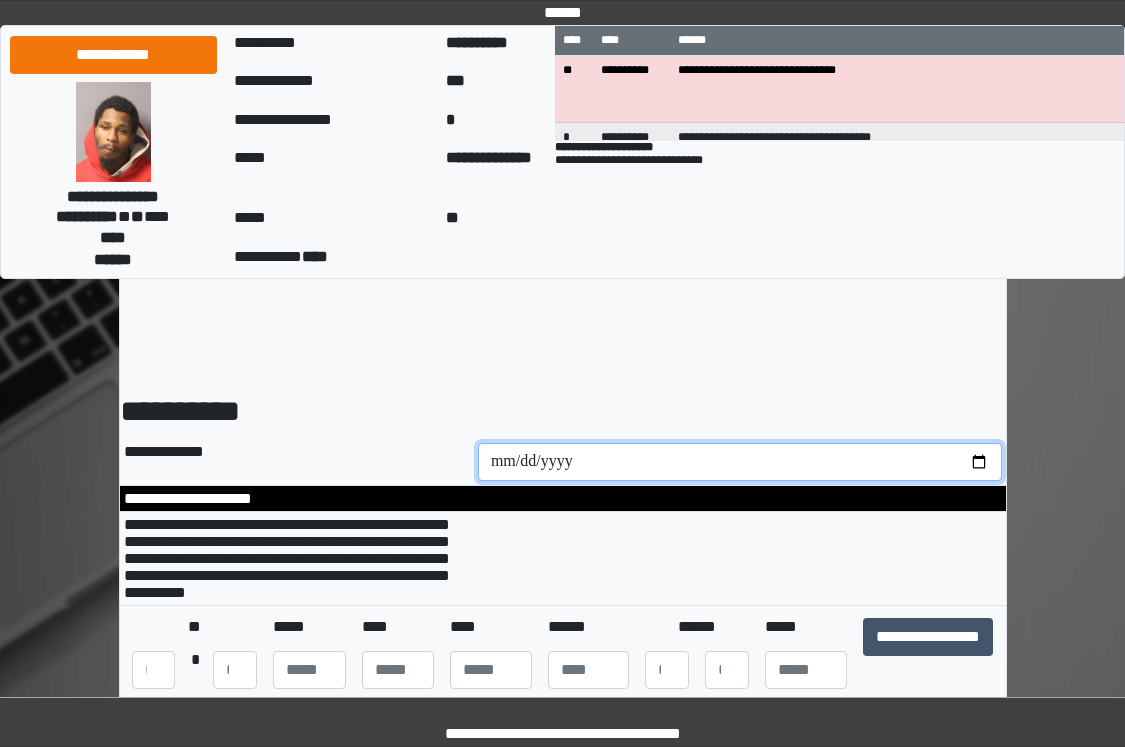 click at bounding box center (740, 462) 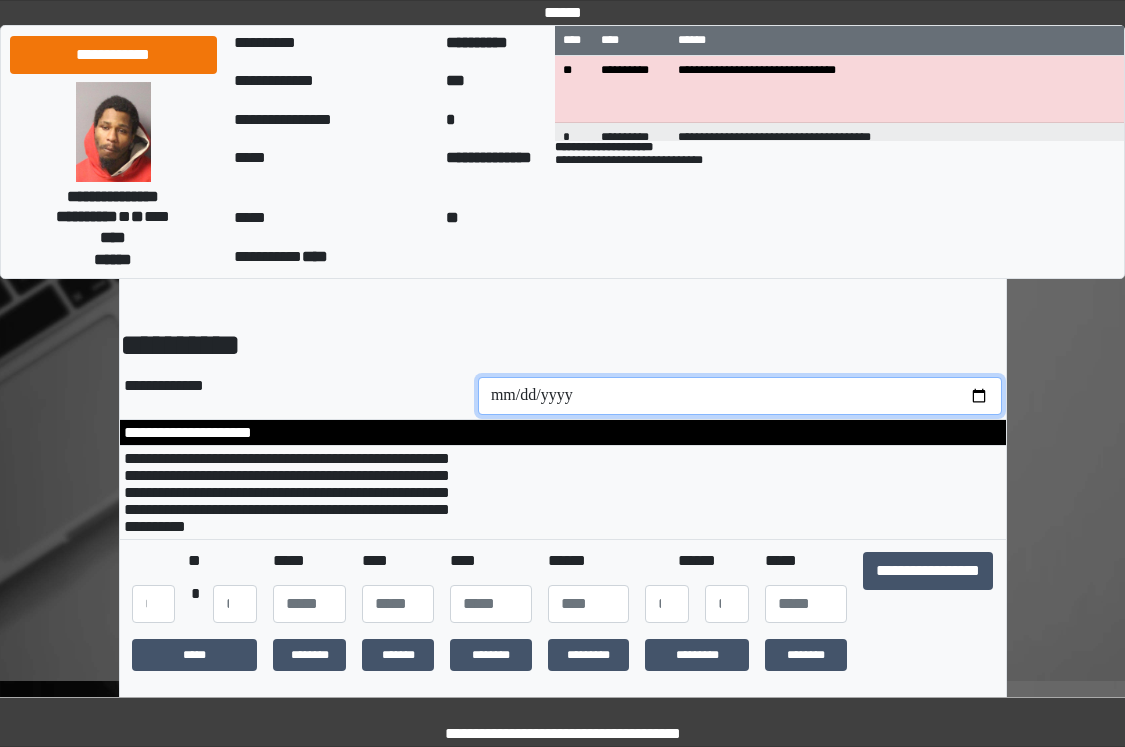 scroll, scrollTop: 300, scrollLeft: 0, axis: vertical 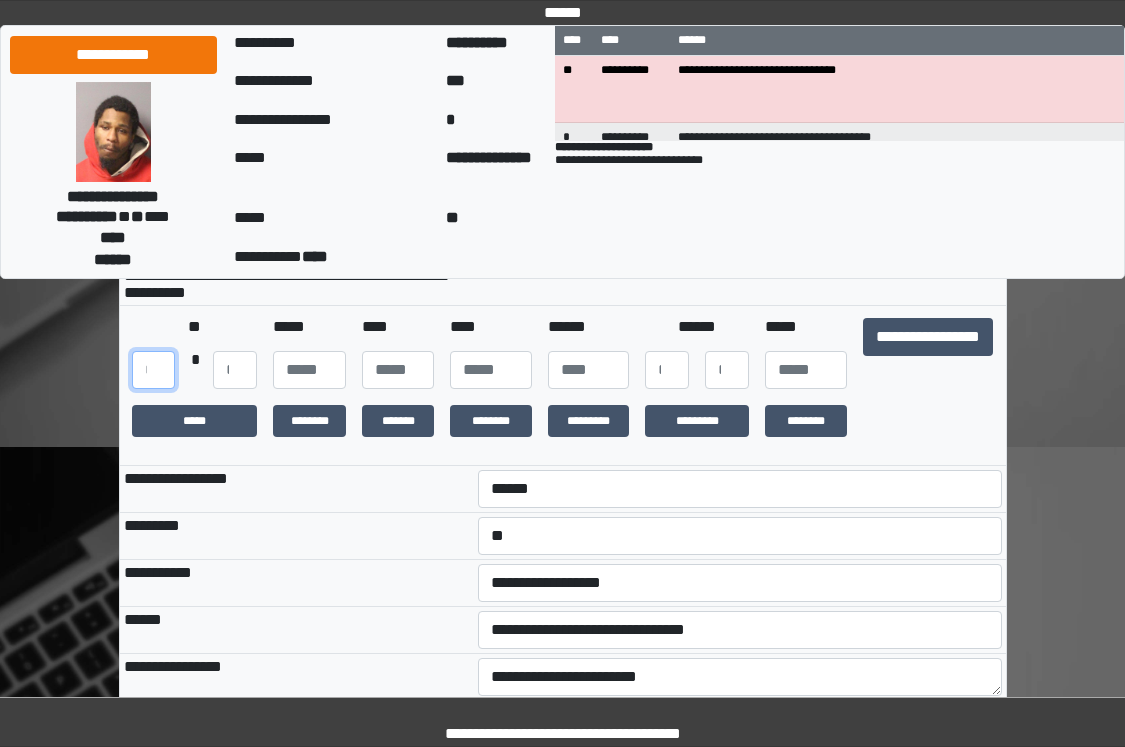 click on "***" at bounding box center (154, 370) 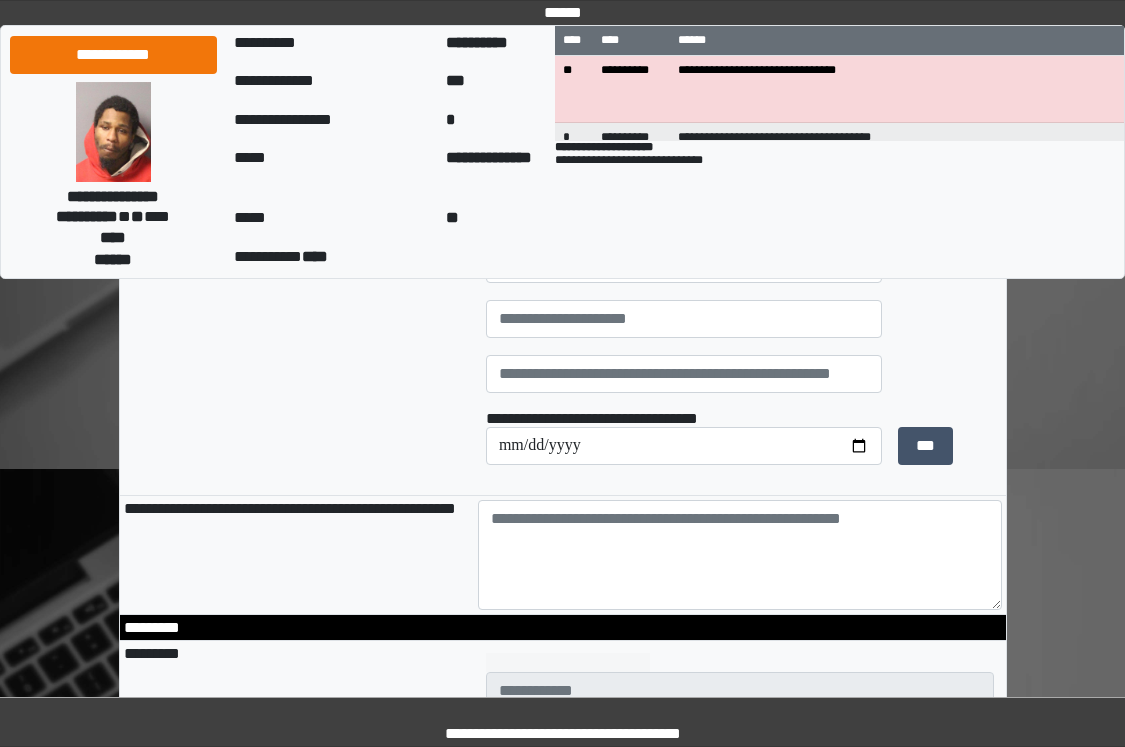 scroll, scrollTop: 4200, scrollLeft: 0, axis: vertical 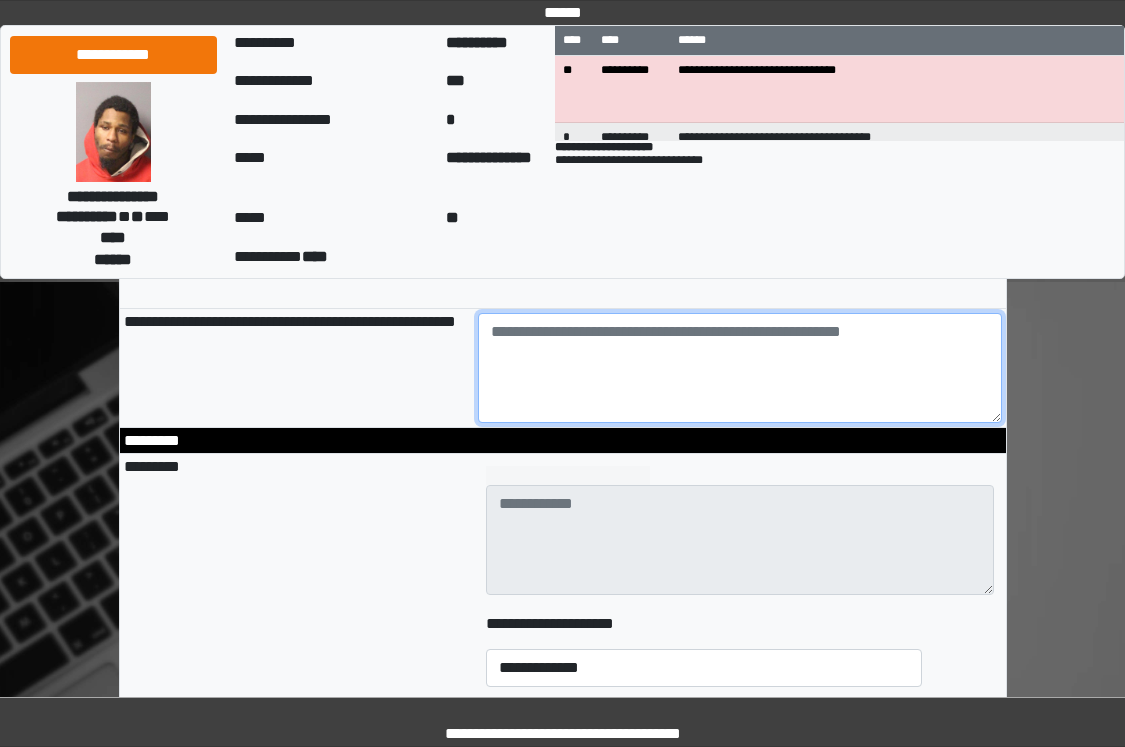 click at bounding box center (740, 368) 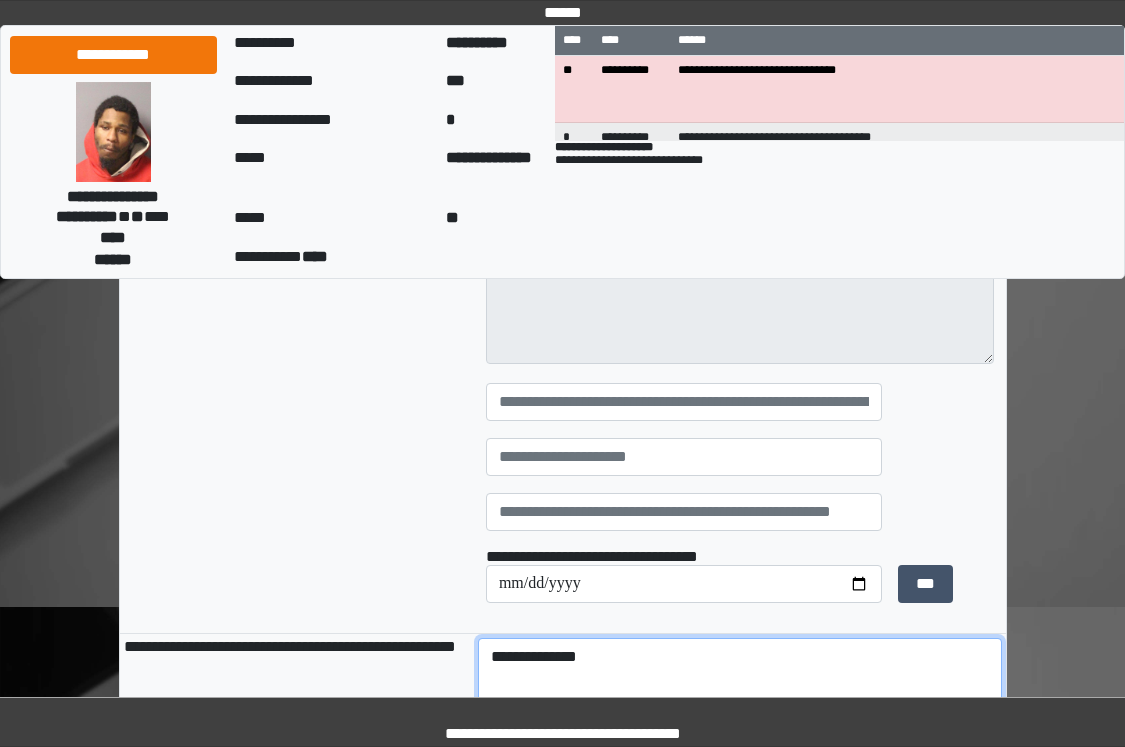 scroll, scrollTop: 3900, scrollLeft: 0, axis: vertical 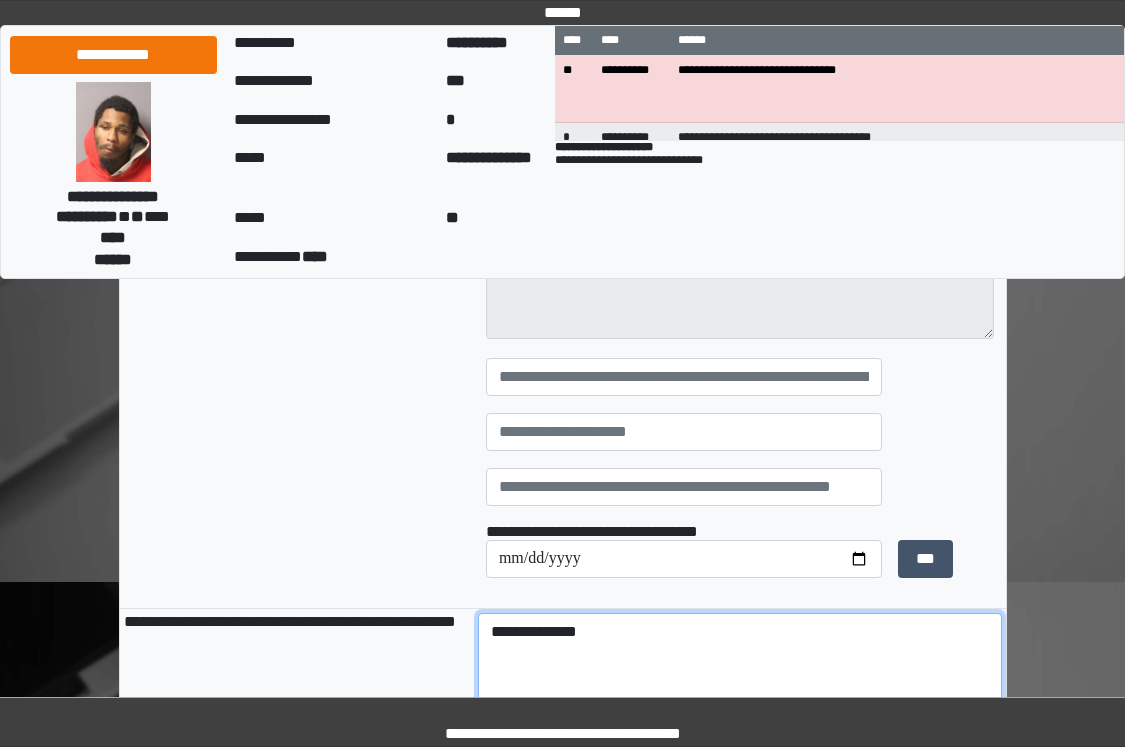 type on "**********" 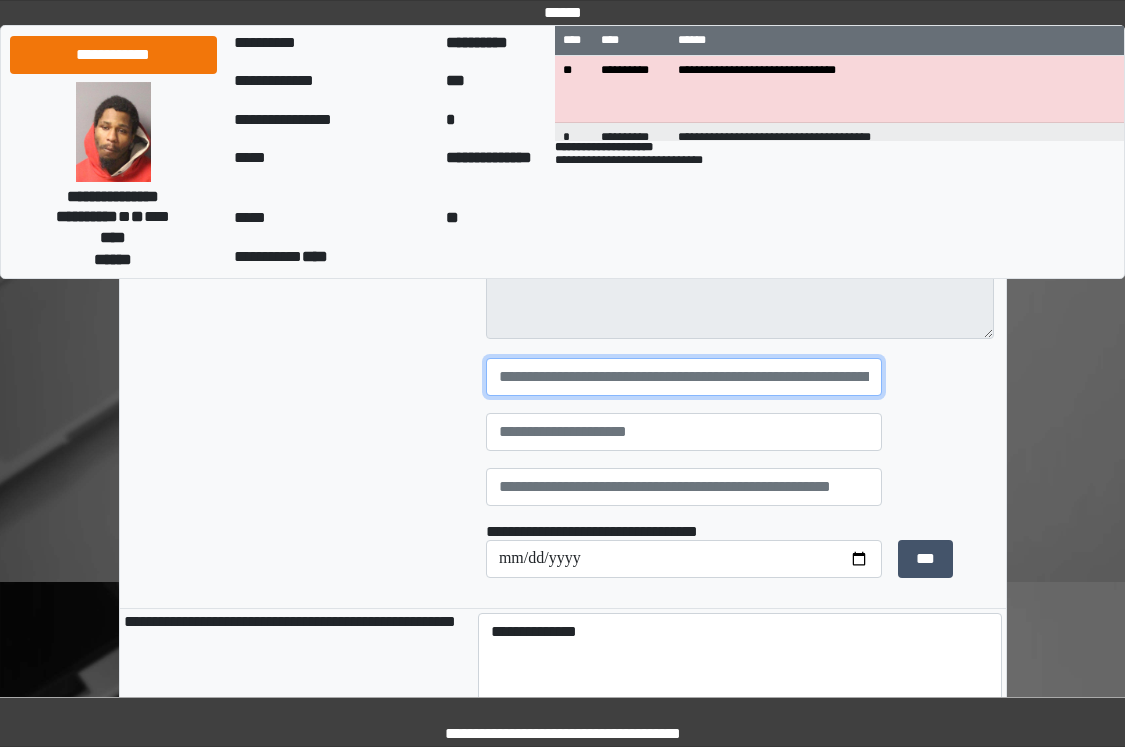 click at bounding box center (684, 377) 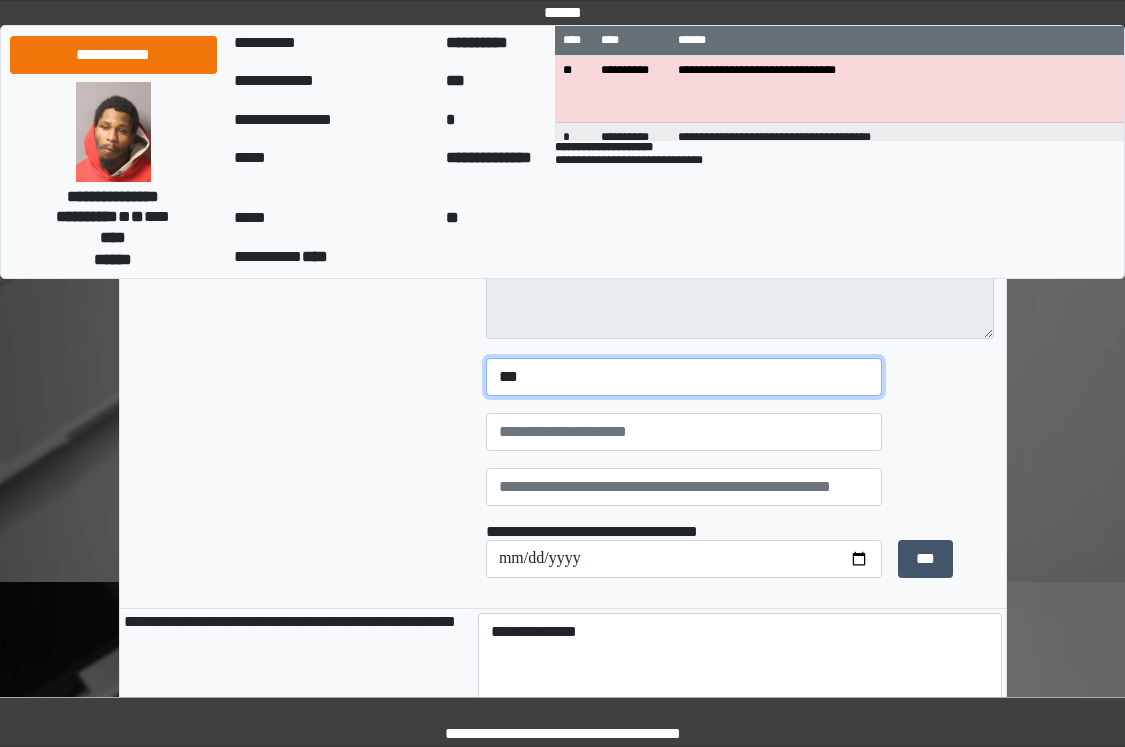 type on "***" 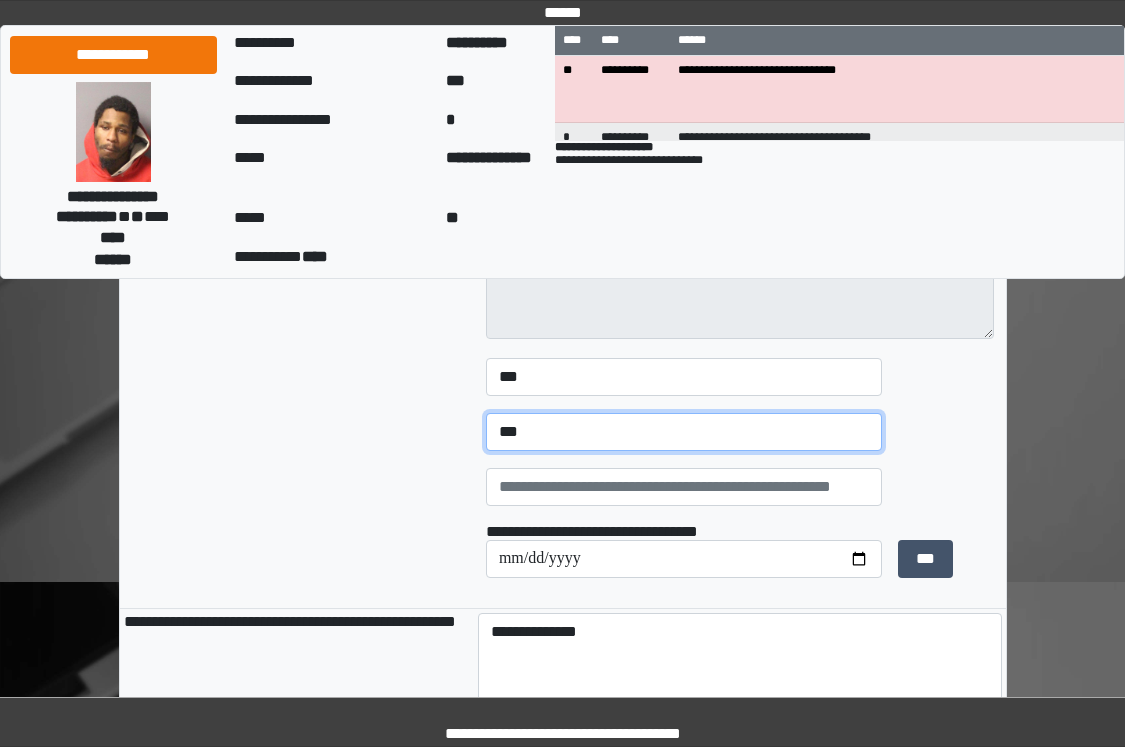 type on "***" 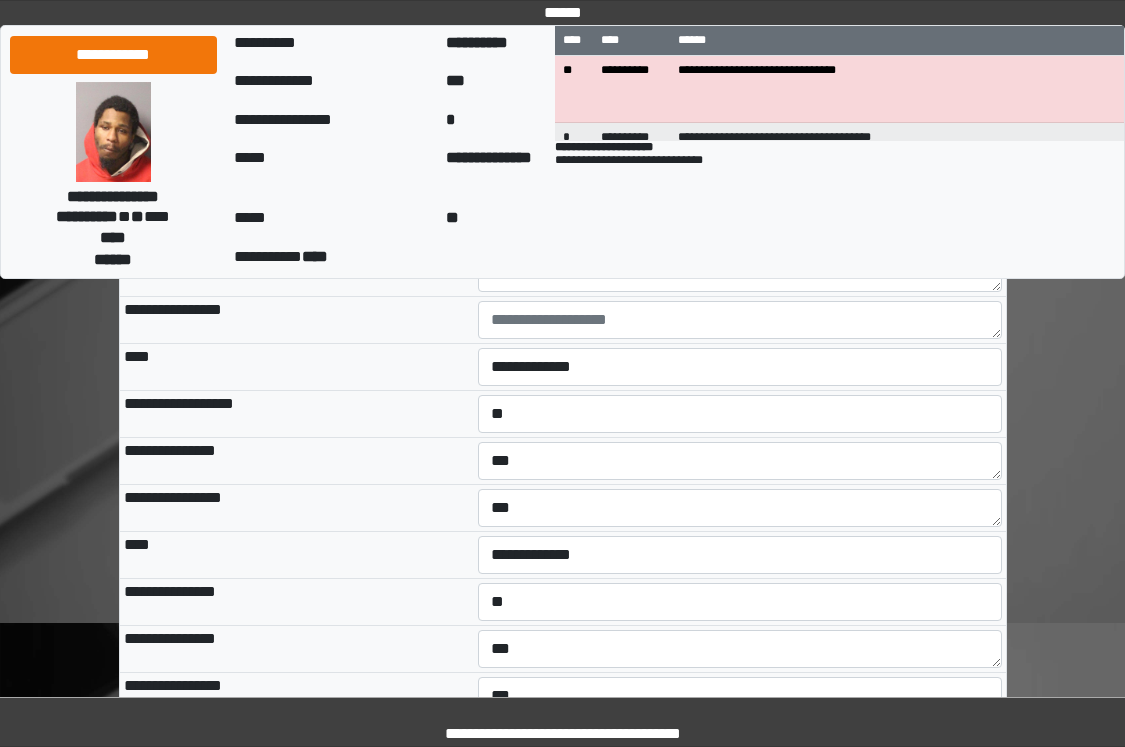 scroll, scrollTop: 6800, scrollLeft: 0, axis: vertical 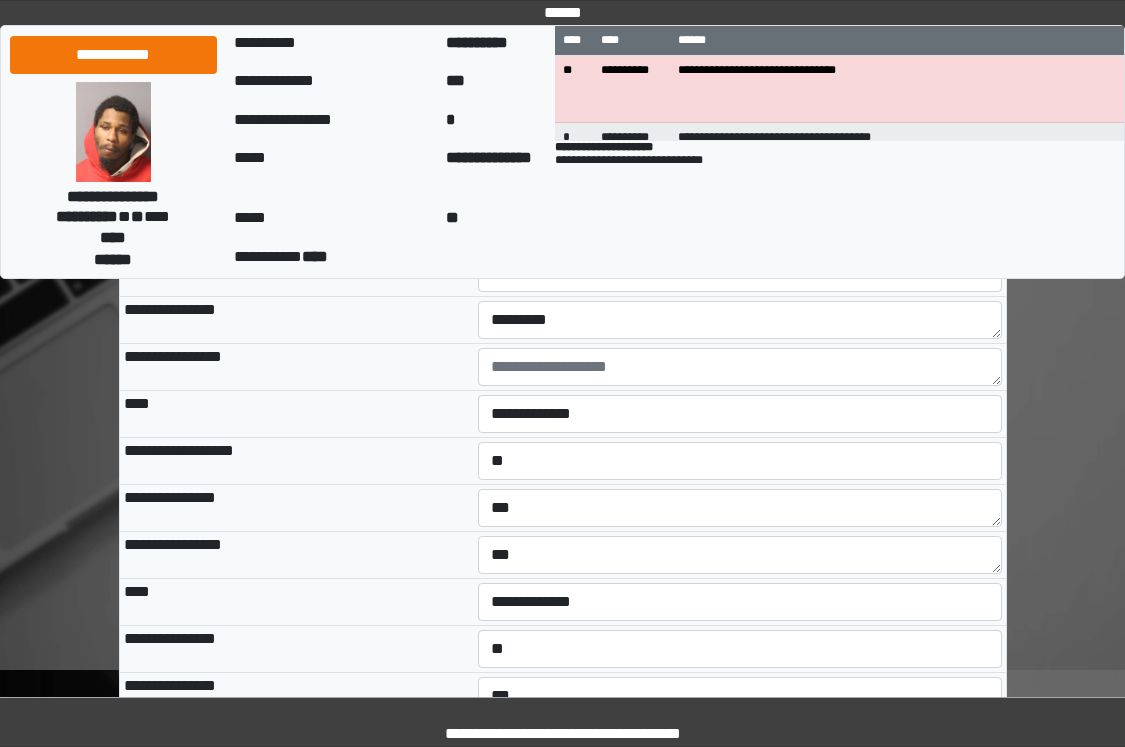 type on "***" 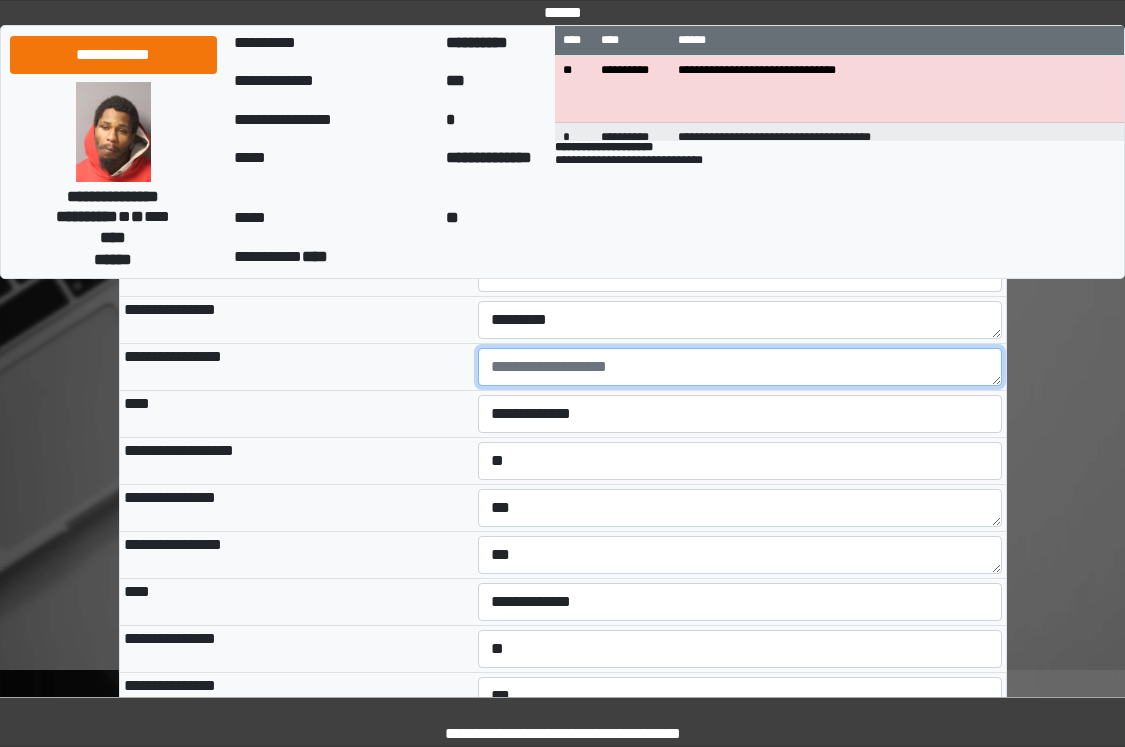 click at bounding box center [740, 367] 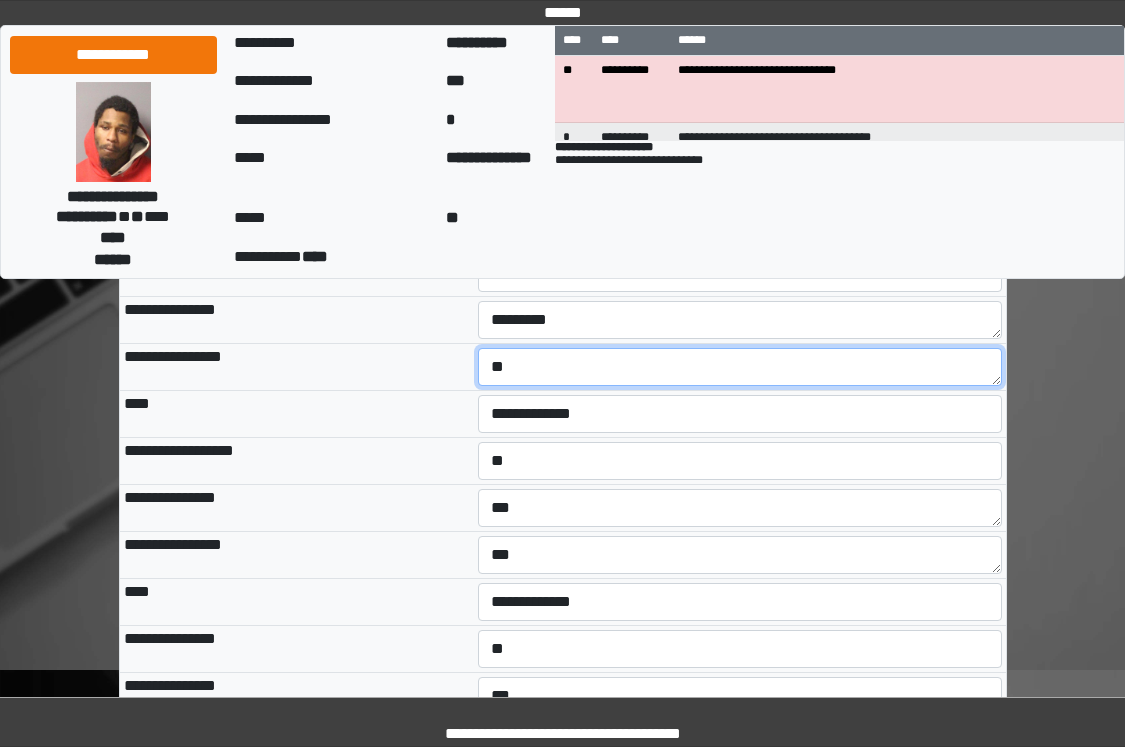 type on "*" 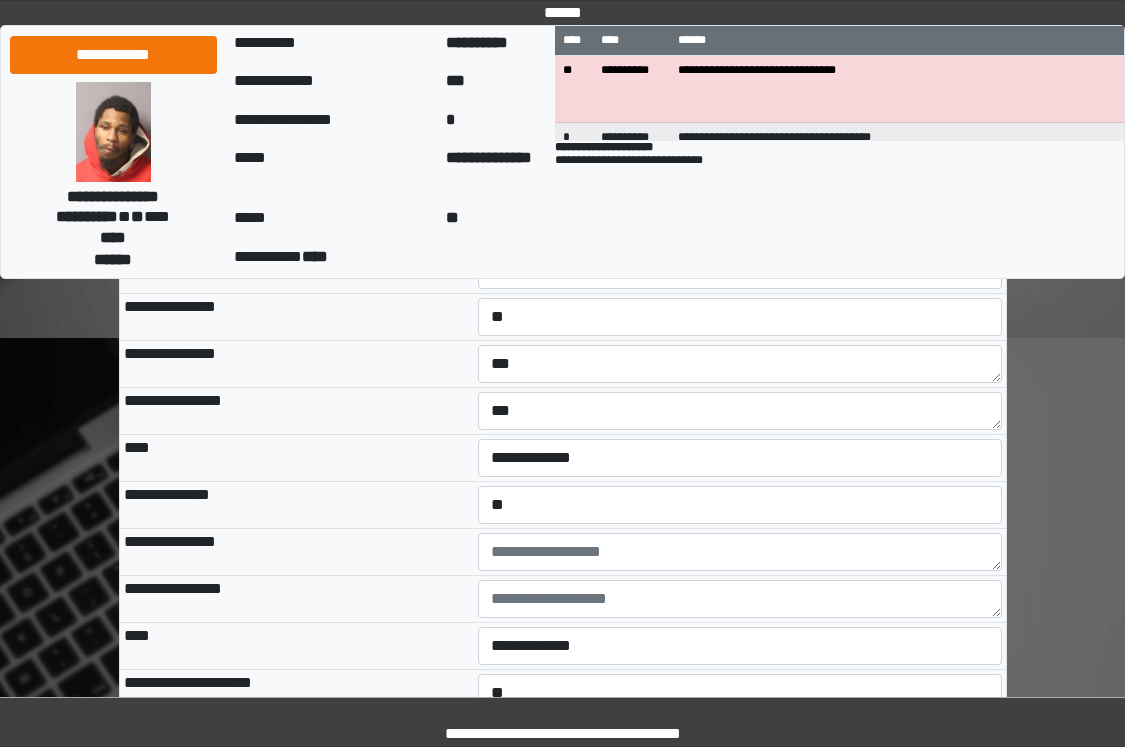scroll, scrollTop: 7300, scrollLeft: 0, axis: vertical 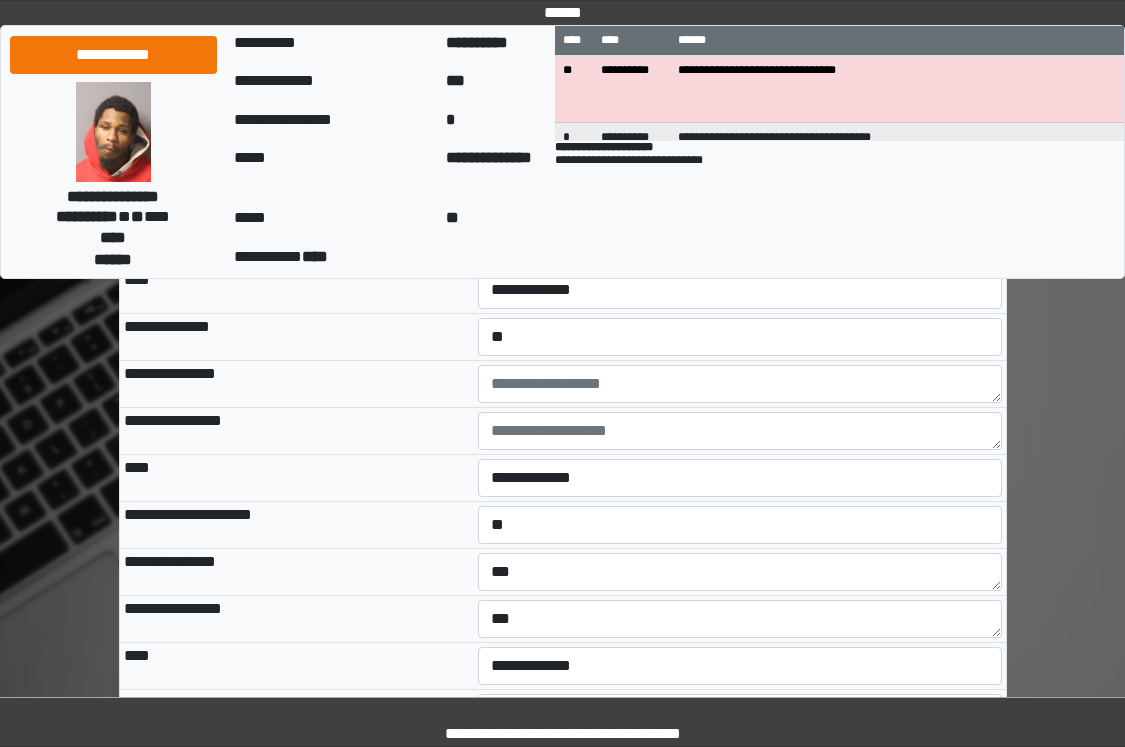type on "*********" 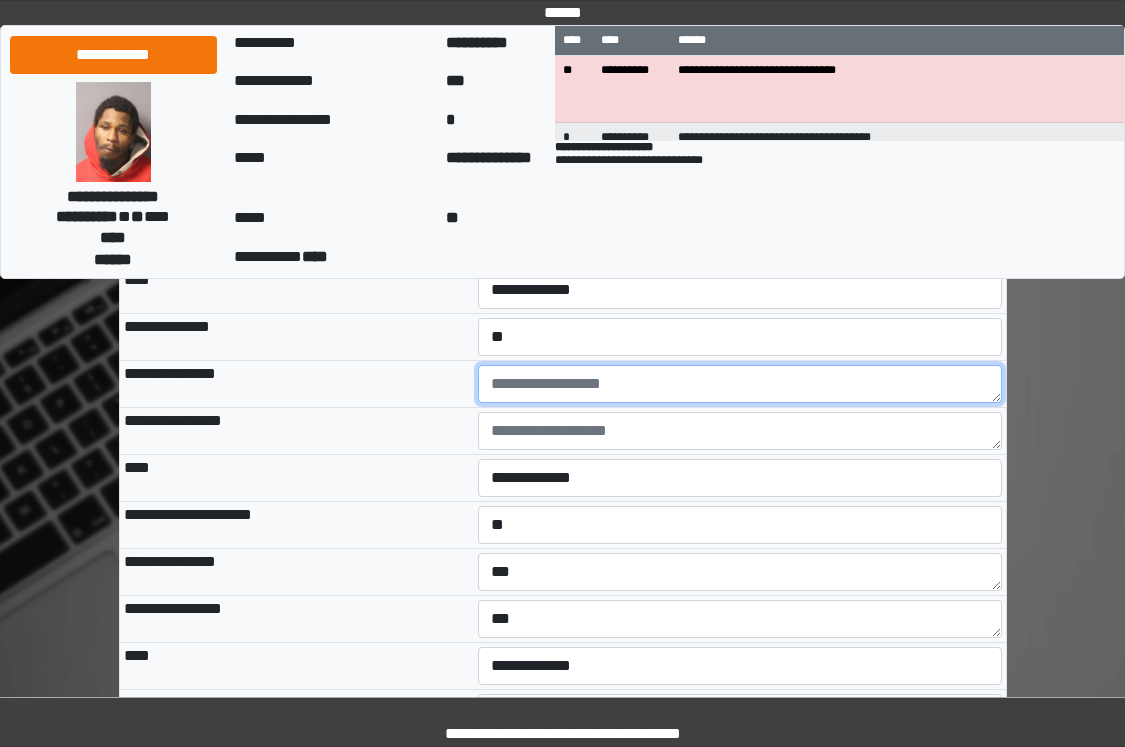 click at bounding box center [740, 384] 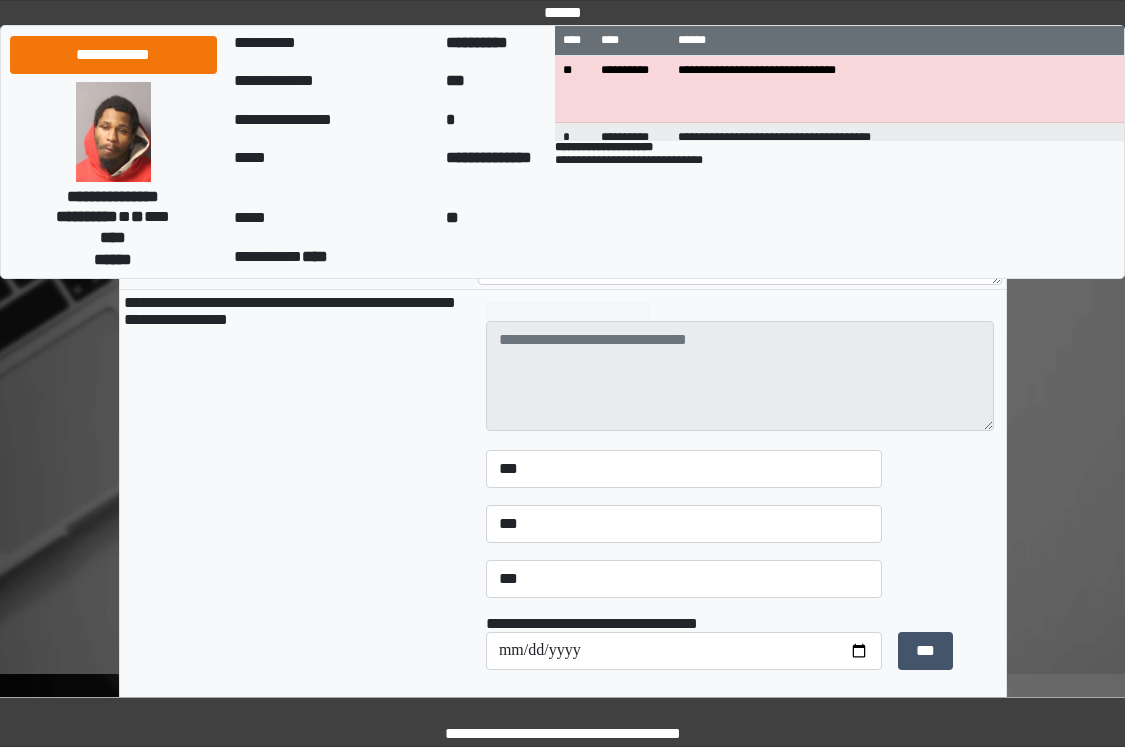scroll, scrollTop: 3800, scrollLeft: 0, axis: vertical 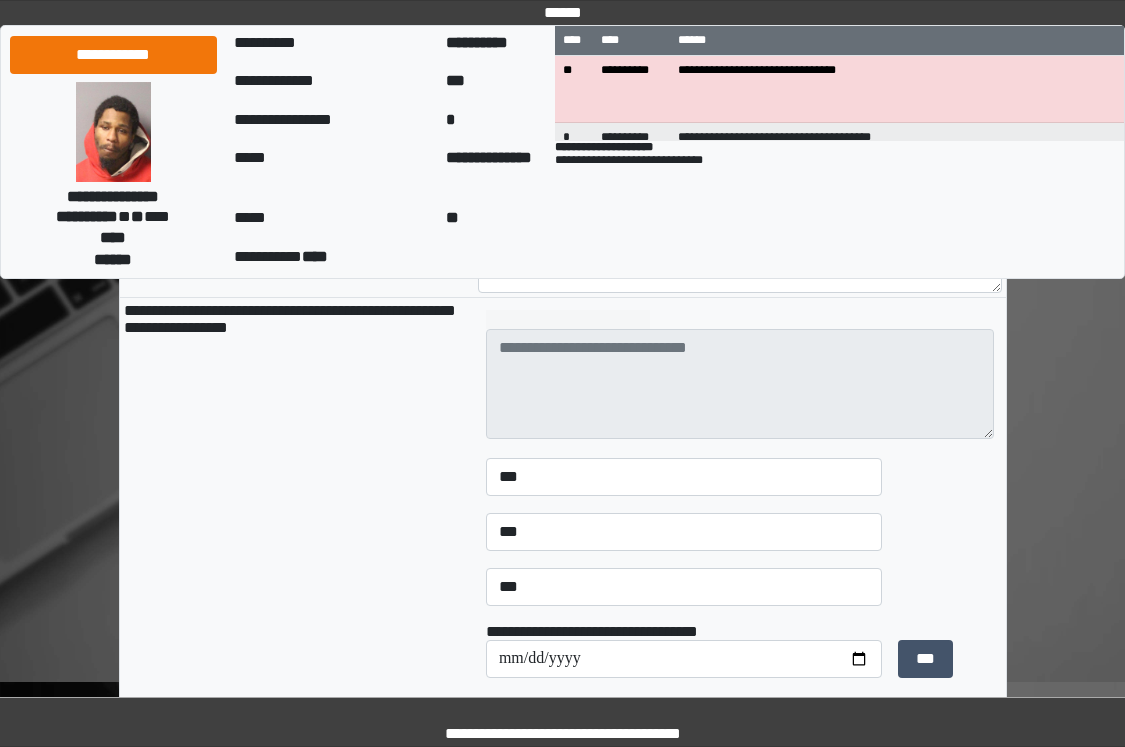 type on "**********" 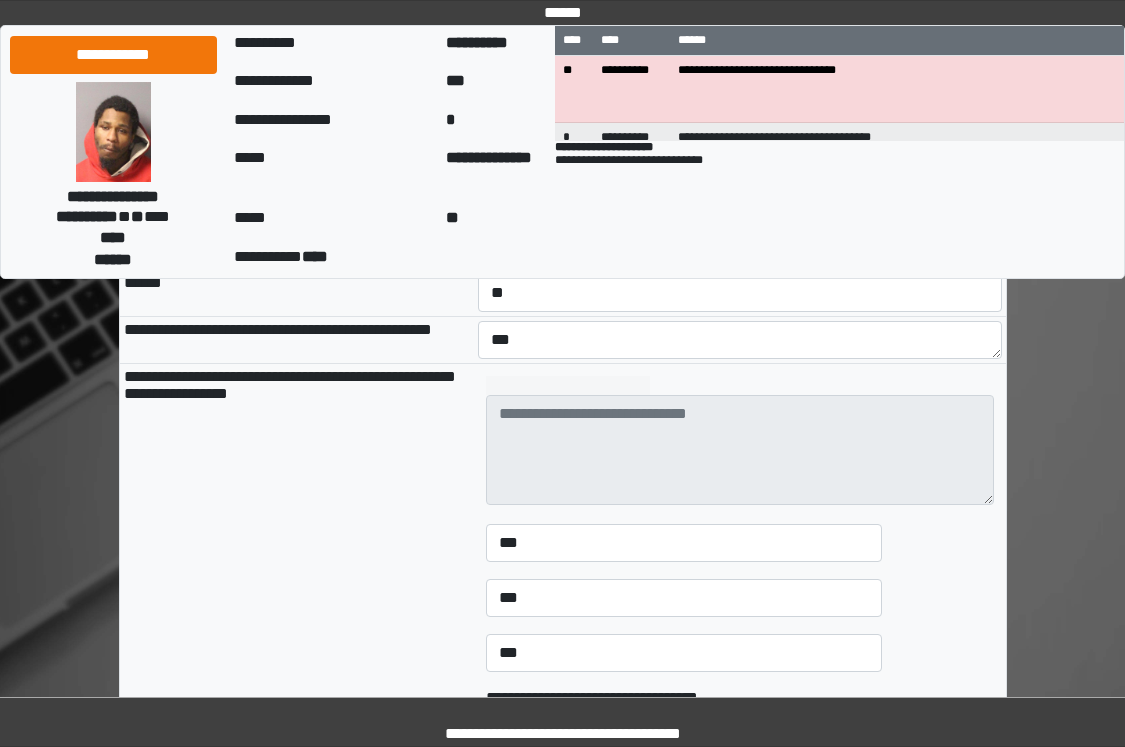 scroll, scrollTop: 4000, scrollLeft: 0, axis: vertical 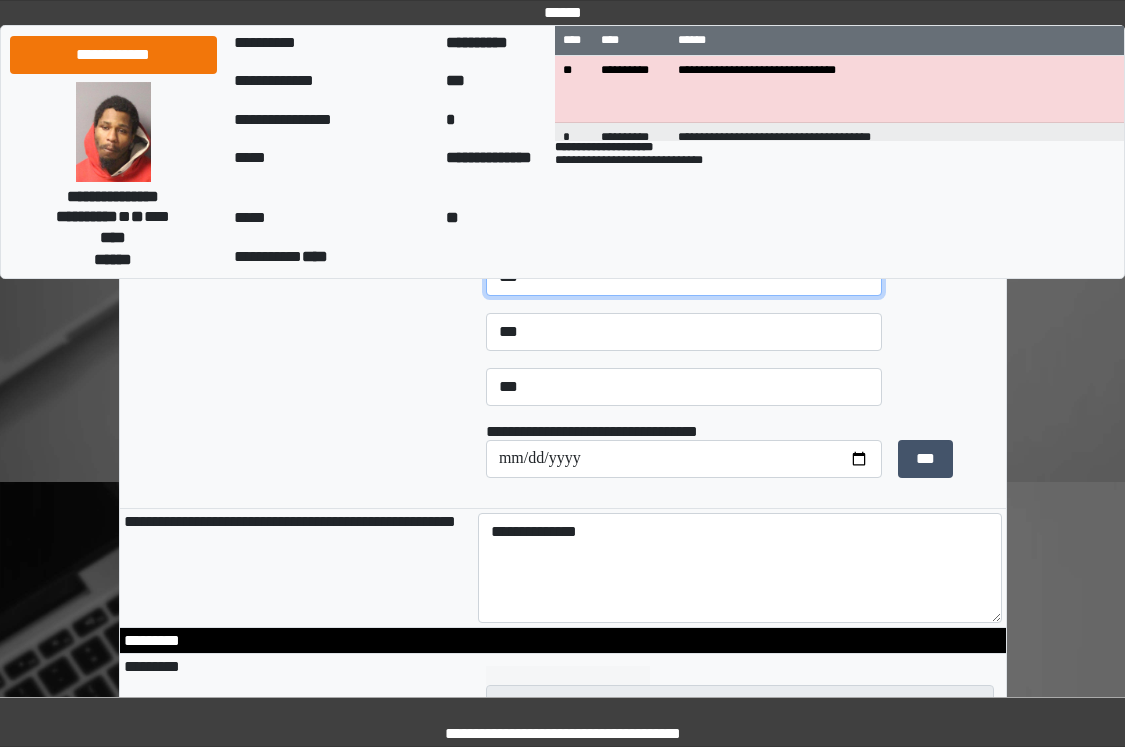 drag, startPoint x: 583, startPoint y: 376, endPoint x: 558, endPoint y: 369, distance: 25.96151 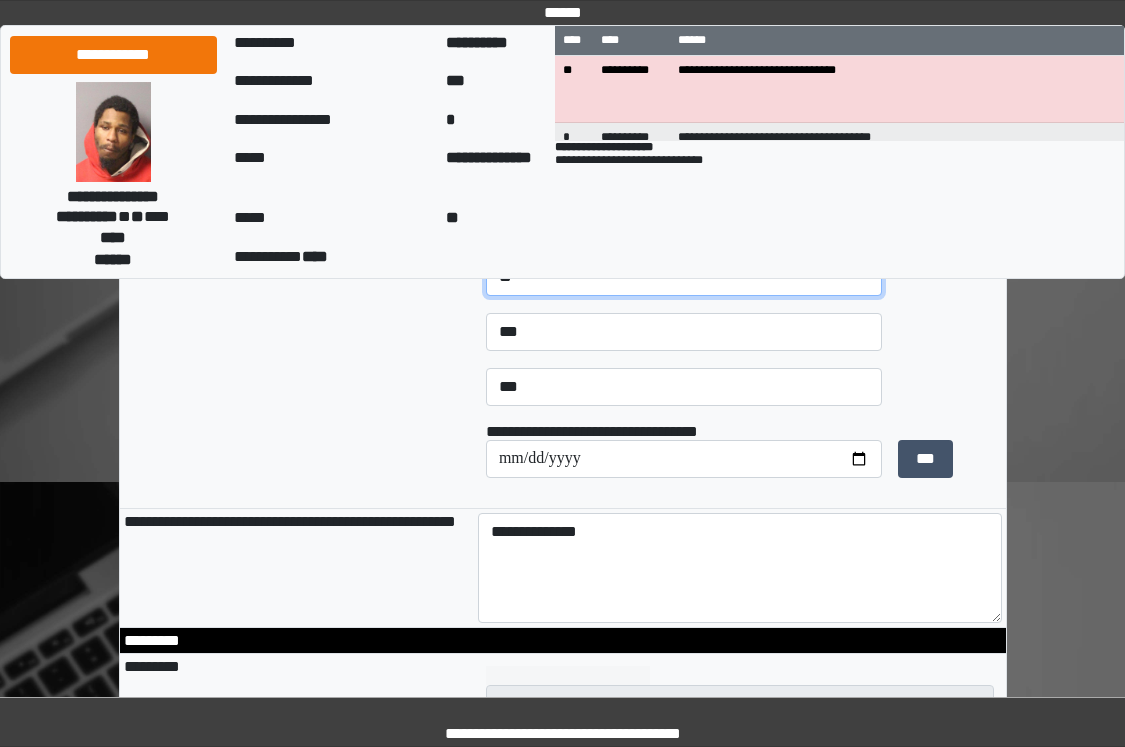 type on "*" 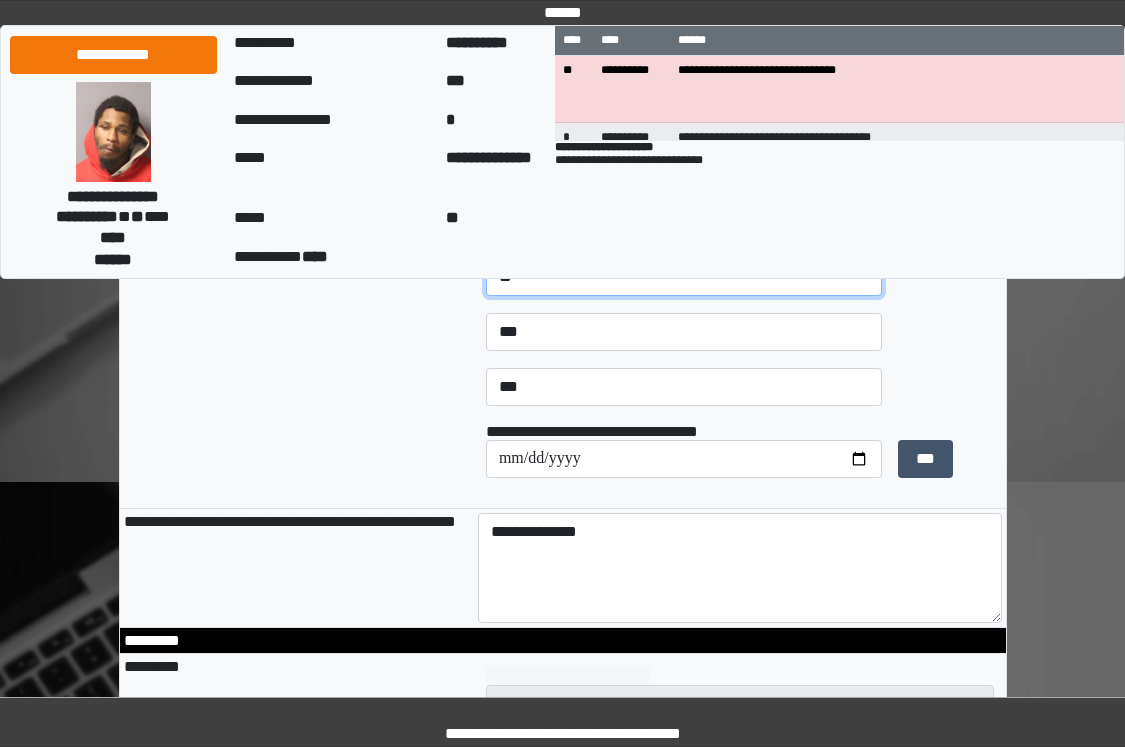 type on "*" 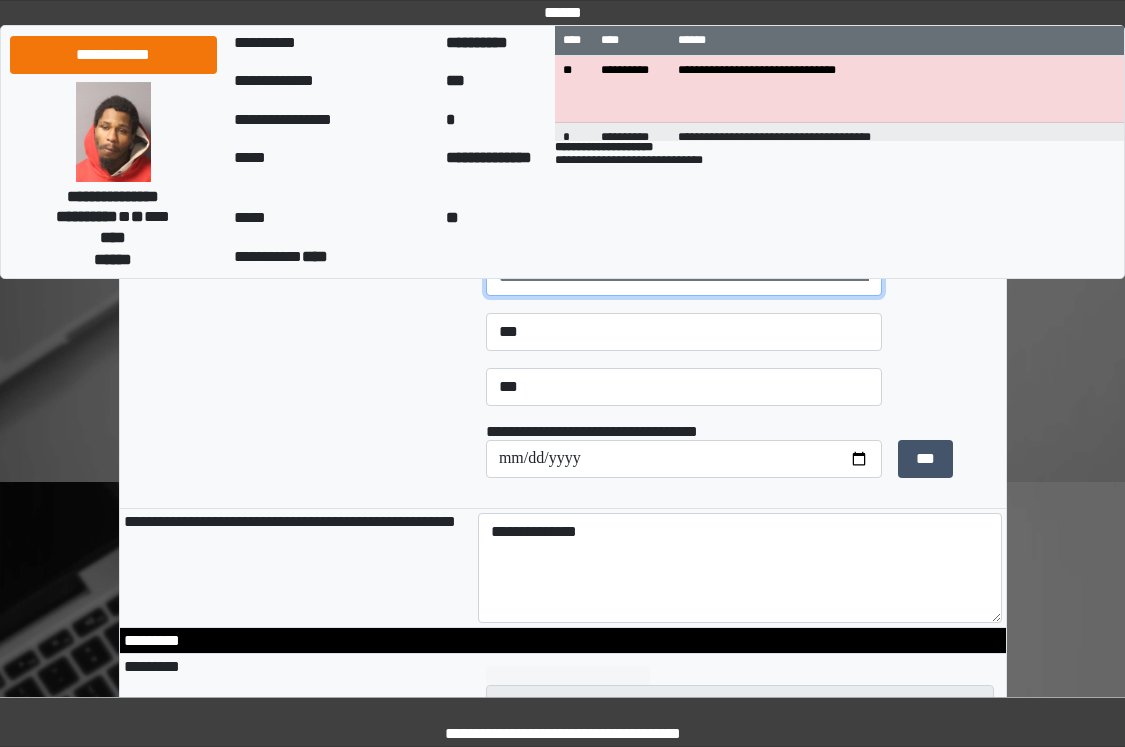 type 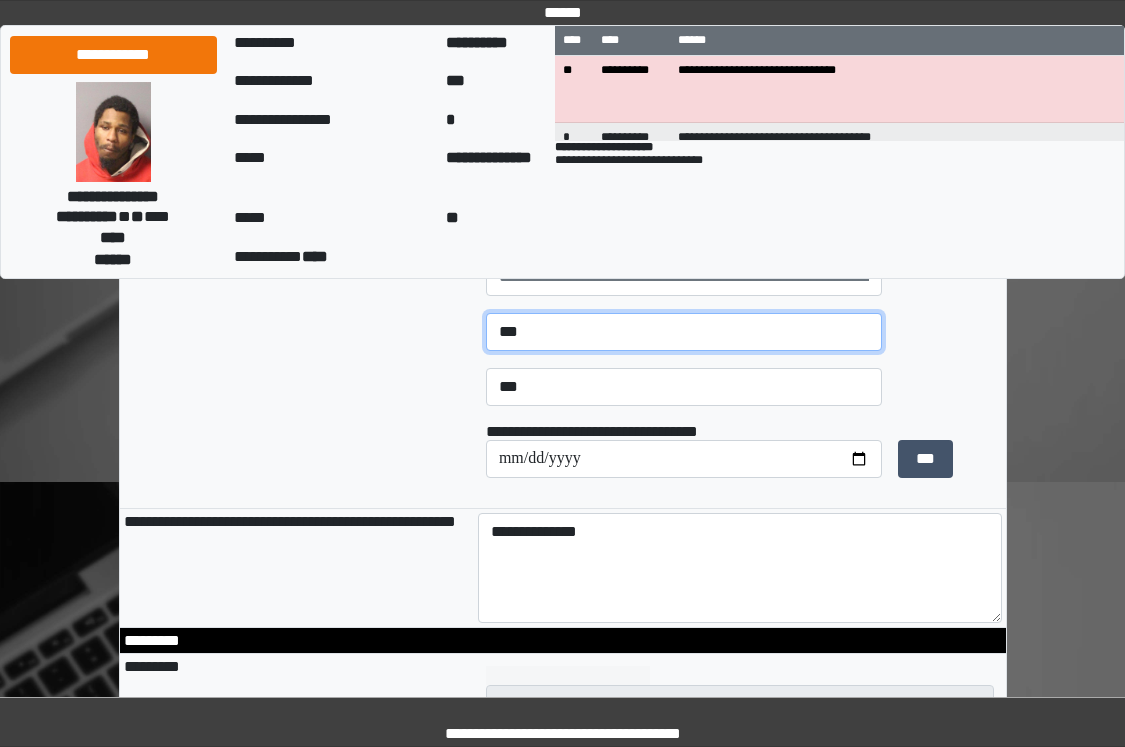 click on "***" at bounding box center [684, 332] 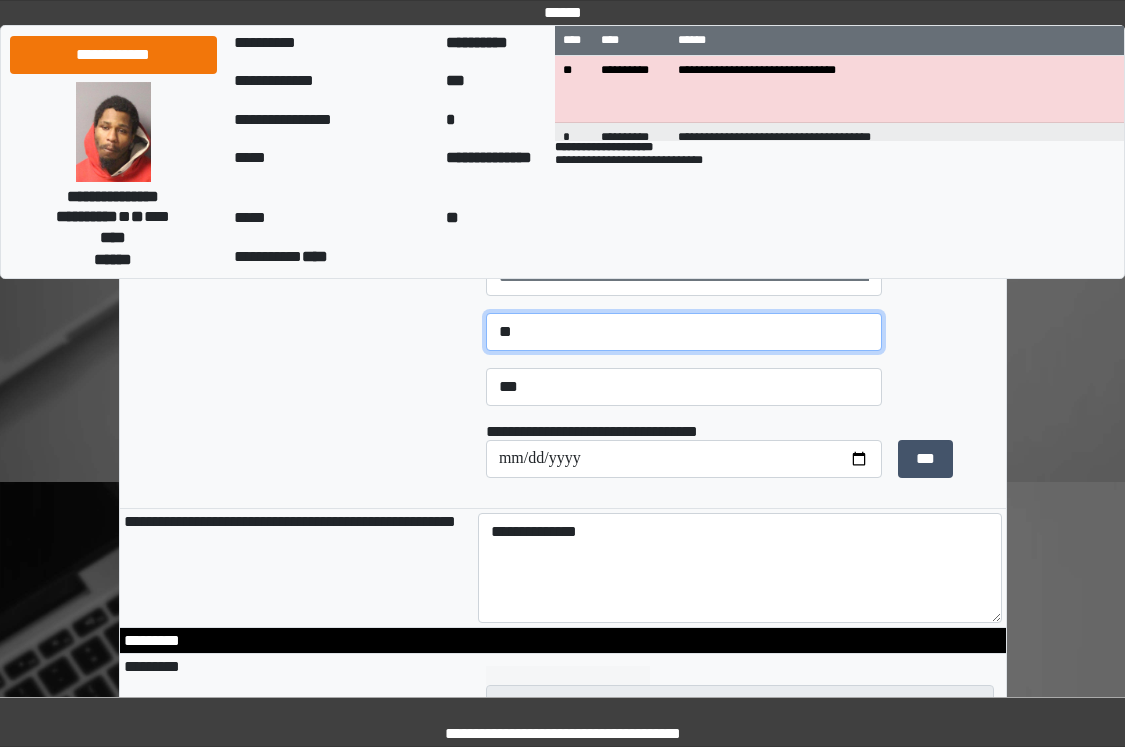 type on "*" 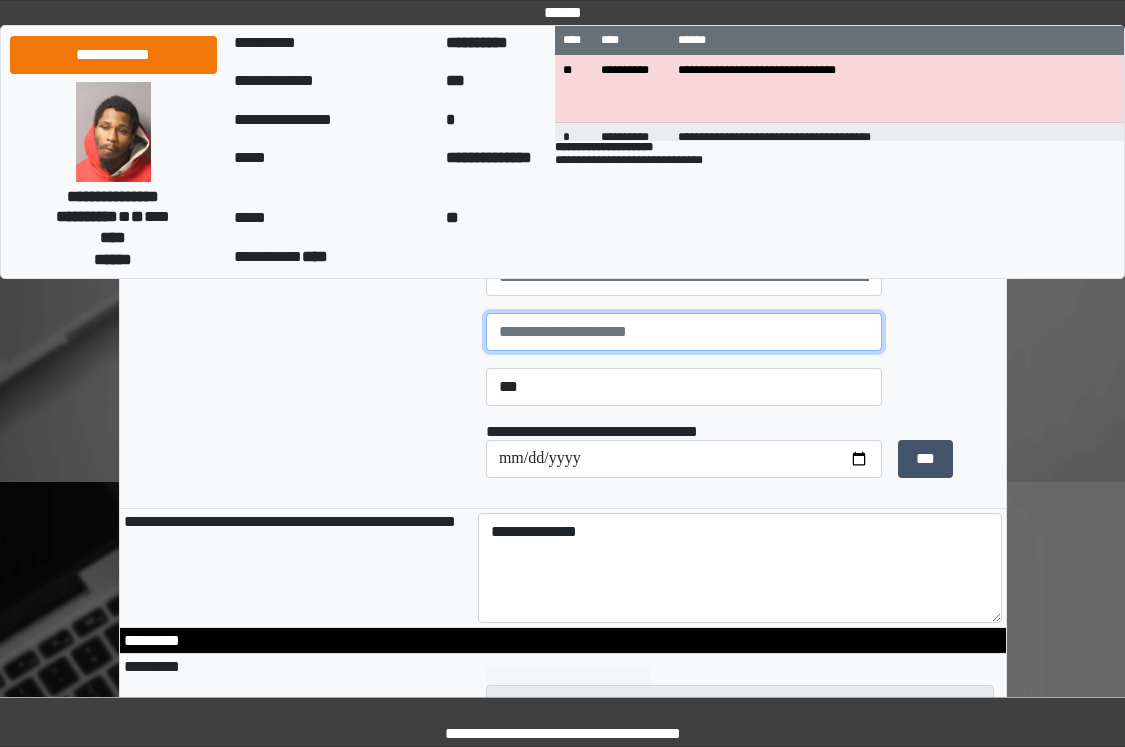 type 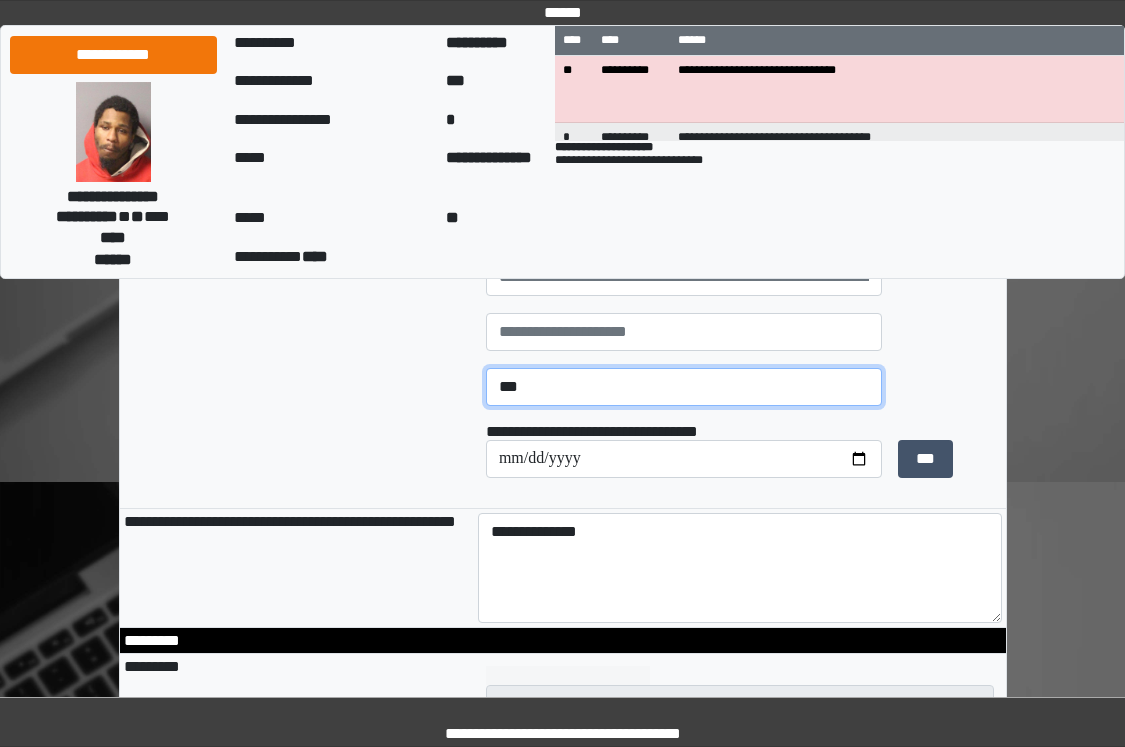 click on "***" at bounding box center [684, 387] 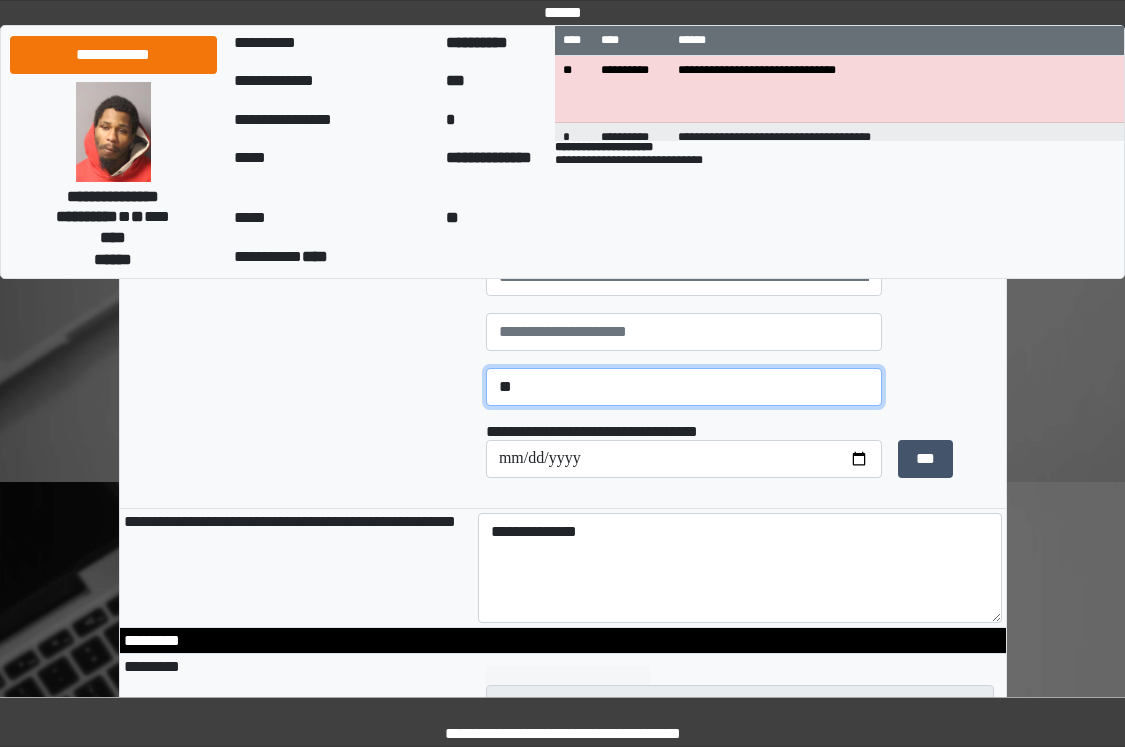 type on "*" 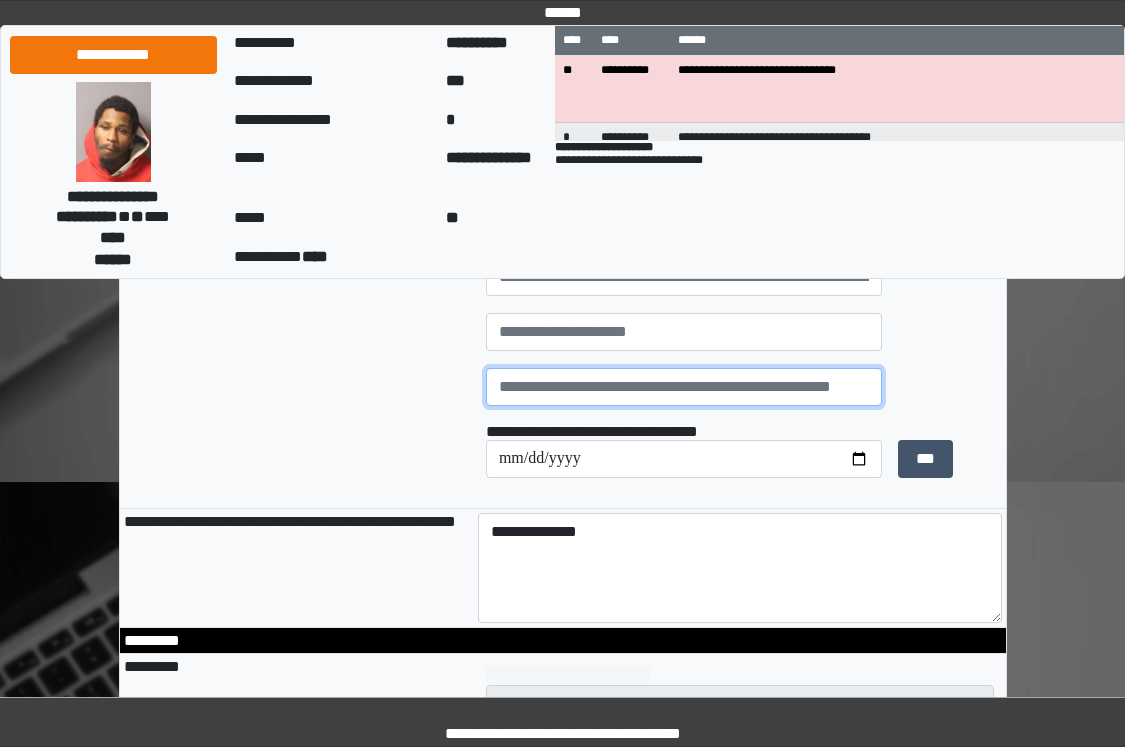 click at bounding box center (684, 387) 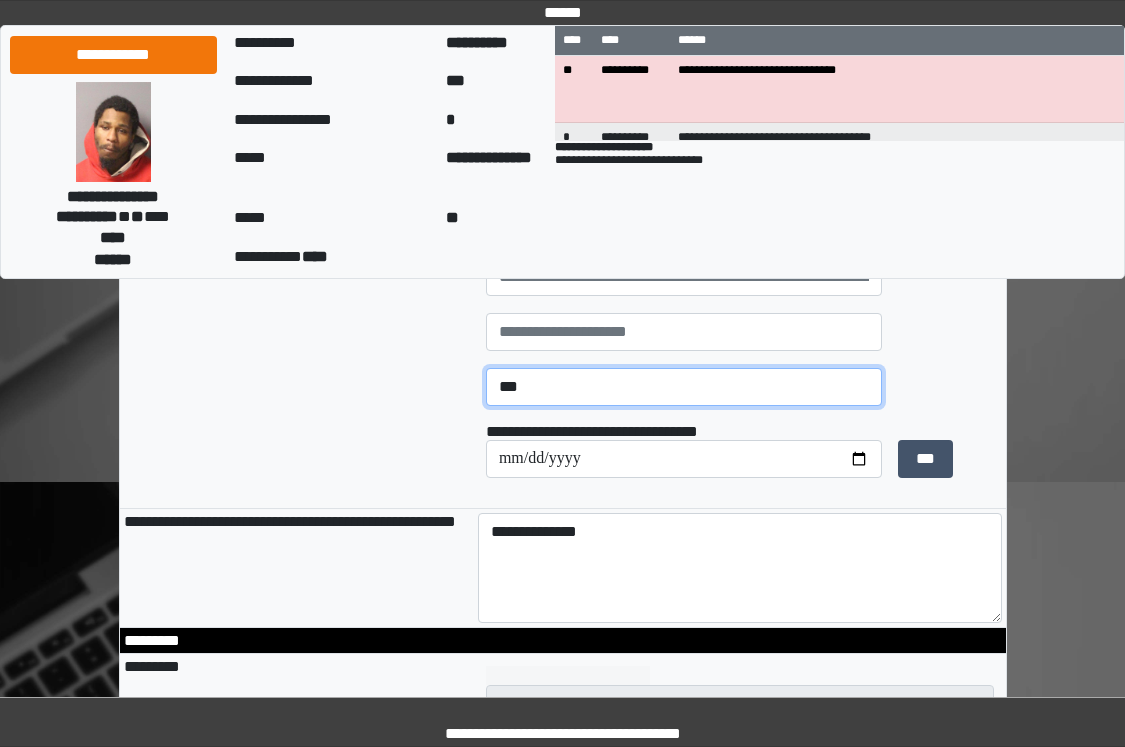 type on "***" 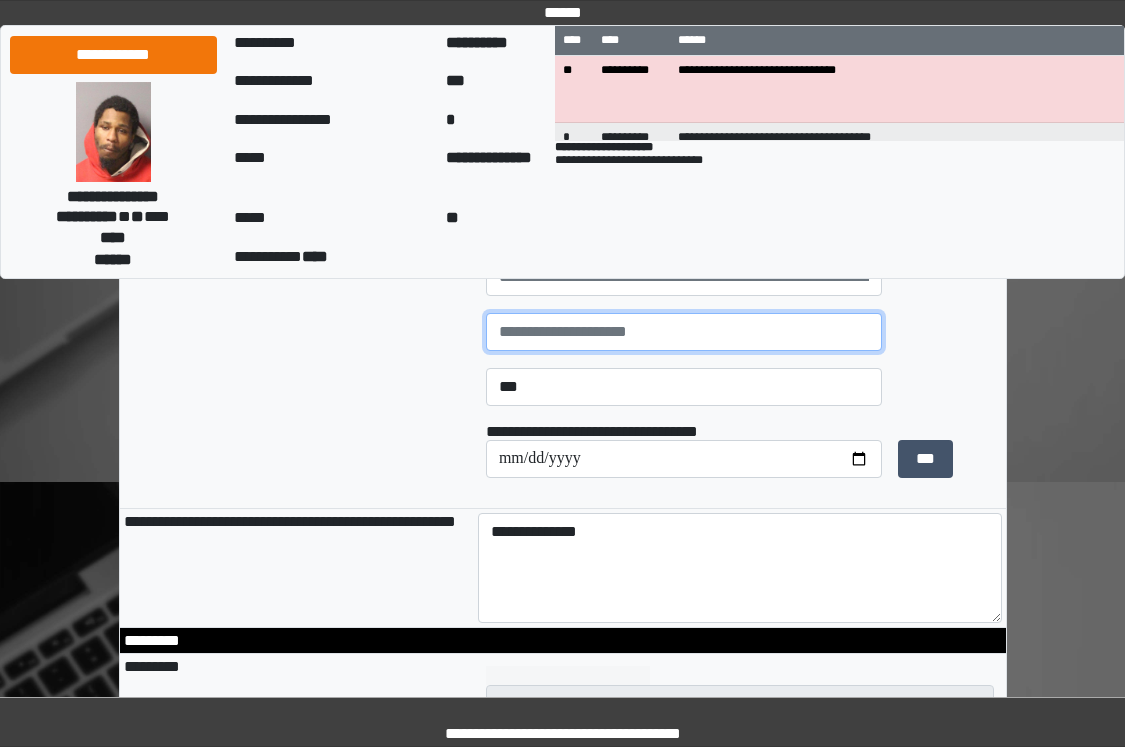 click at bounding box center [684, 332] 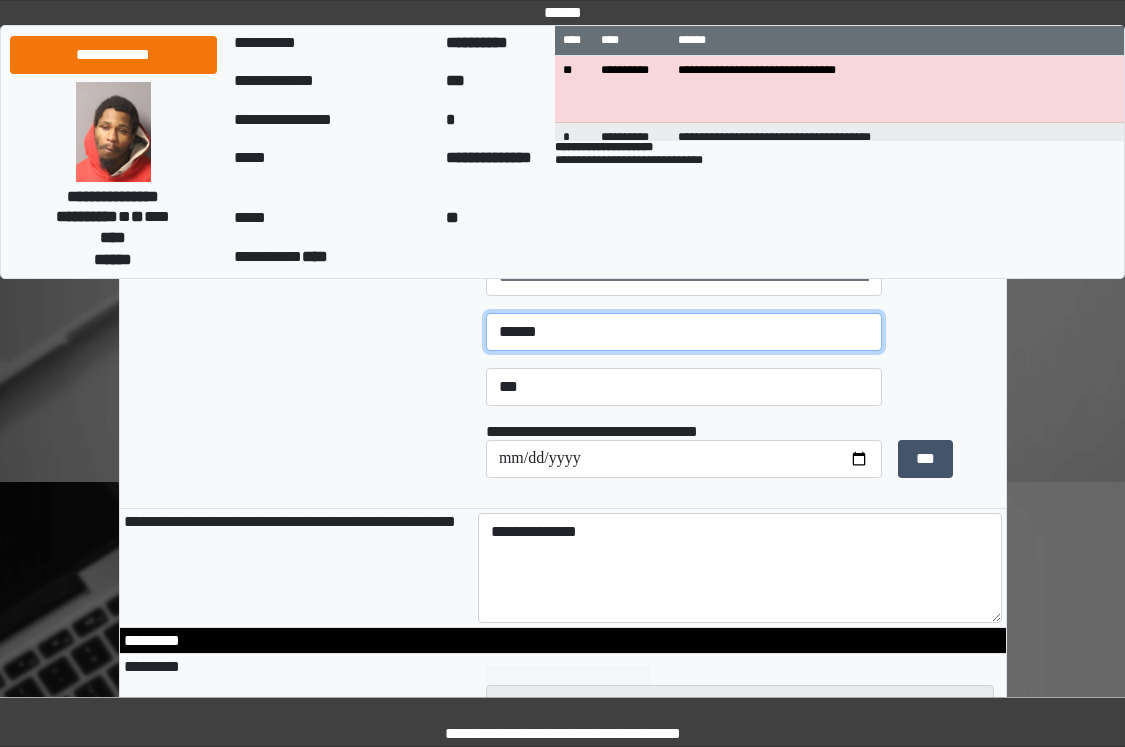 type on "******" 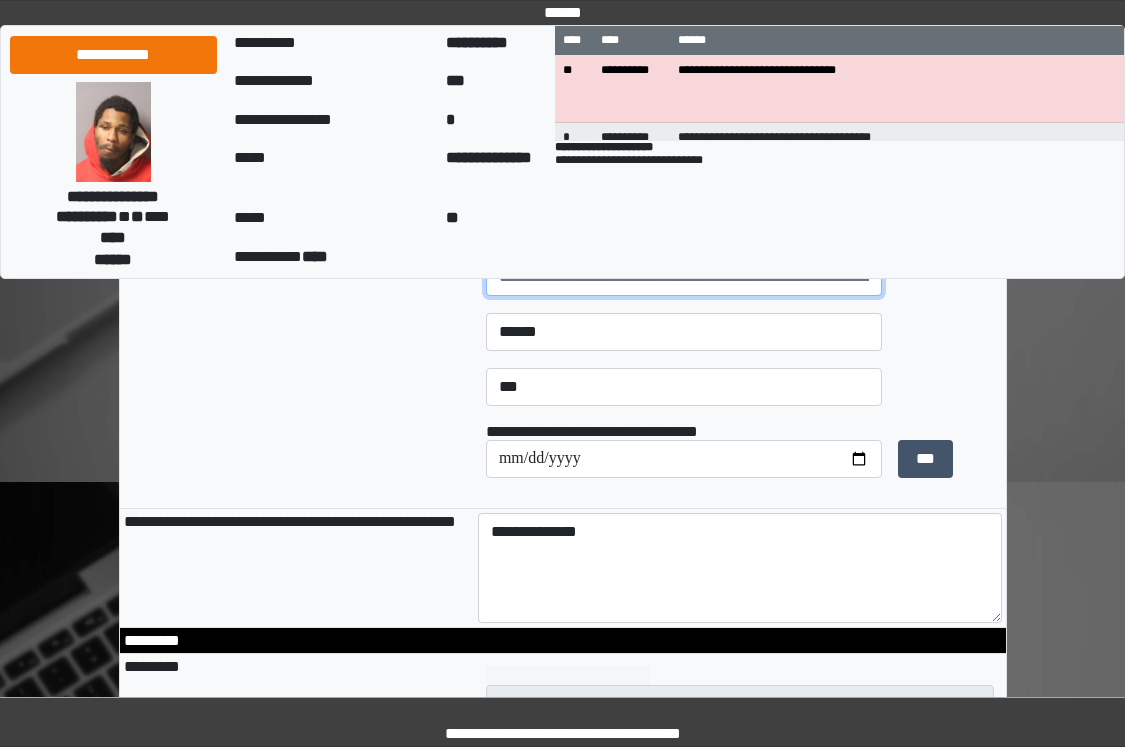 click at bounding box center (684, 277) 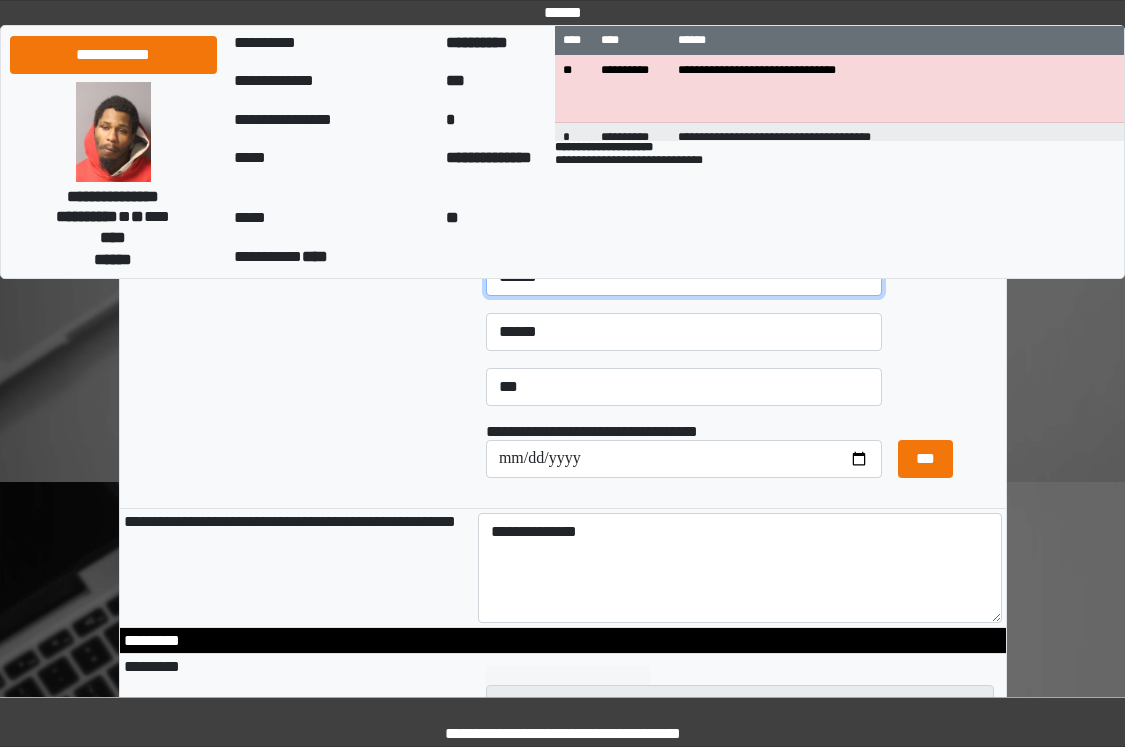 type on "******" 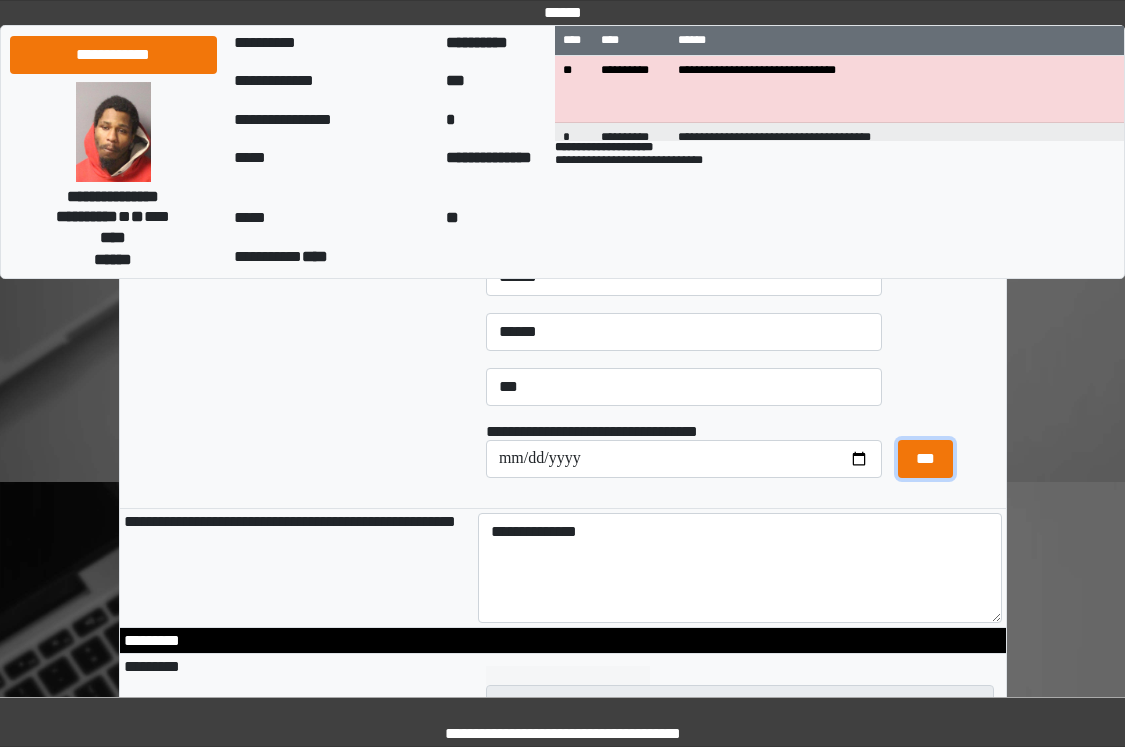 click on "***" at bounding box center (925, 459) 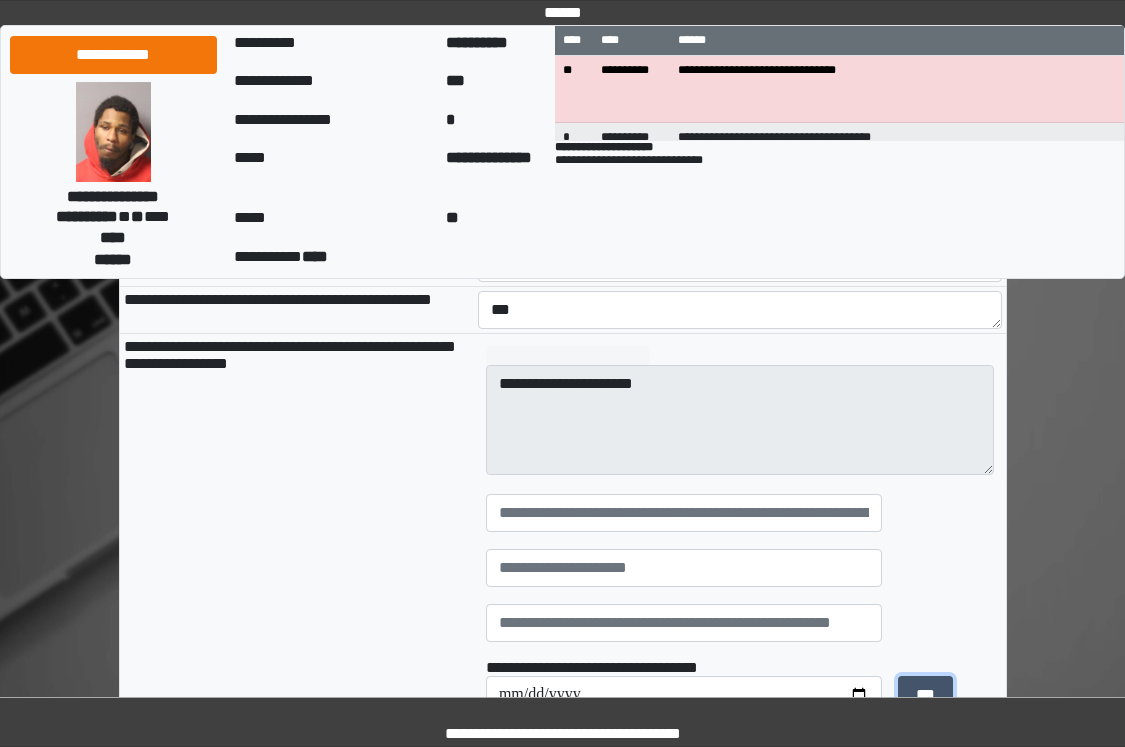 scroll, scrollTop: 3800, scrollLeft: 0, axis: vertical 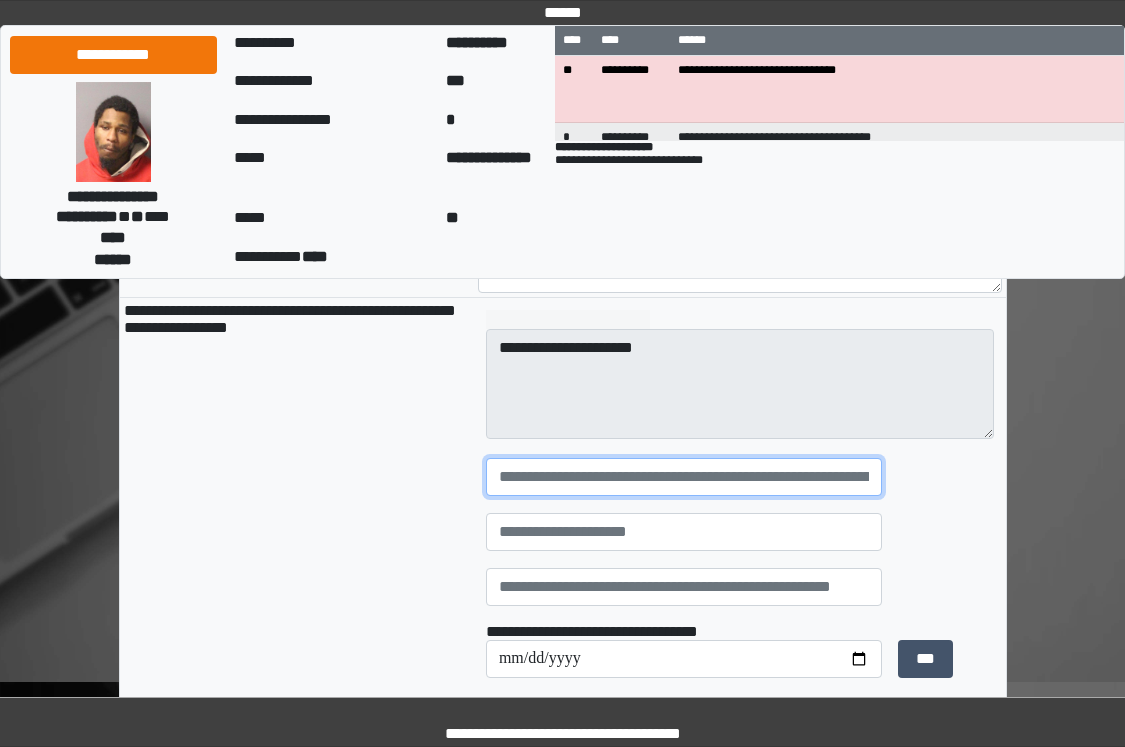 click at bounding box center (684, 477) 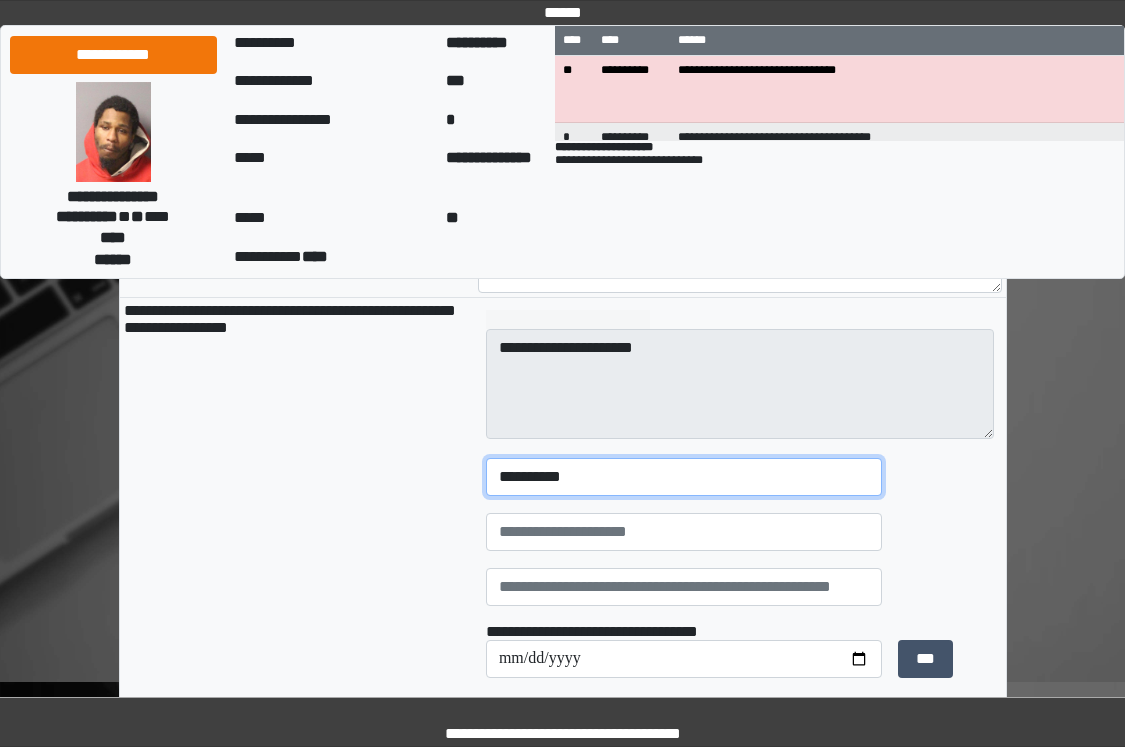 type on "*********" 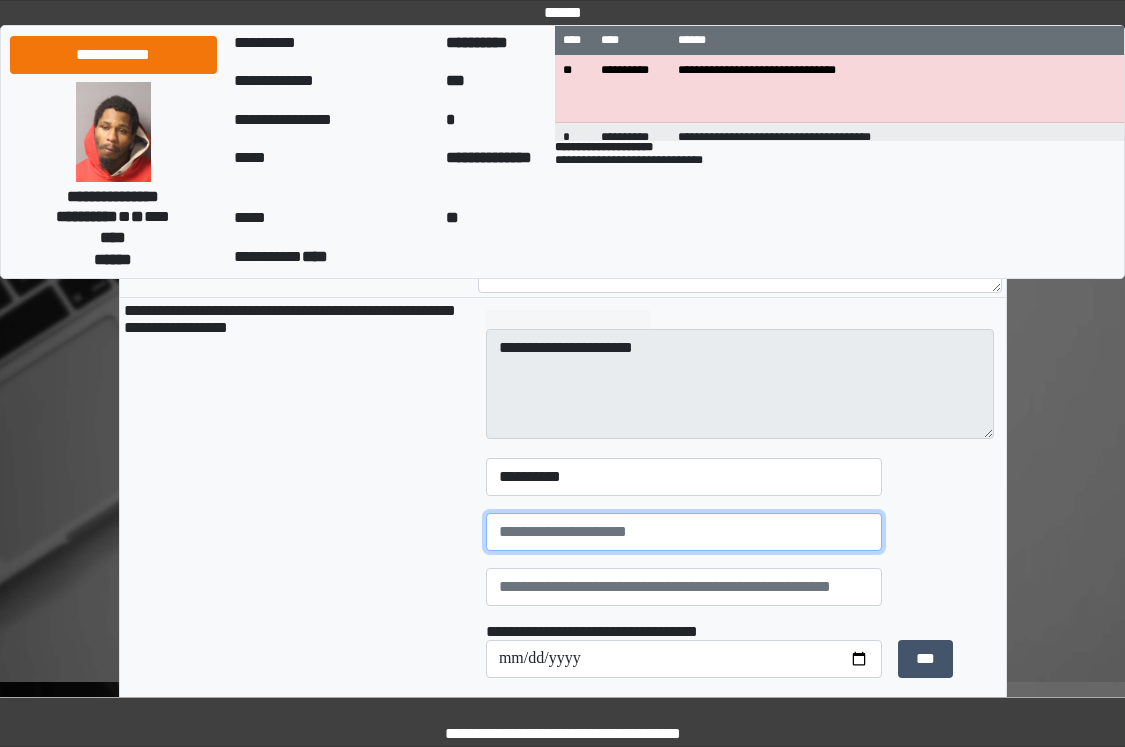 click at bounding box center (684, 532) 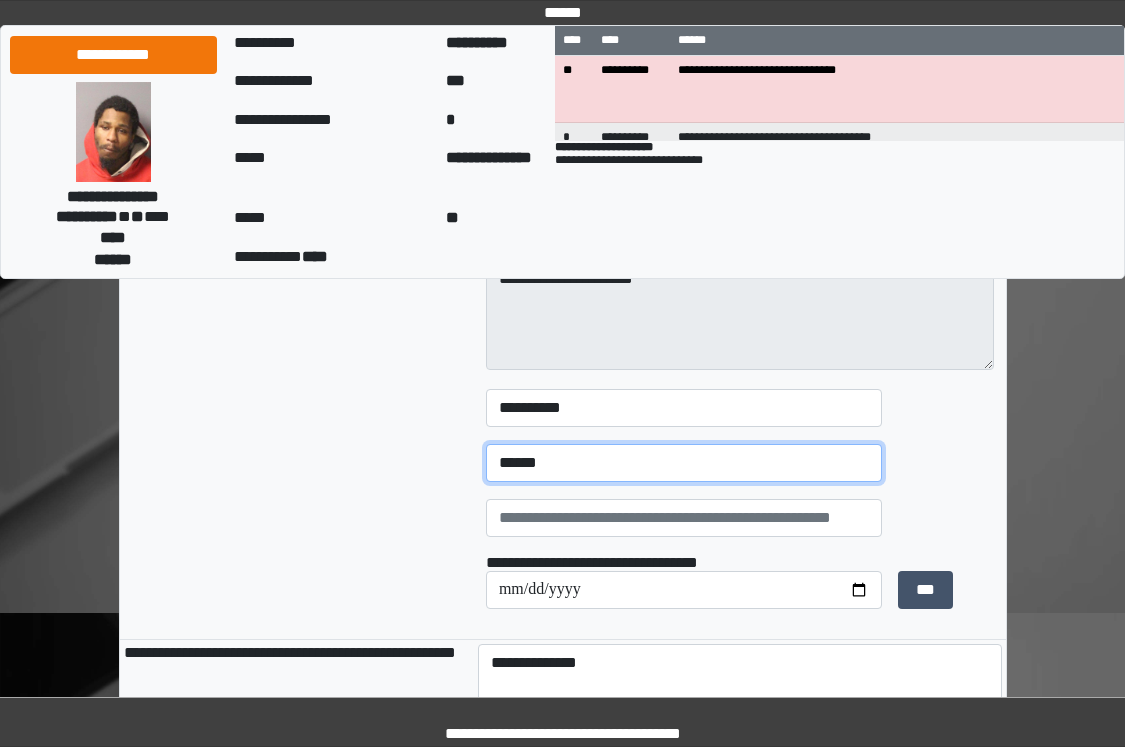 scroll, scrollTop: 4000, scrollLeft: 0, axis: vertical 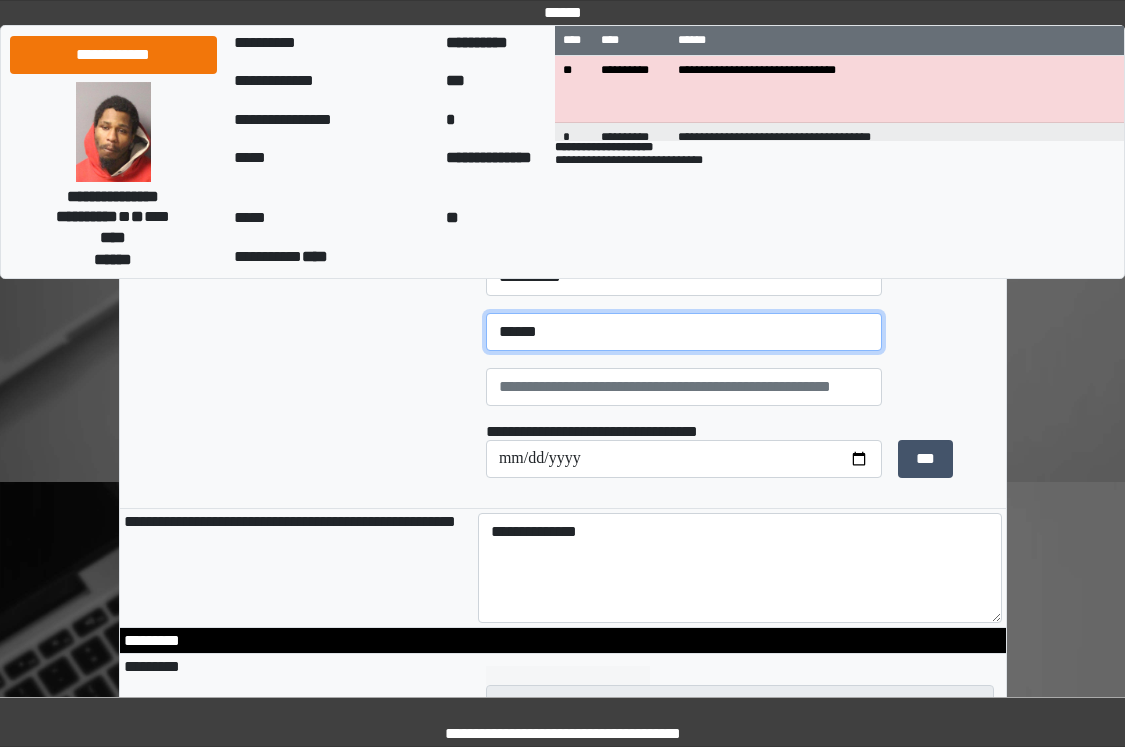 type on "******" 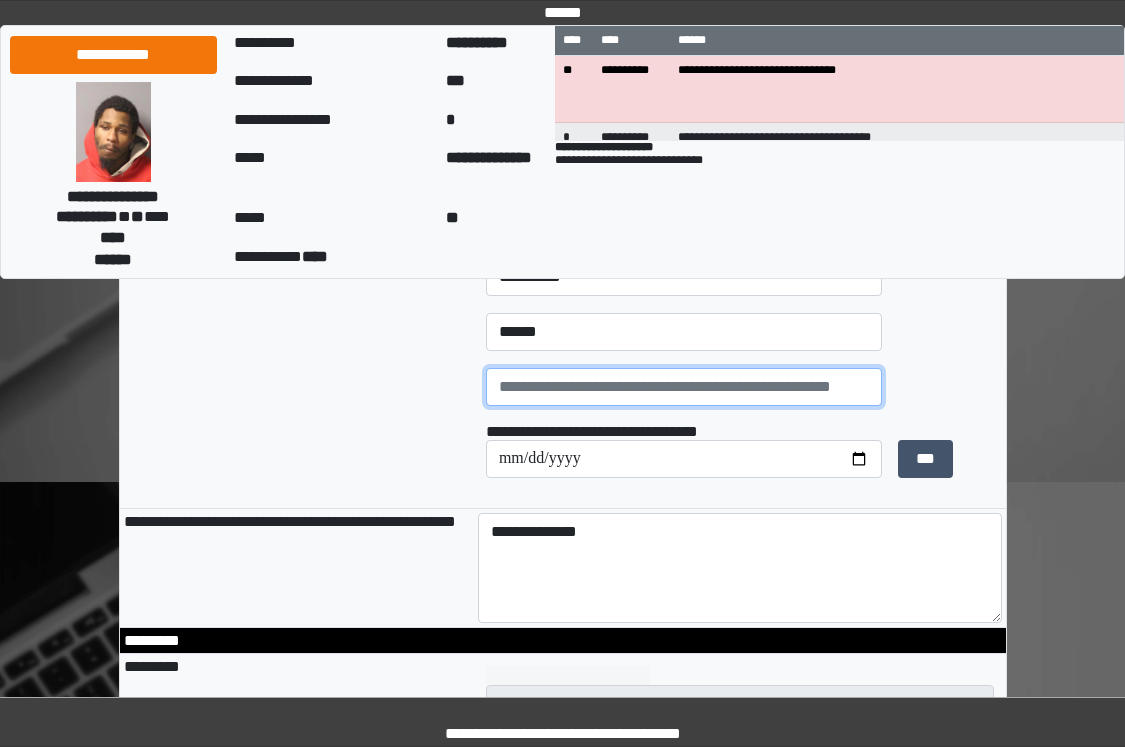 click at bounding box center [684, 387] 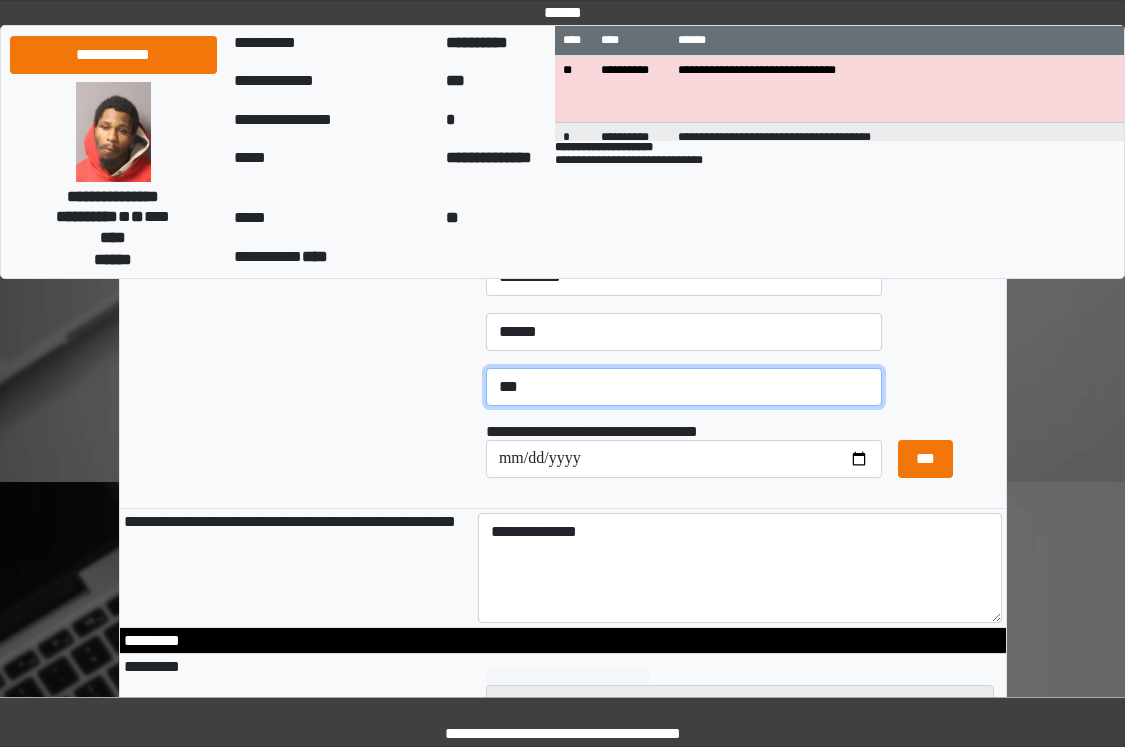 type on "***" 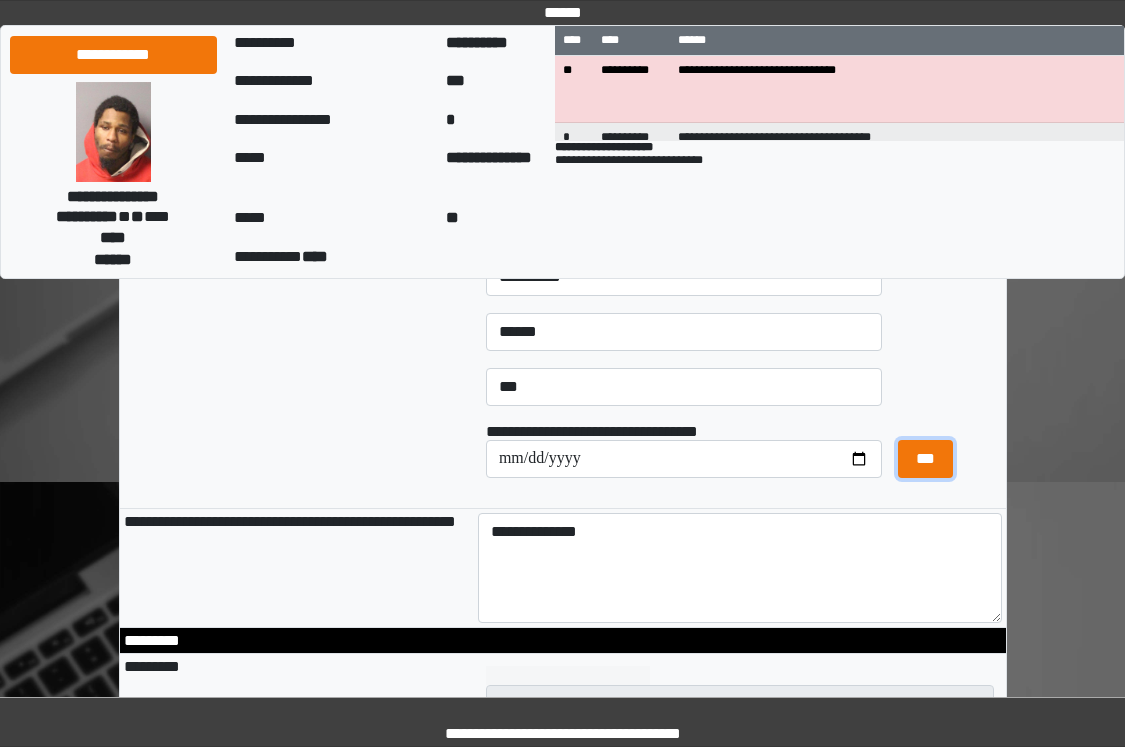 click on "***" at bounding box center [925, 459] 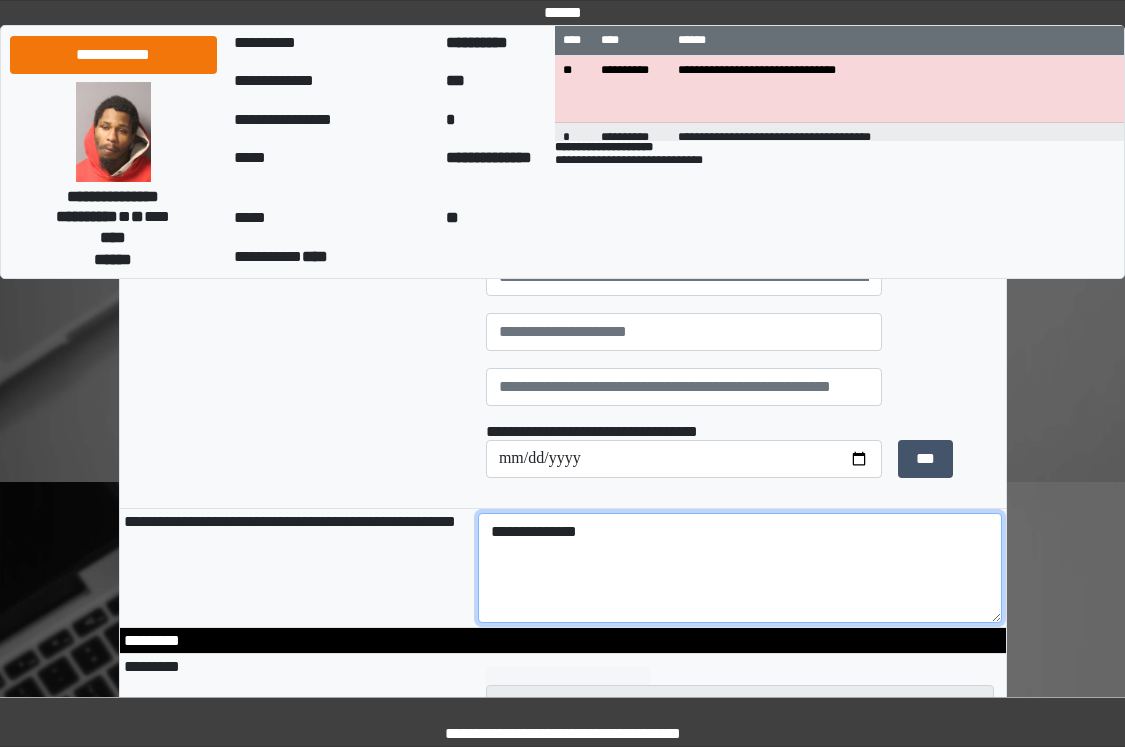 drag, startPoint x: 699, startPoint y: 615, endPoint x: 438, endPoint y: 613, distance: 261.00766 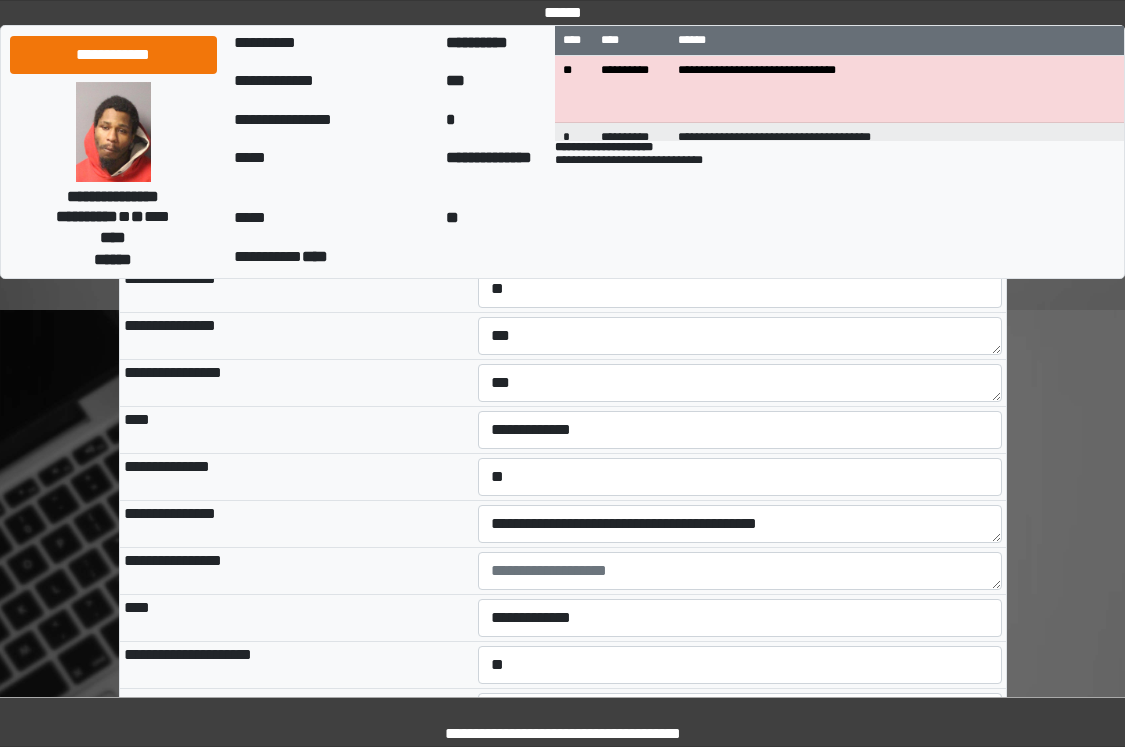 scroll, scrollTop: 7400, scrollLeft: 0, axis: vertical 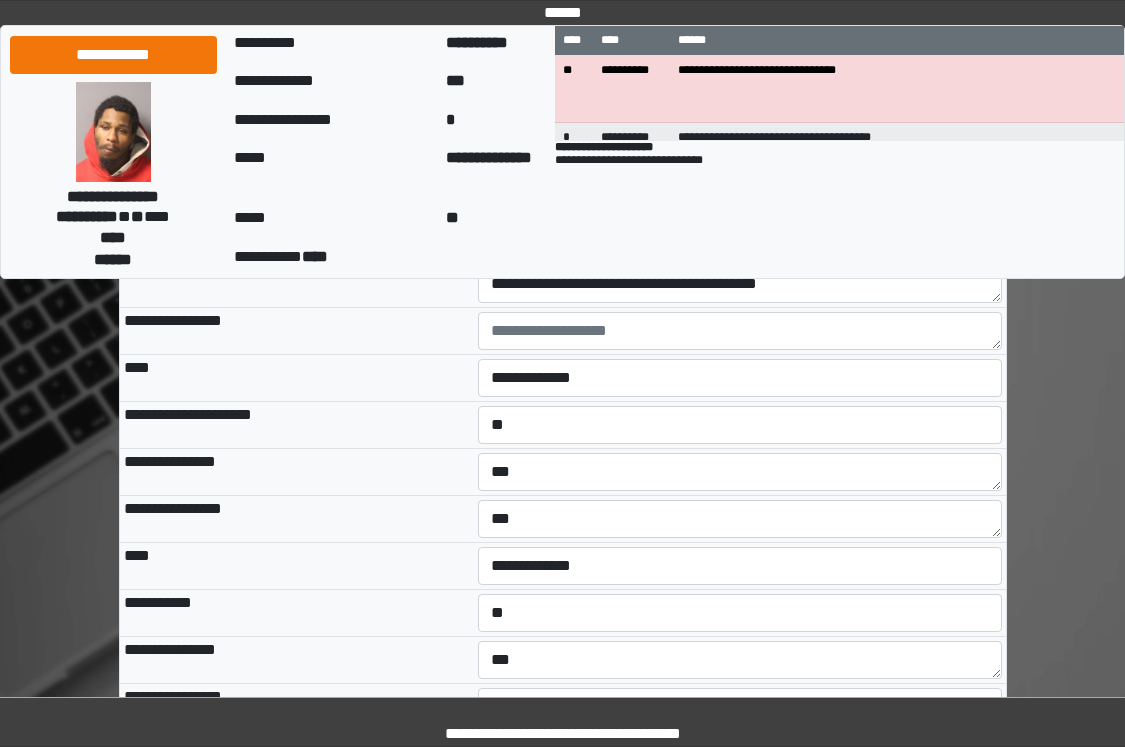 type on "***" 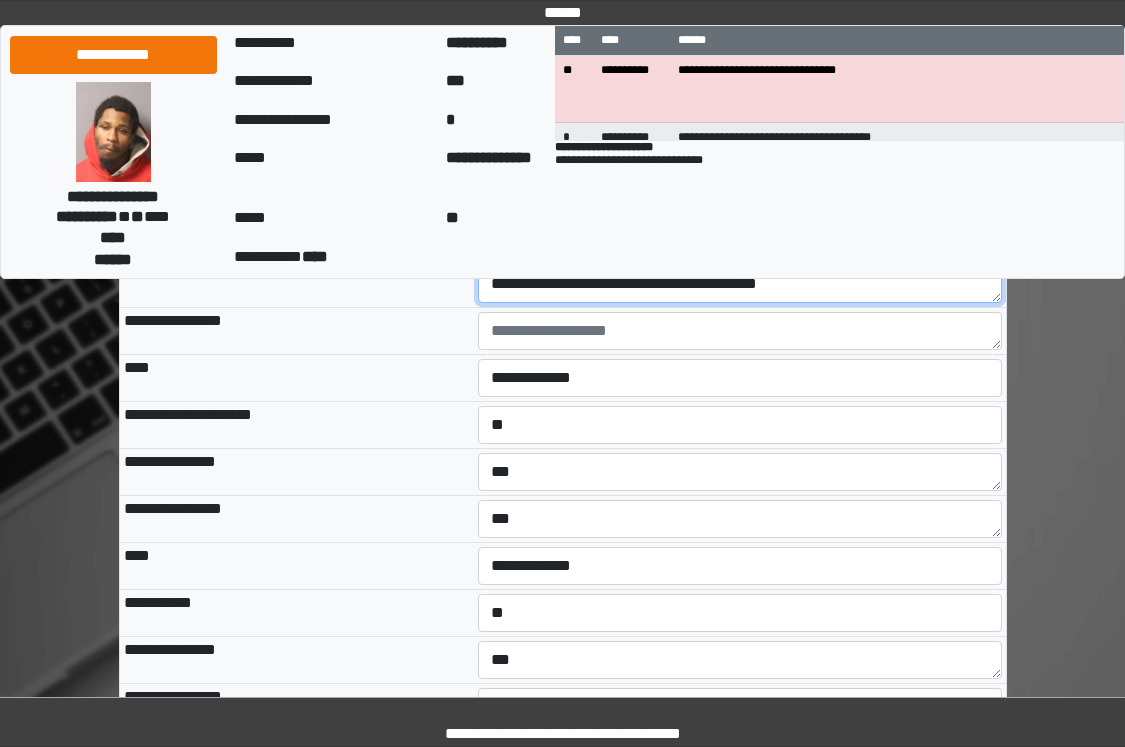click on "**********" at bounding box center [740, 284] 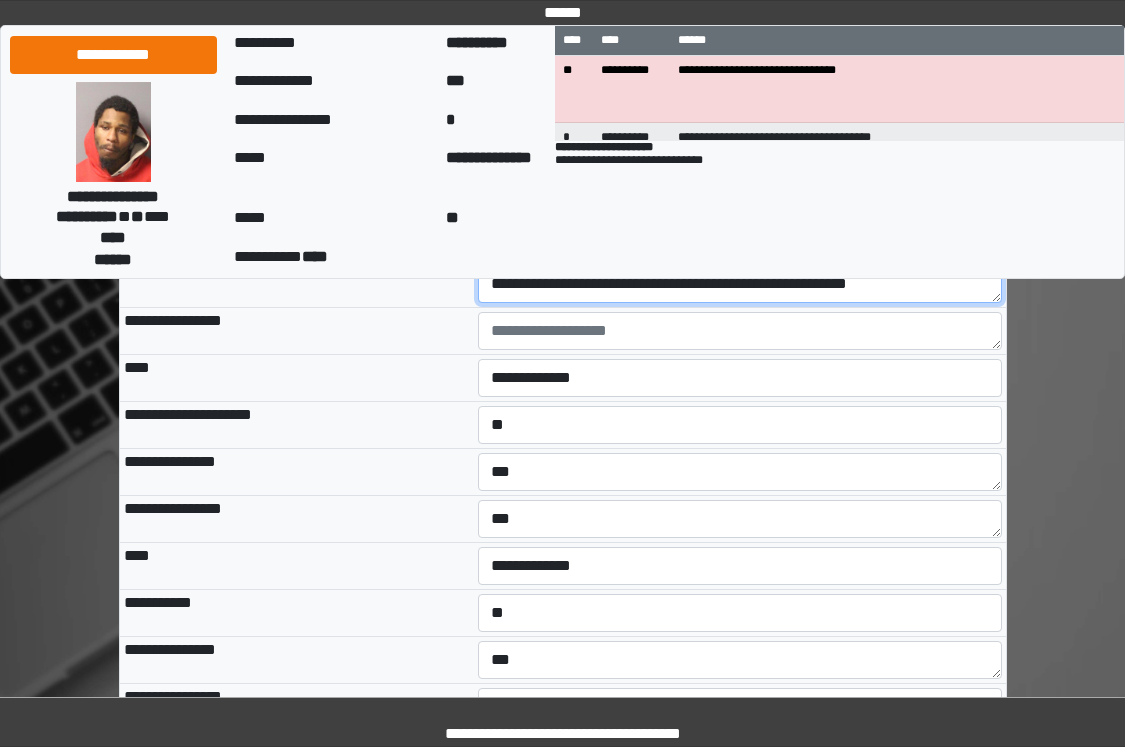 type on "**********" 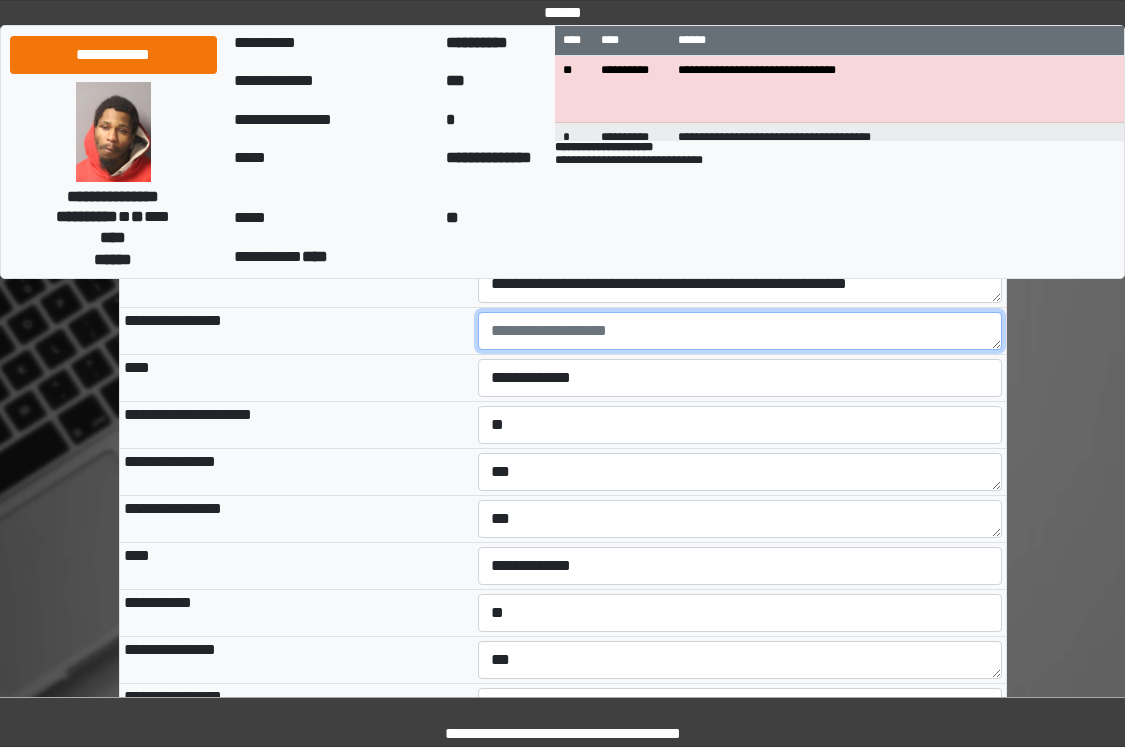 click at bounding box center [740, 331] 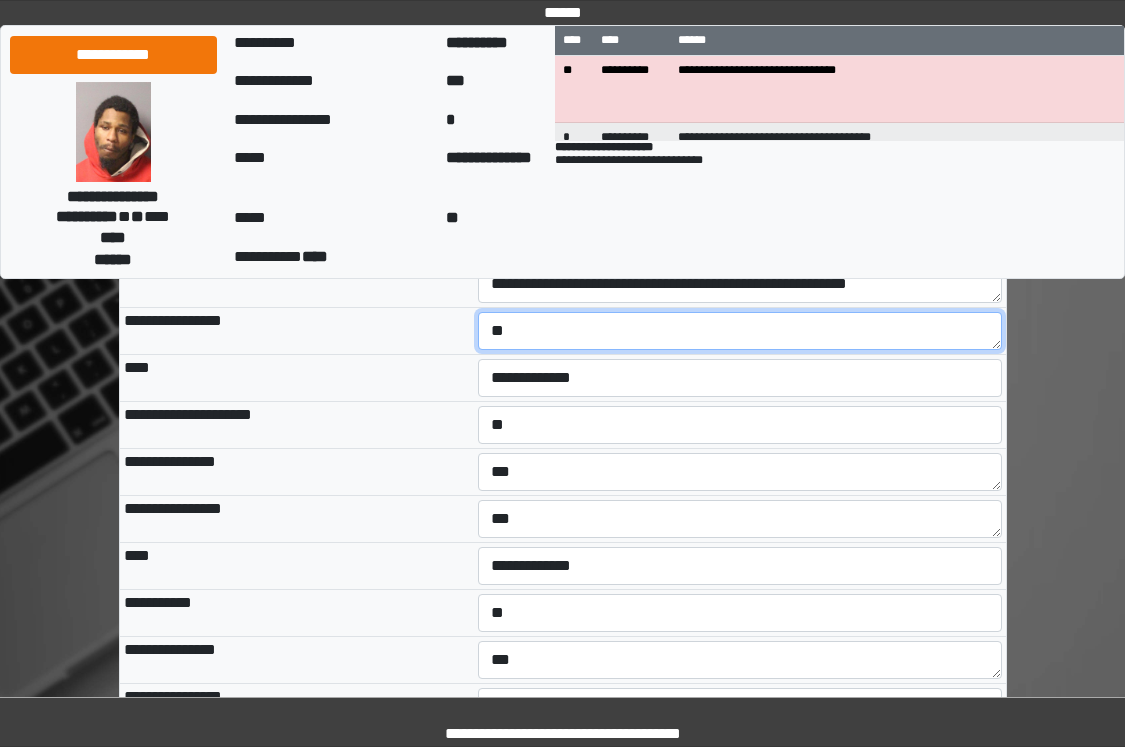 type on "*" 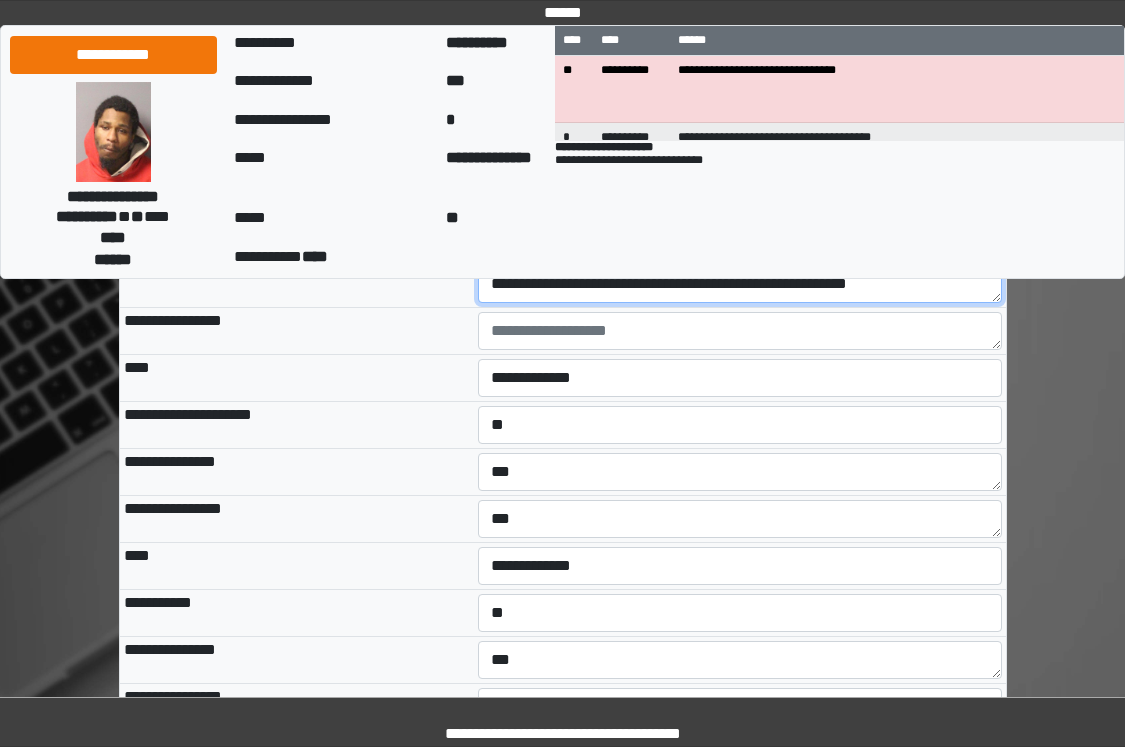 drag, startPoint x: 933, startPoint y: 421, endPoint x: 448, endPoint y: 403, distance: 485.3339 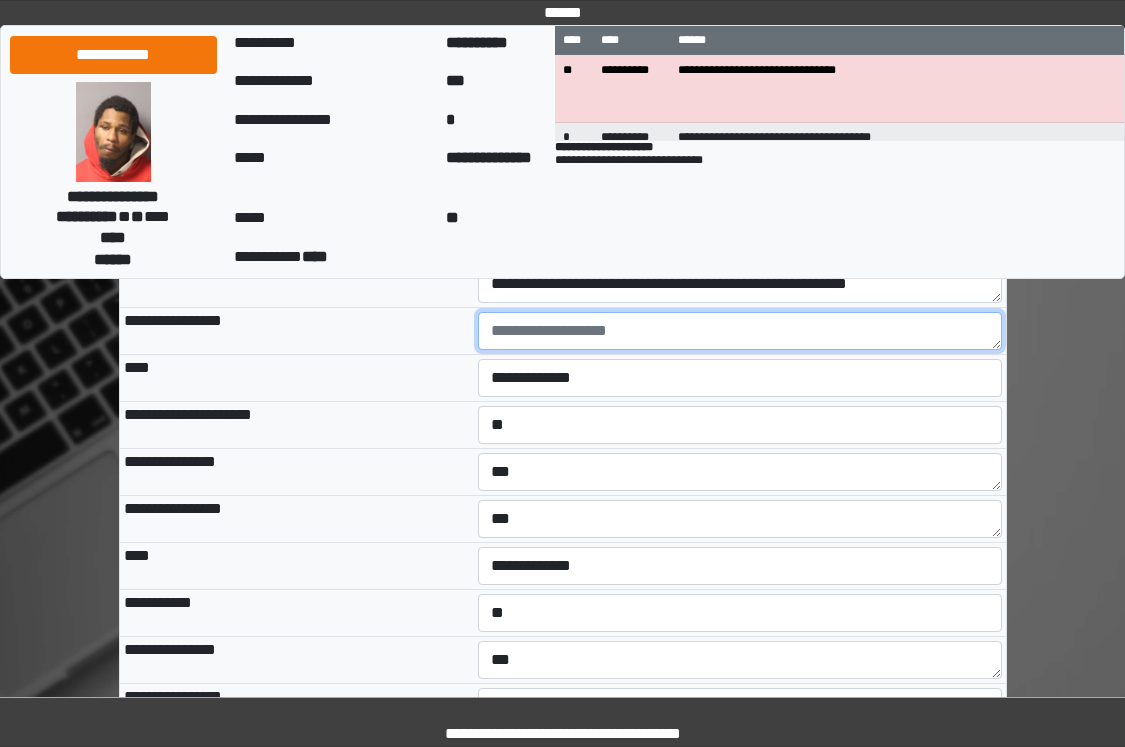 click at bounding box center [740, 331] 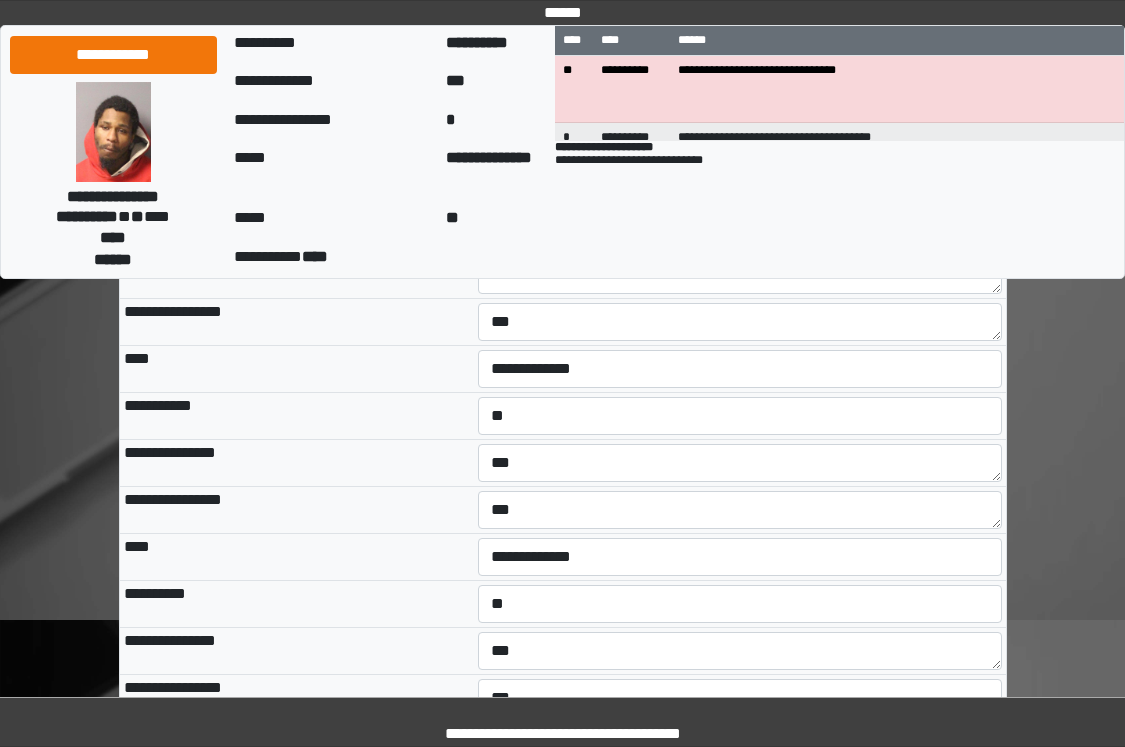 scroll, scrollTop: 7500, scrollLeft: 0, axis: vertical 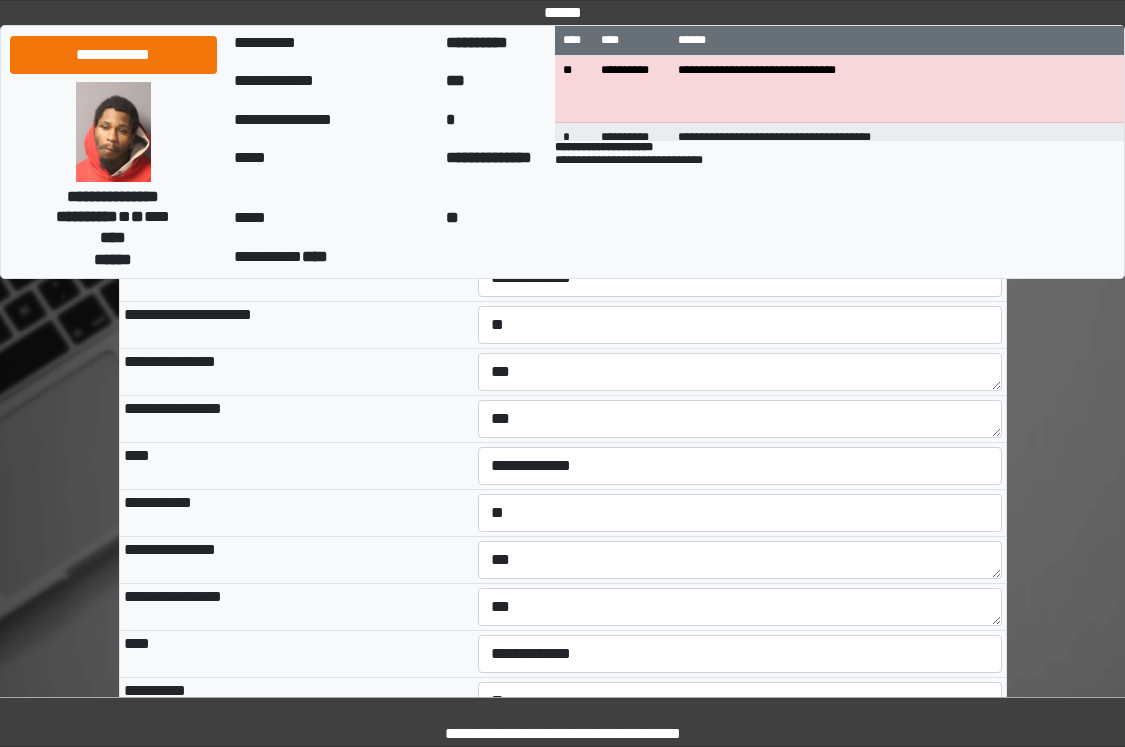type on "**********" 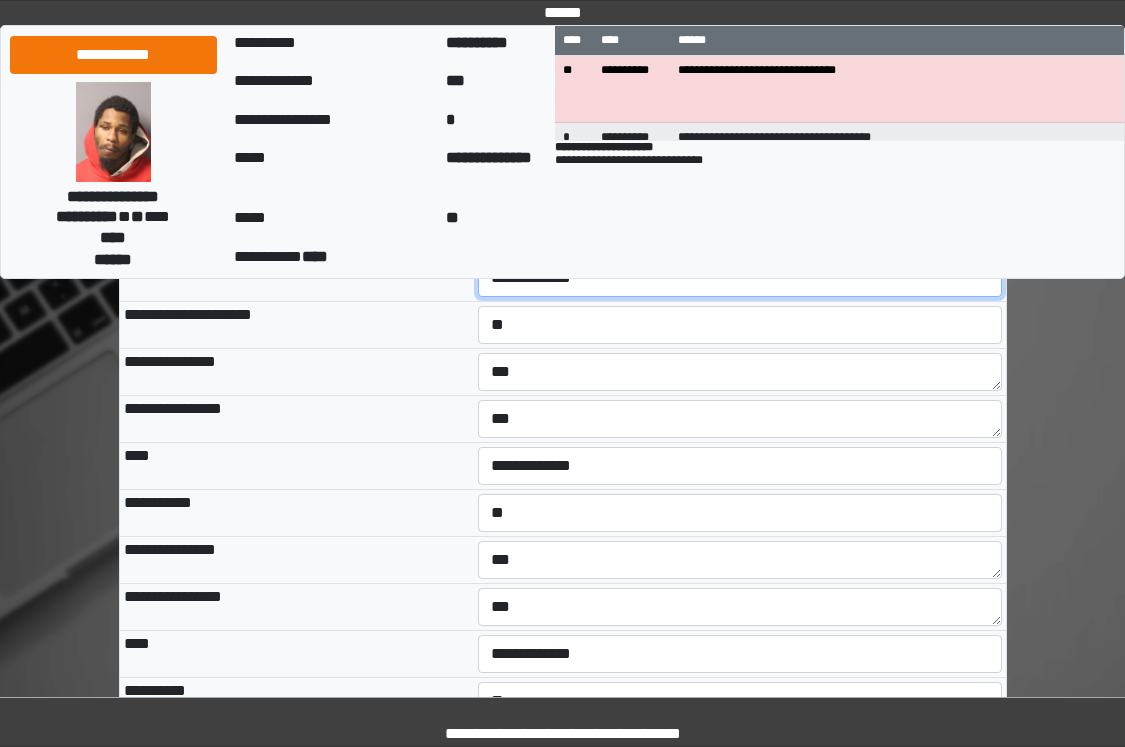 click on "**********" at bounding box center (740, 278) 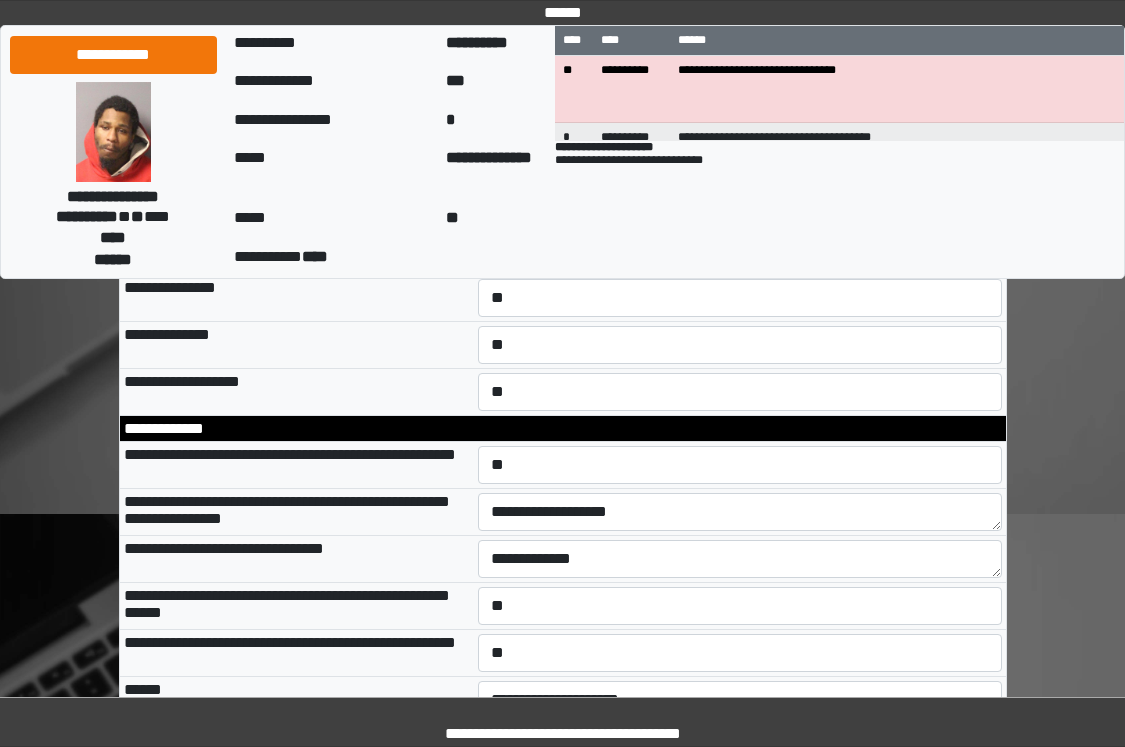 scroll, scrollTop: 10700, scrollLeft: 0, axis: vertical 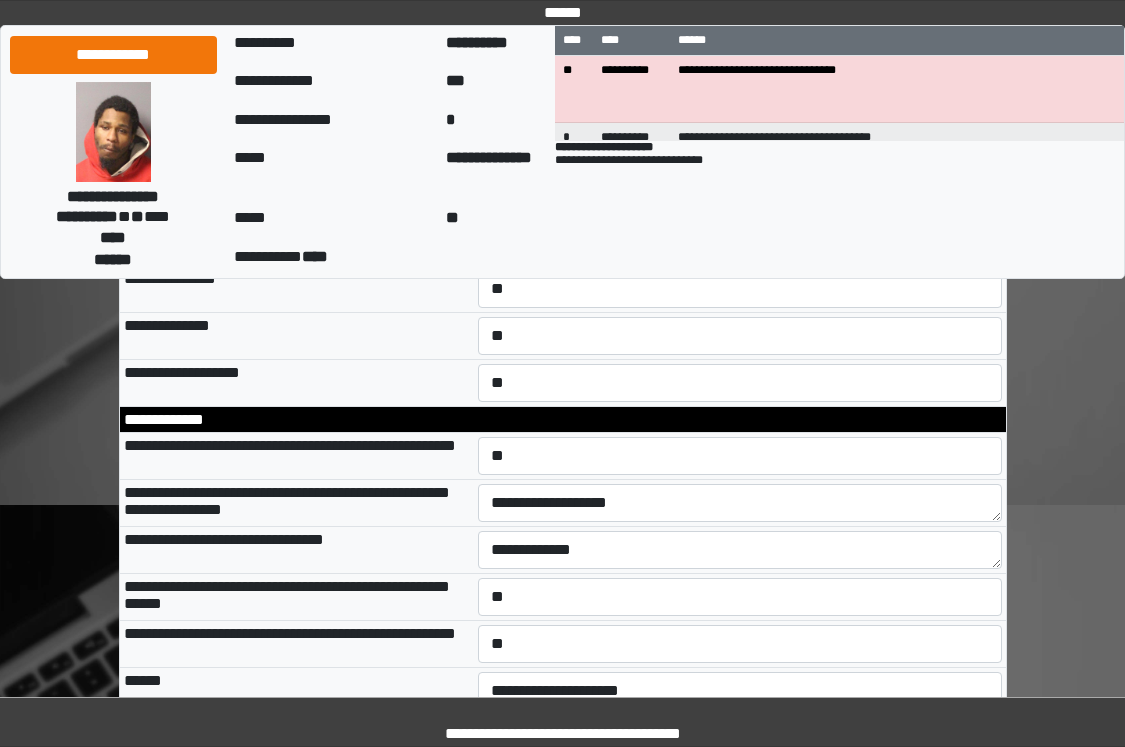 click at bounding box center [740, 133] 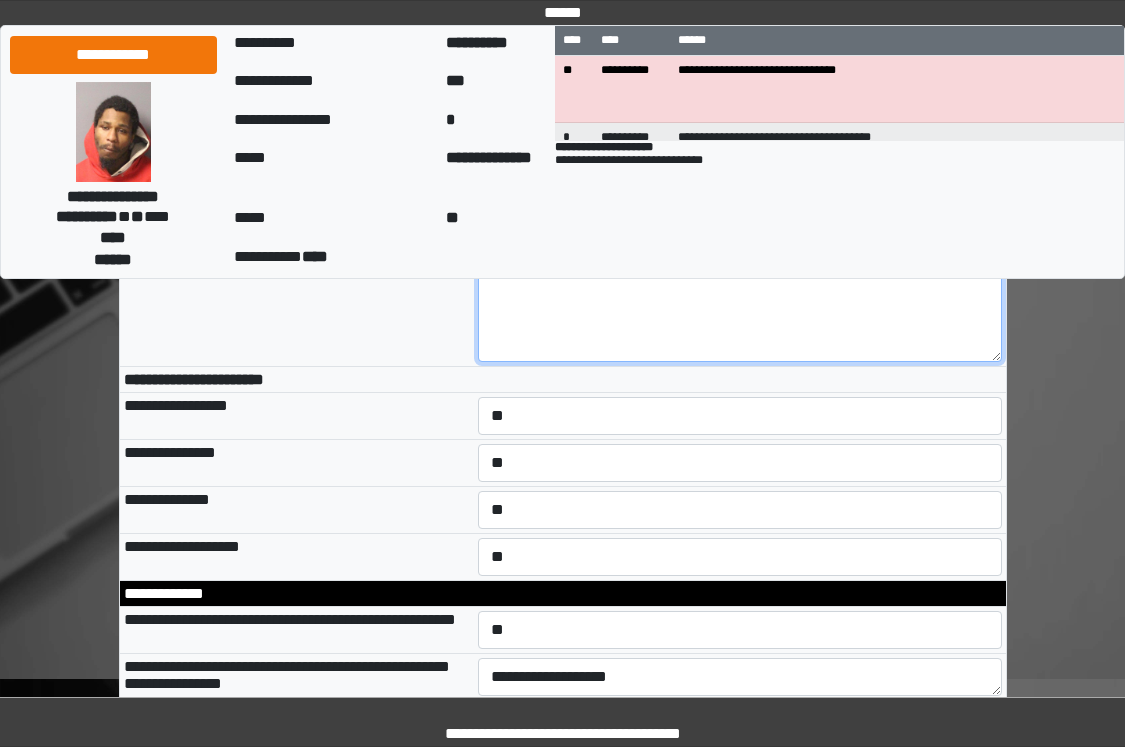 scroll, scrollTop: 10500, scrollLeft: 0, axis: vertical 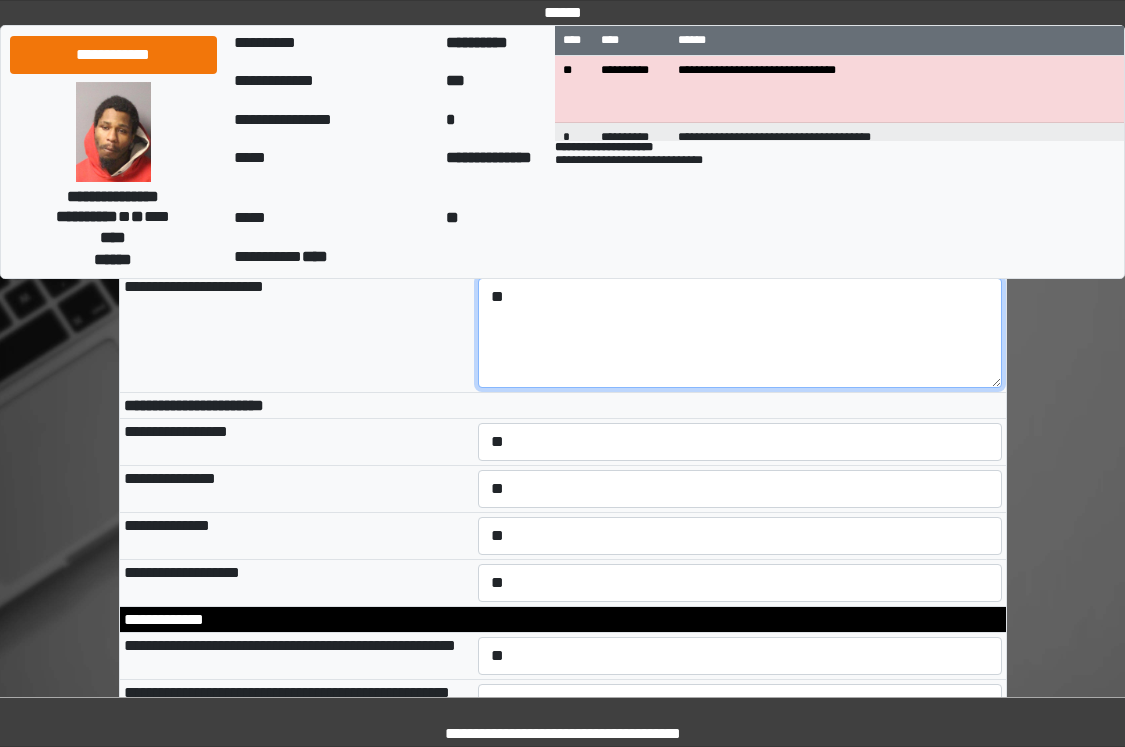 type on "*" 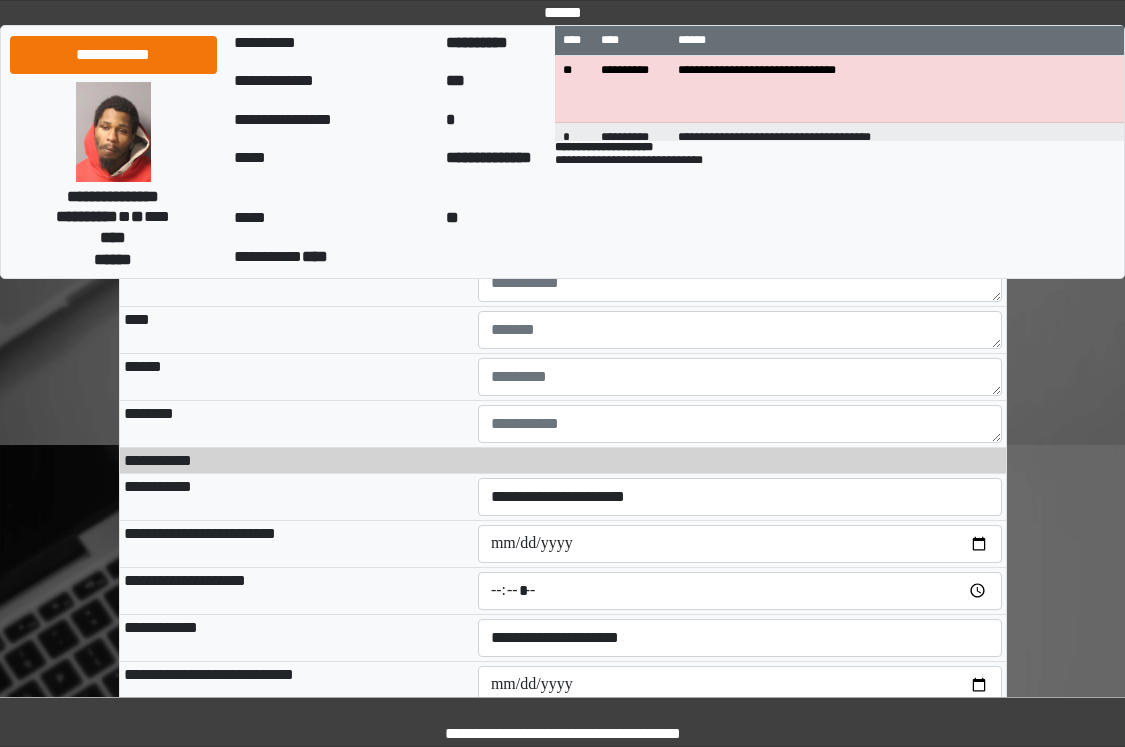 scroll, scrollTop: 14500, scrollLeft: 0, axis: vertical 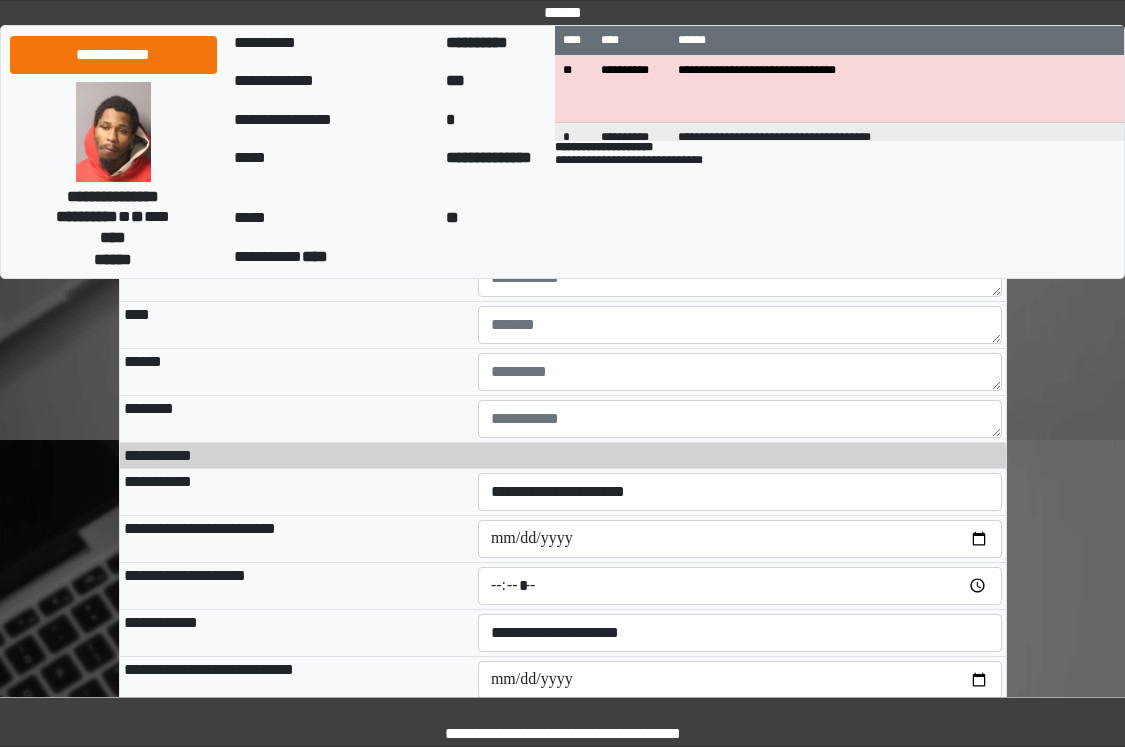 type on "**********" 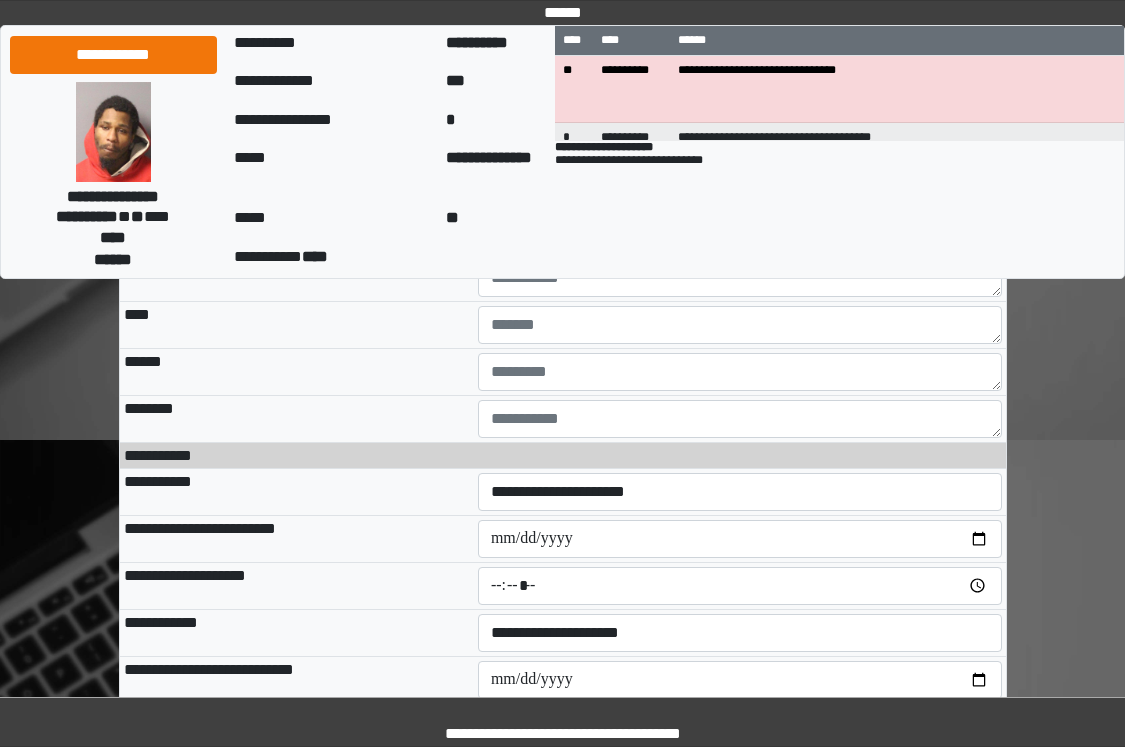 select on "*" 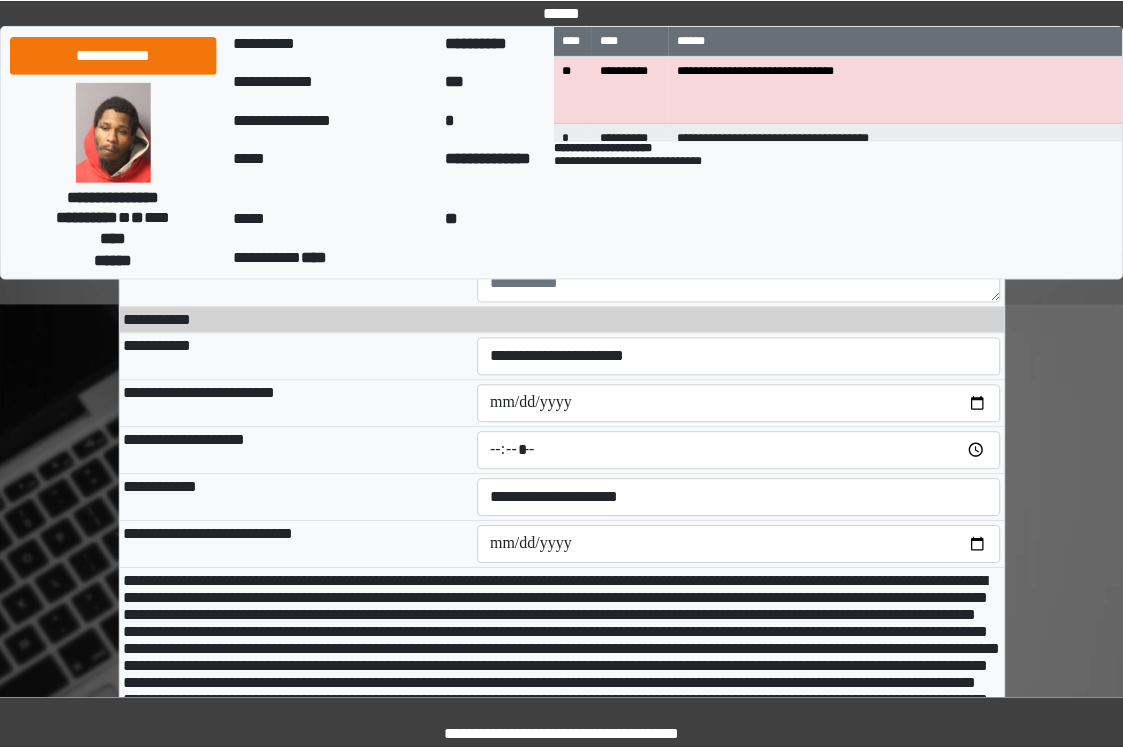 scroll, scrollTop: 14600, scrollLeft: 0, axis: vertical 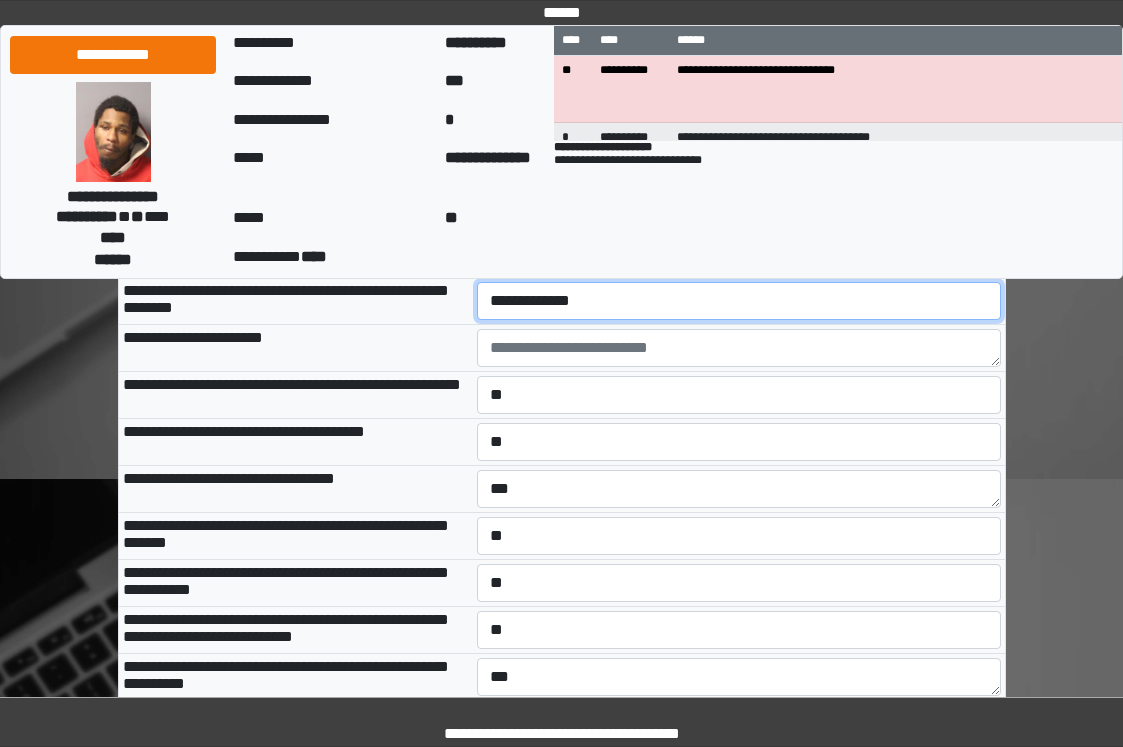 click on "**********" at bounding box center (739, 301) 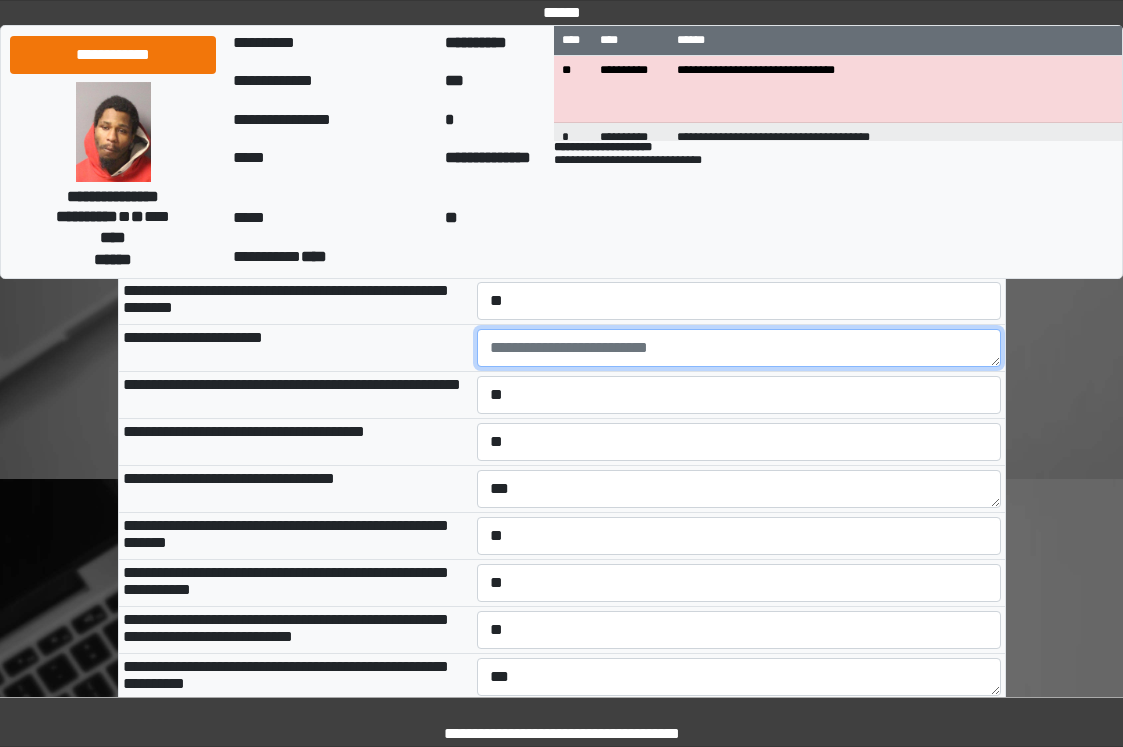click at bounding box center [739, 348] 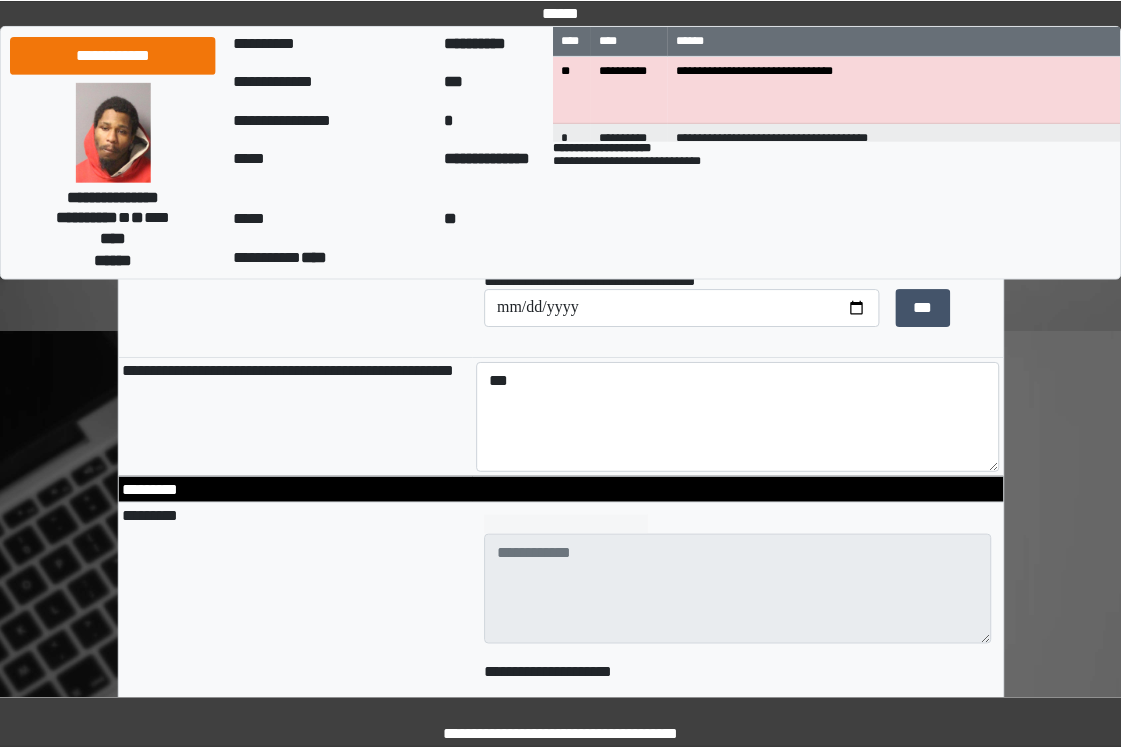 scroll, scrollTop: 4156, scrollLeft: 0, axis: vertical 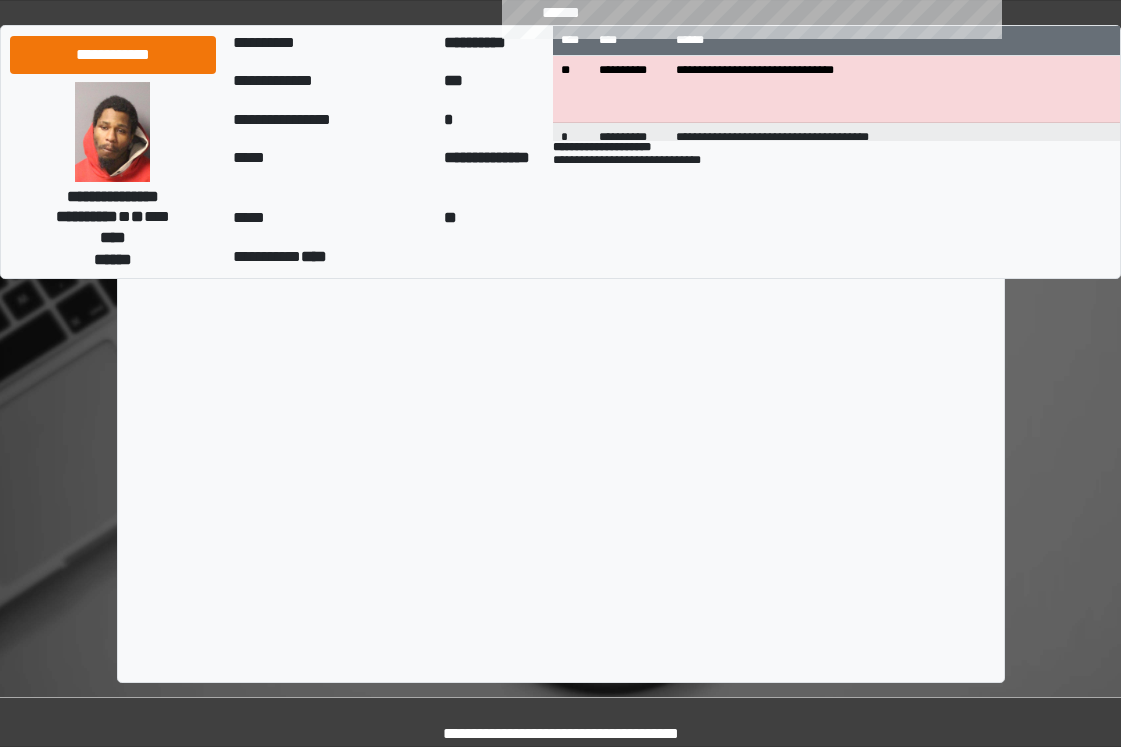 type on "***" 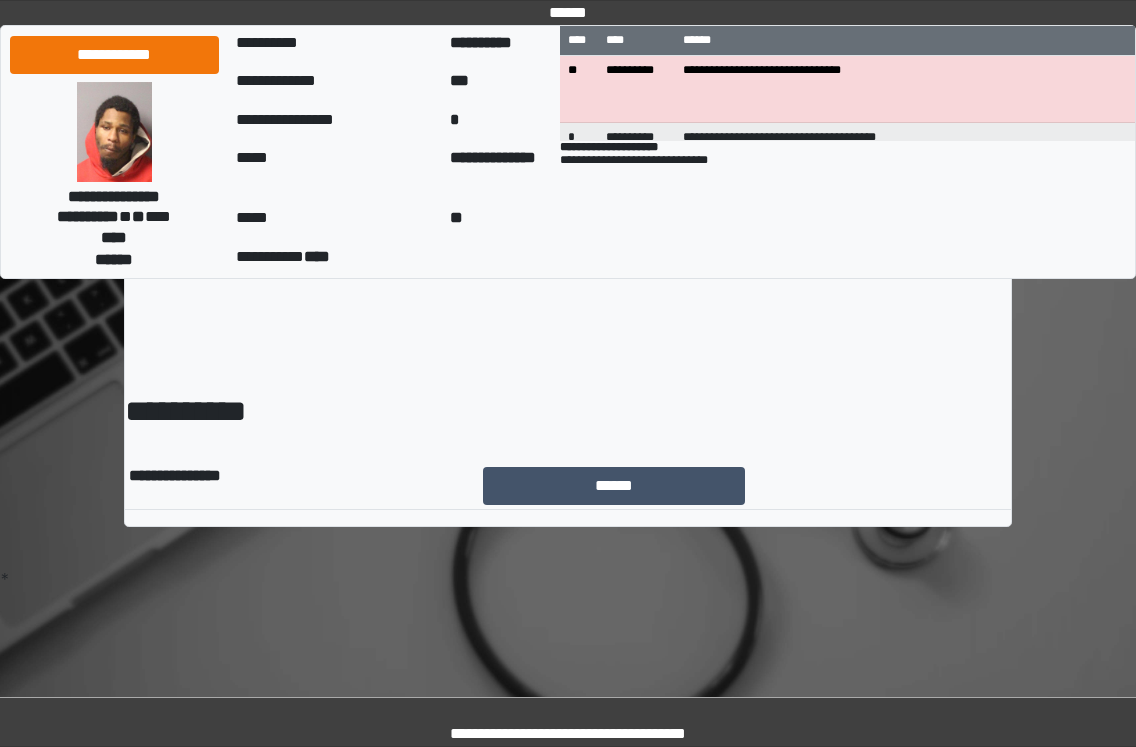 scroll, scrollTop: 0, scrollLeft: 0, axis: both 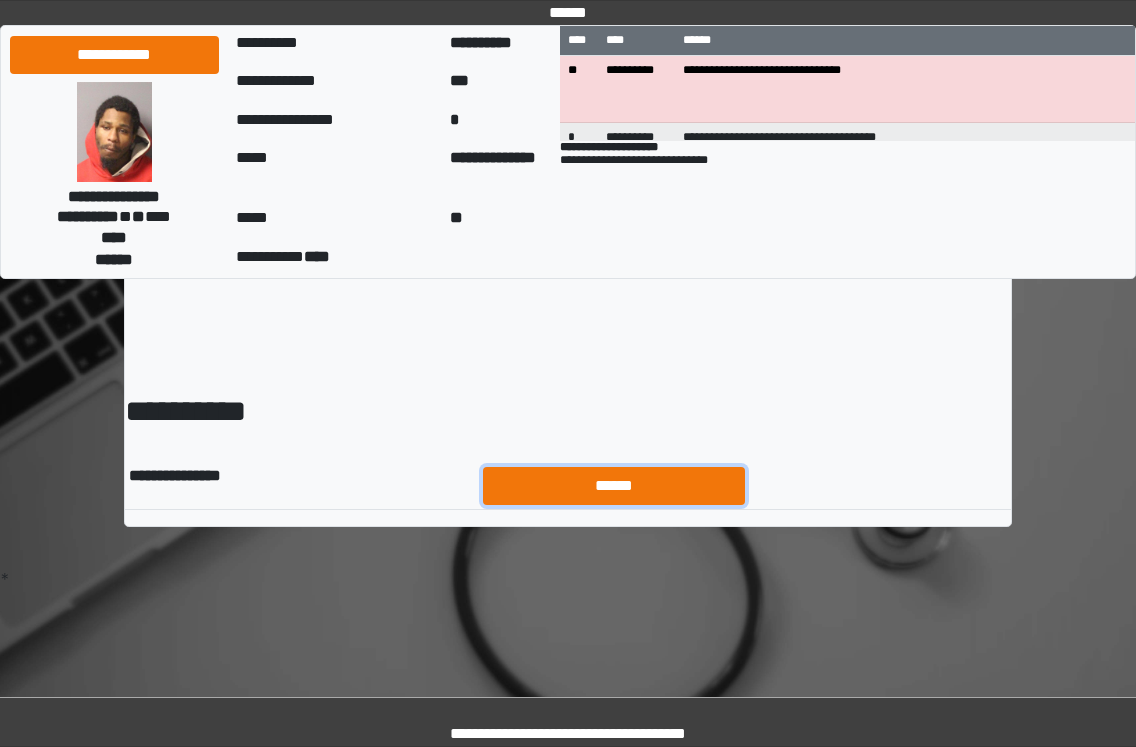 click on "******" at bounding box center [614, 486] 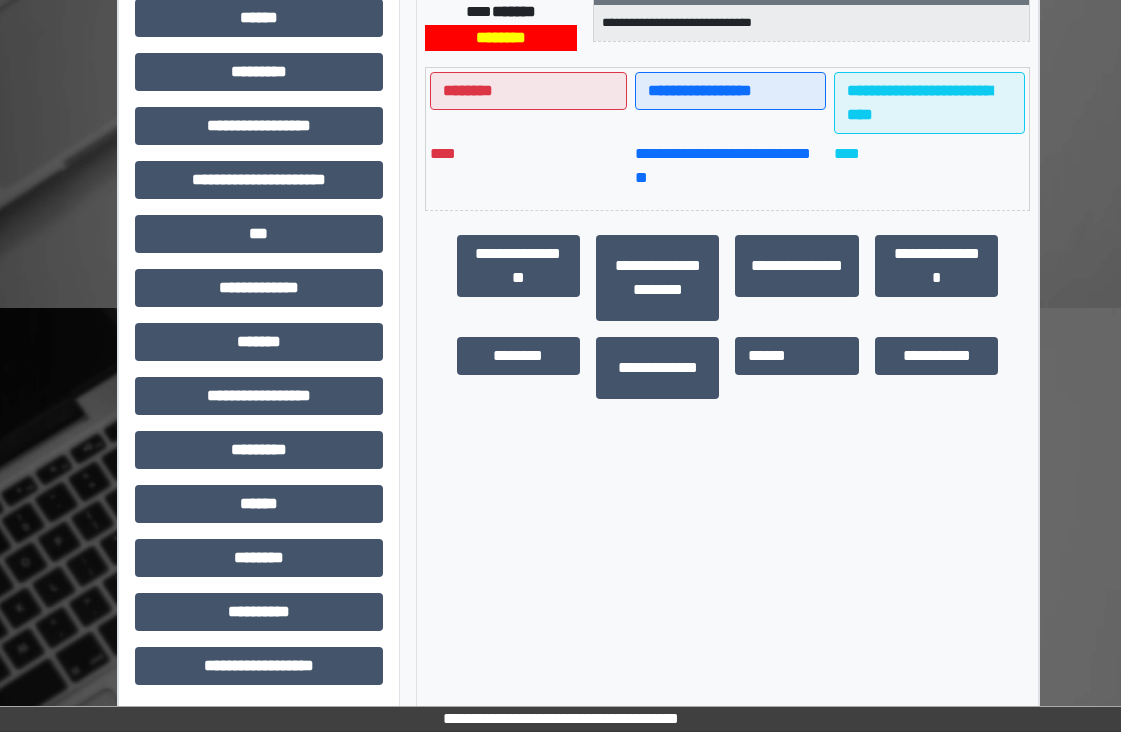 scroll, scrollTop: 442, scrollLeft: 0, axis: vertical 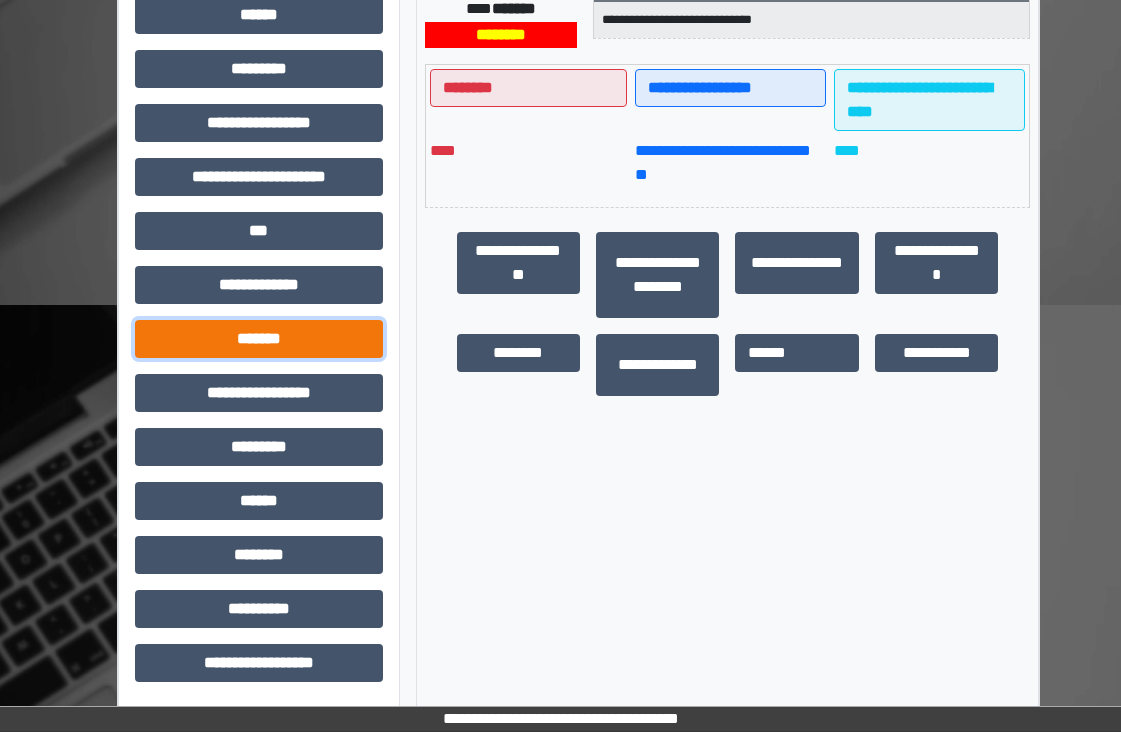 click on "*******" at bounding box center [259, 339] 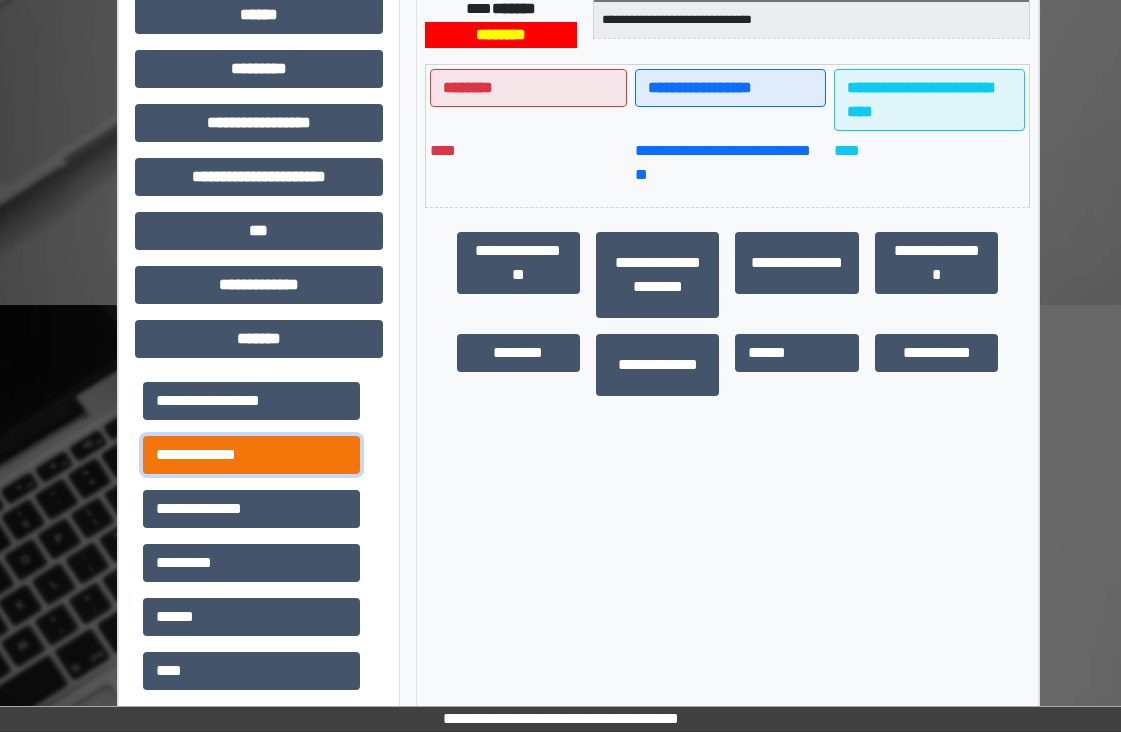 click on "**********" at bounding box center (251, 455) 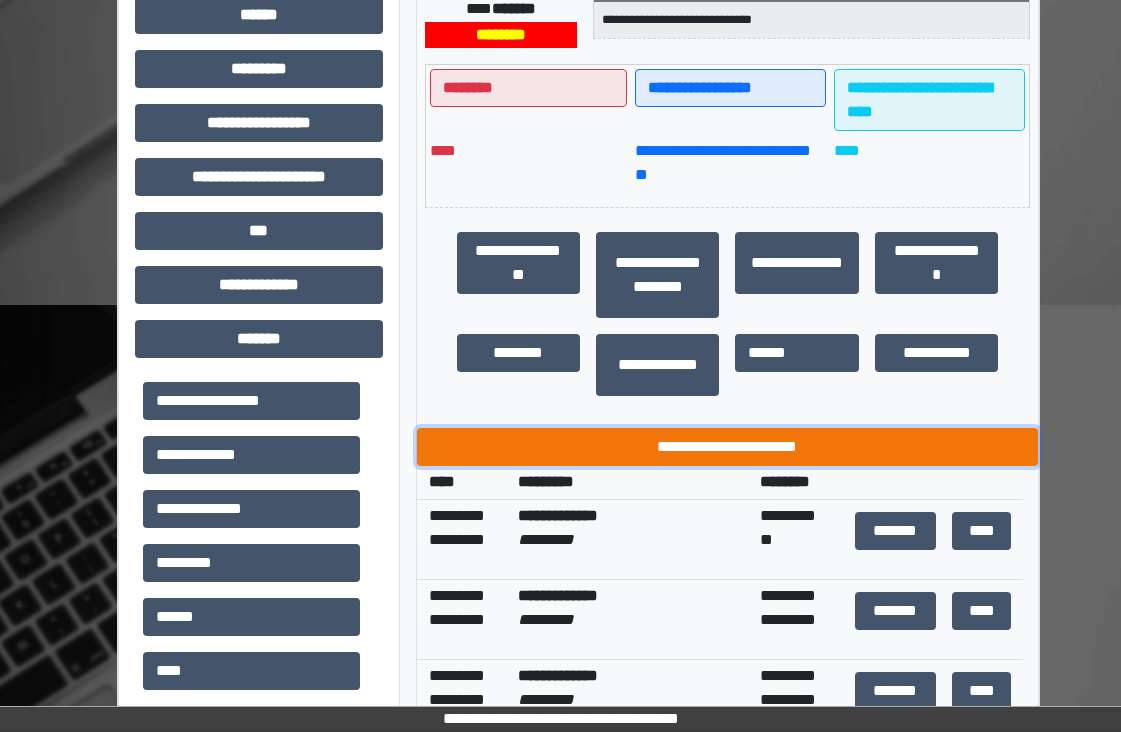 click on "**********" at bounding box center (728, 447) 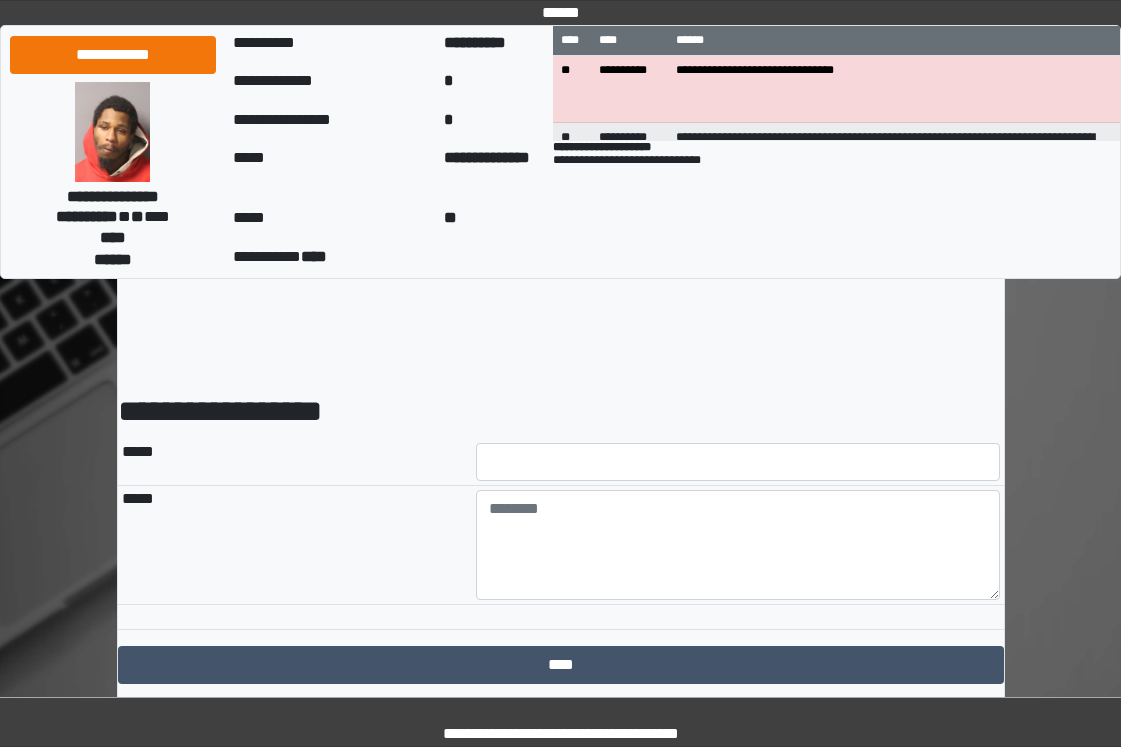 scroll, scrollTop: 0, scrollLeft: 0, axis: both 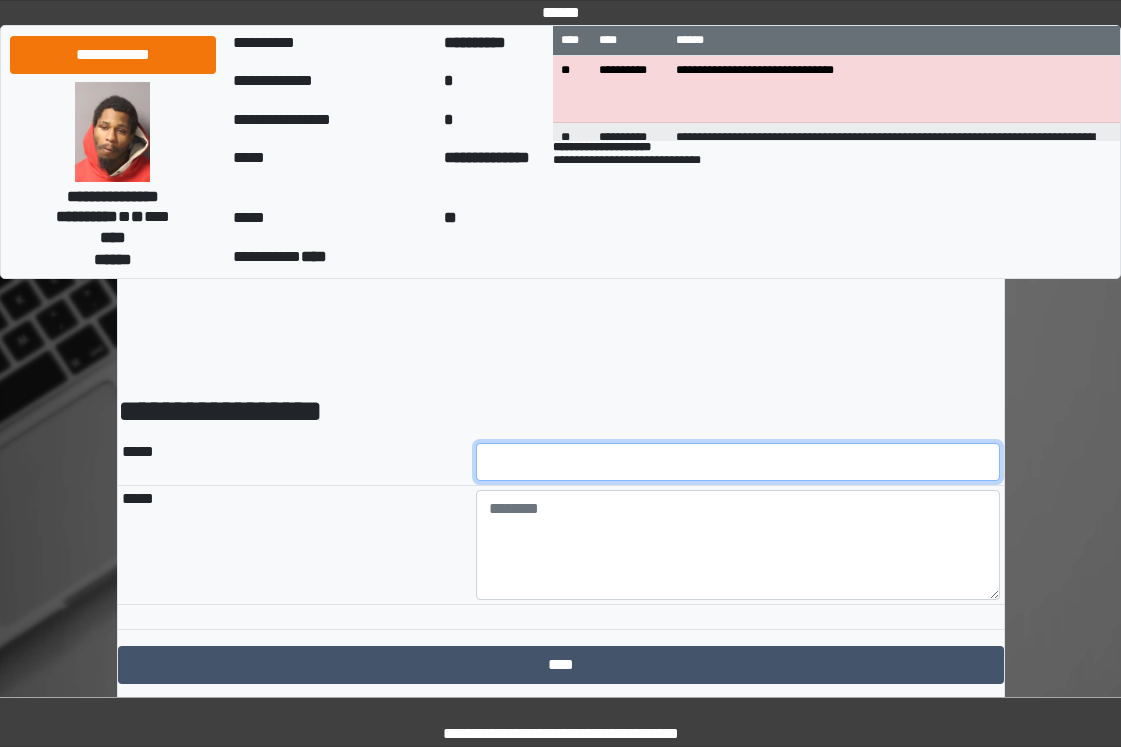 click at bounding box center (738, 462) 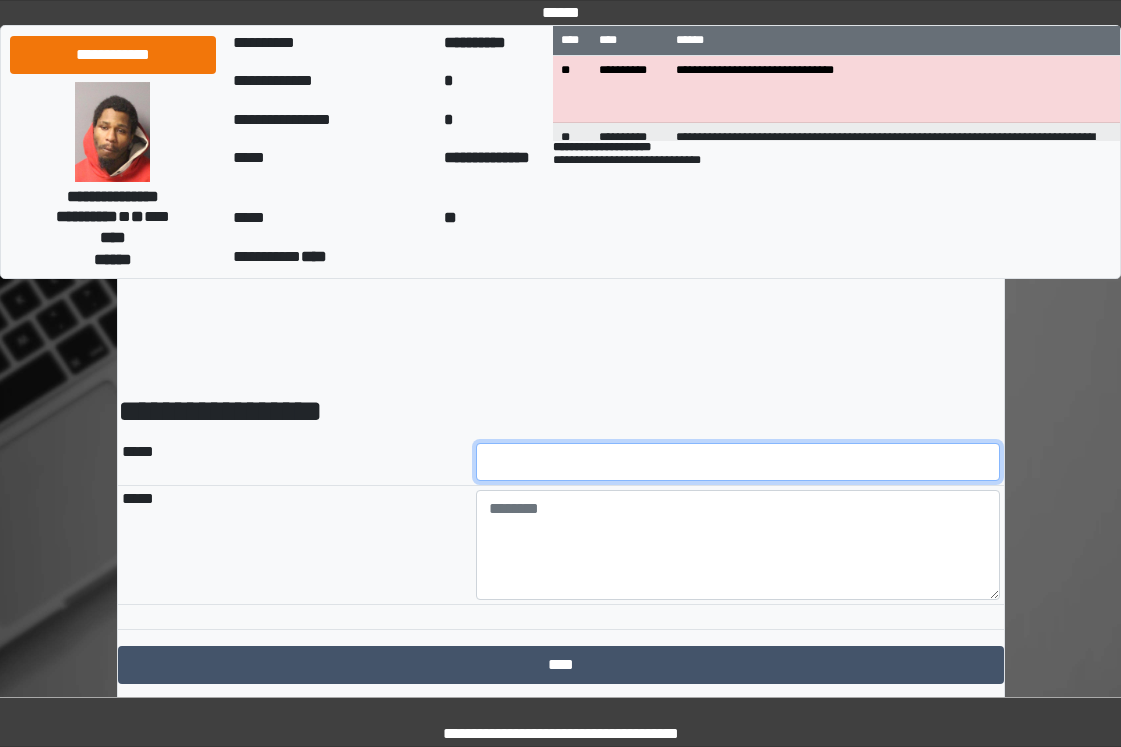 type on "**" 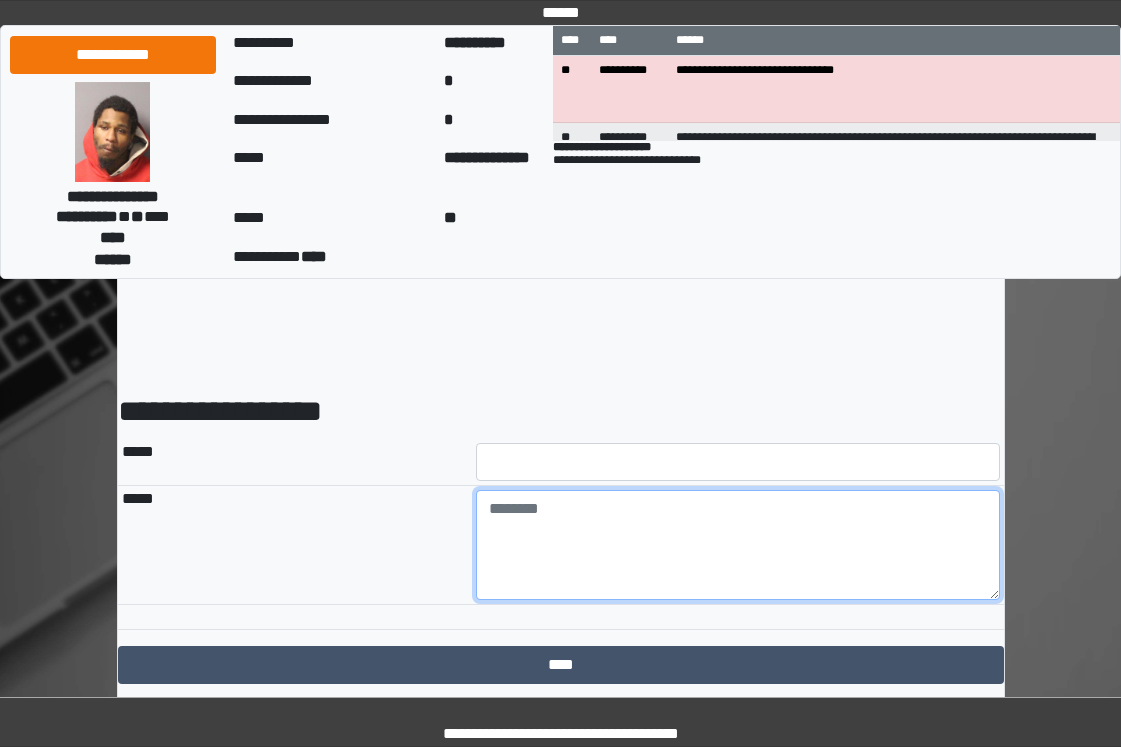 click at bounding box center (738, 545) 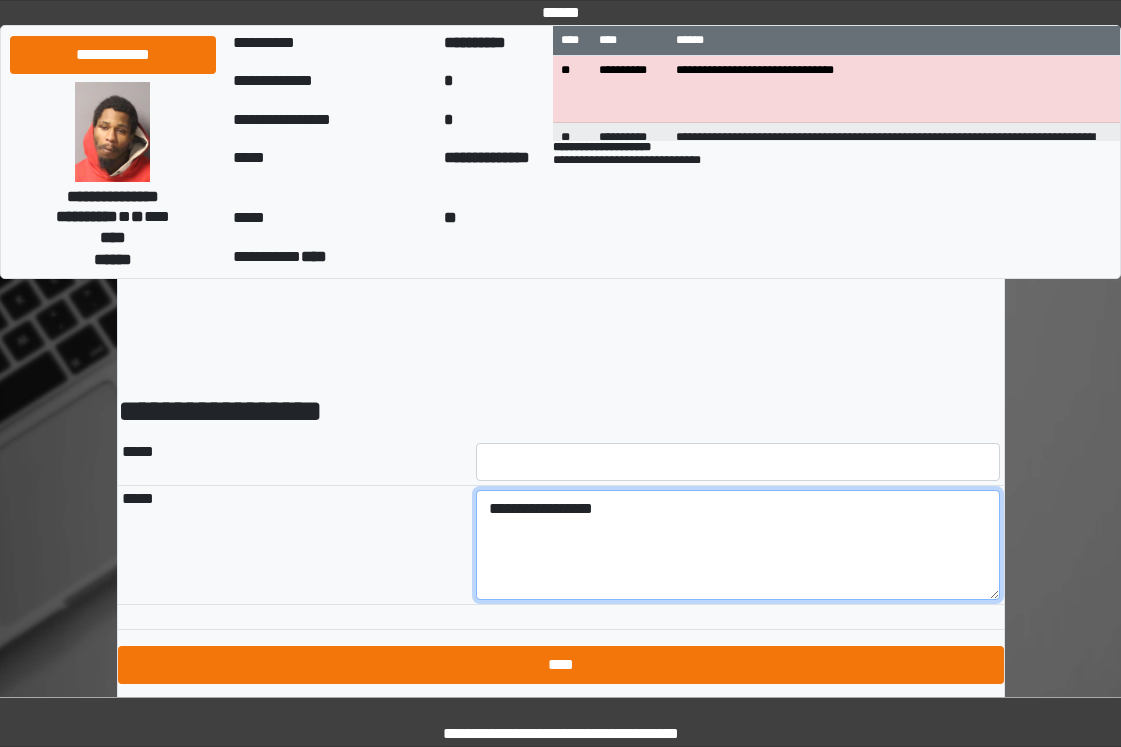 type on "**********" 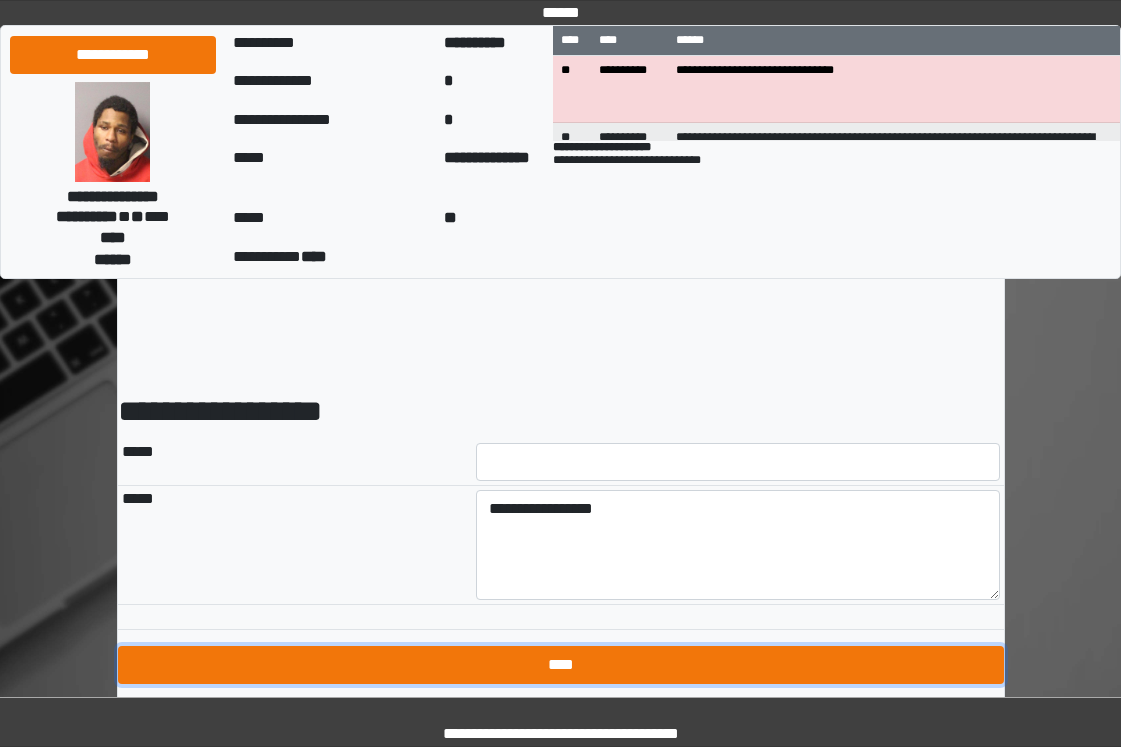 click on "****" at bounding box center [561, 665] 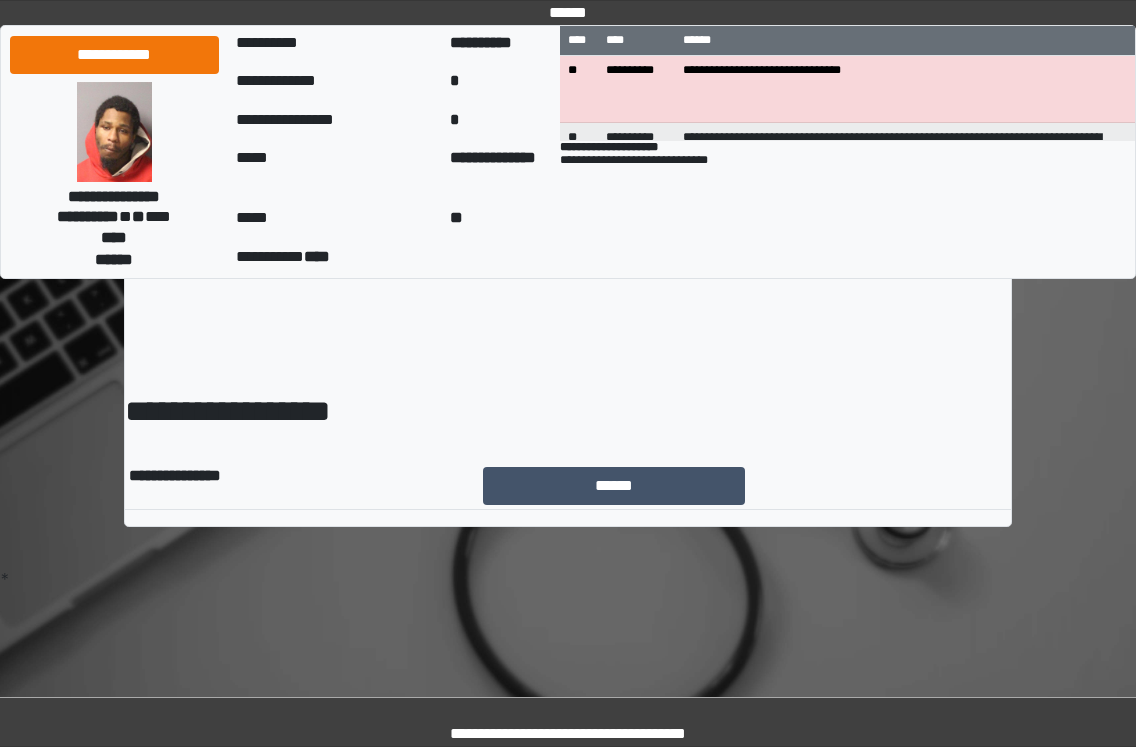 scroll, scrollTop: 0, scrollLeft: 0, axis: both 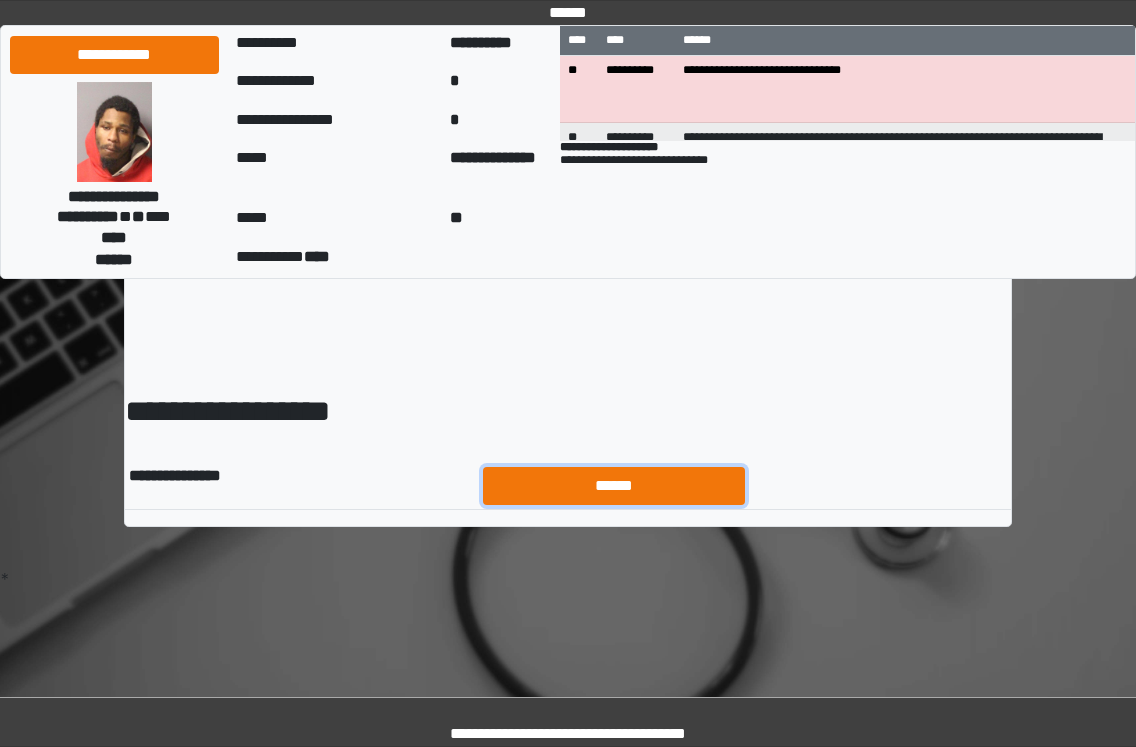 click on "******" at bounding box center (614, 486) 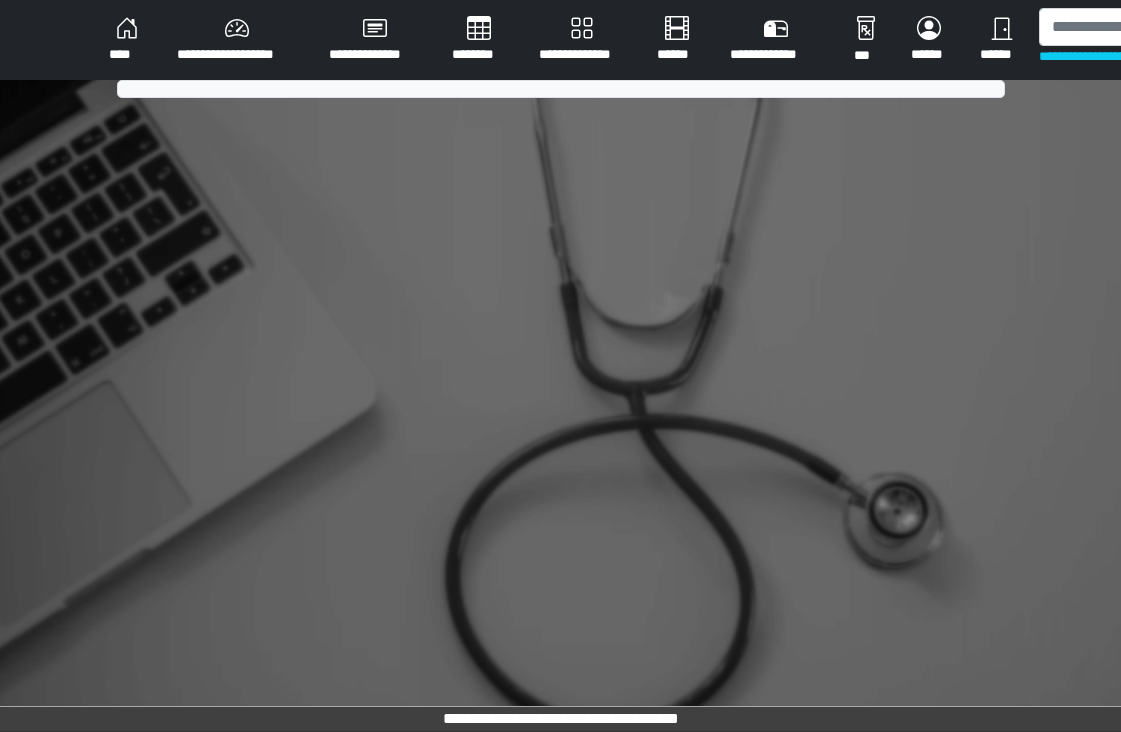 scroll, scrollTop: 0, scrollLeft: 0, axis: both 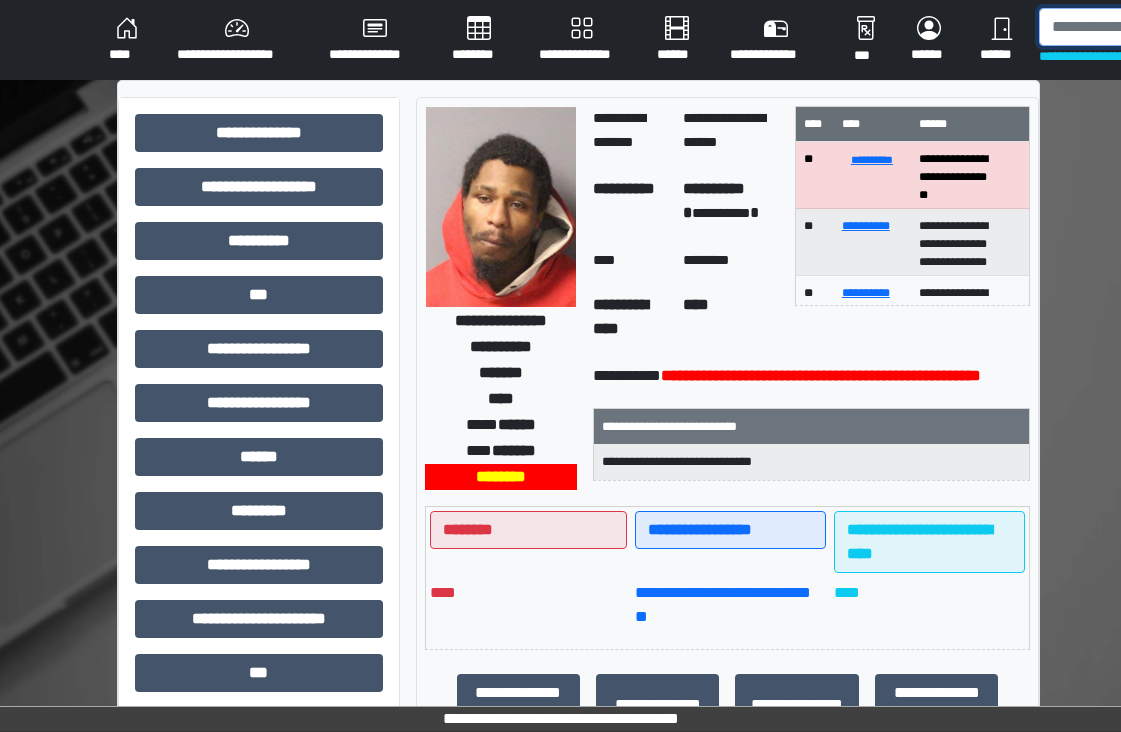 click at bounding box center (1142, 27) 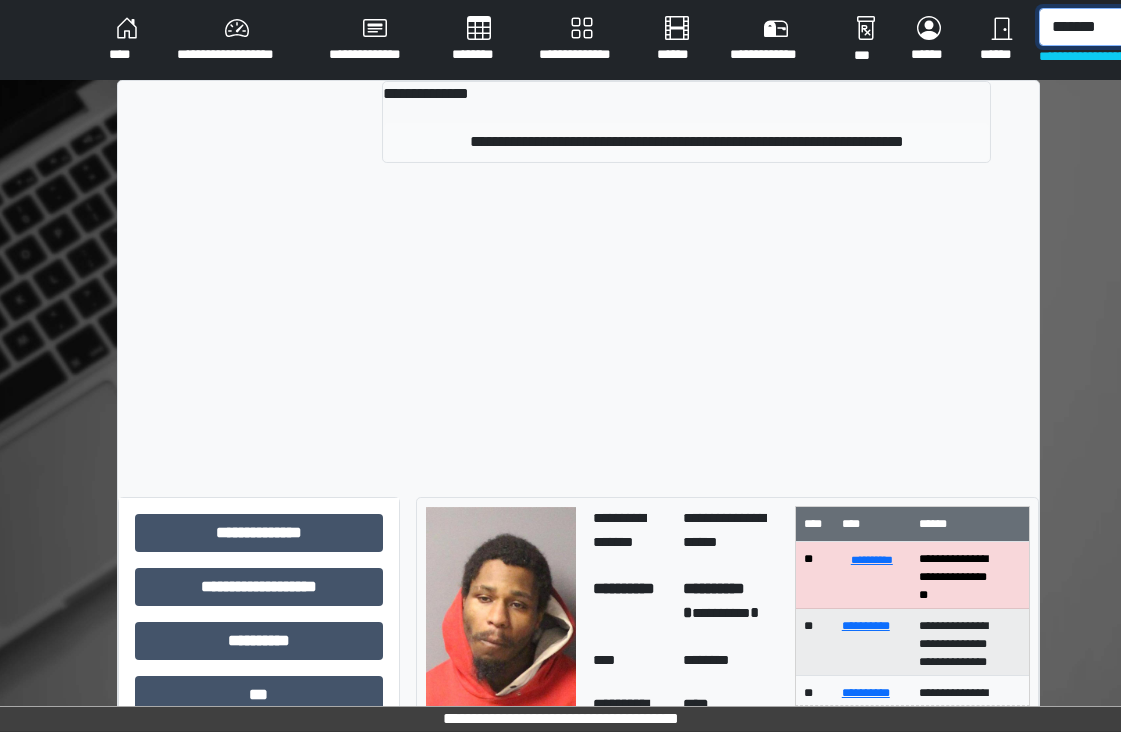 type on "*******" 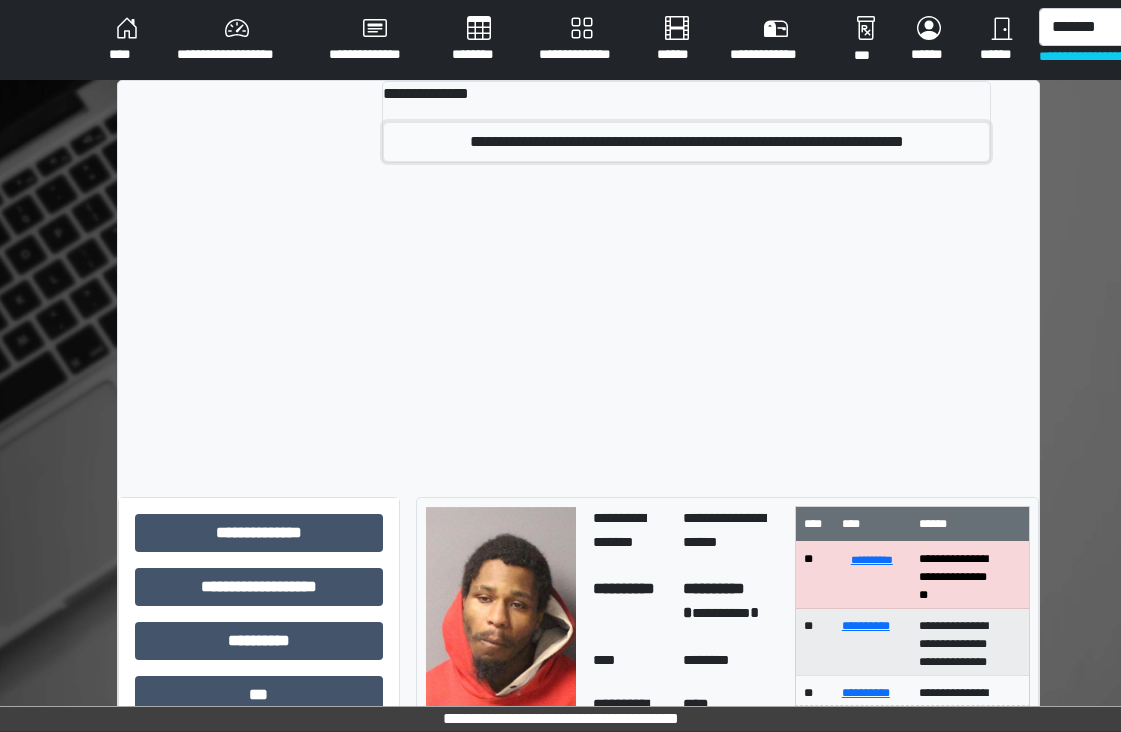 click on "**********" at bounding box center [686, 142] 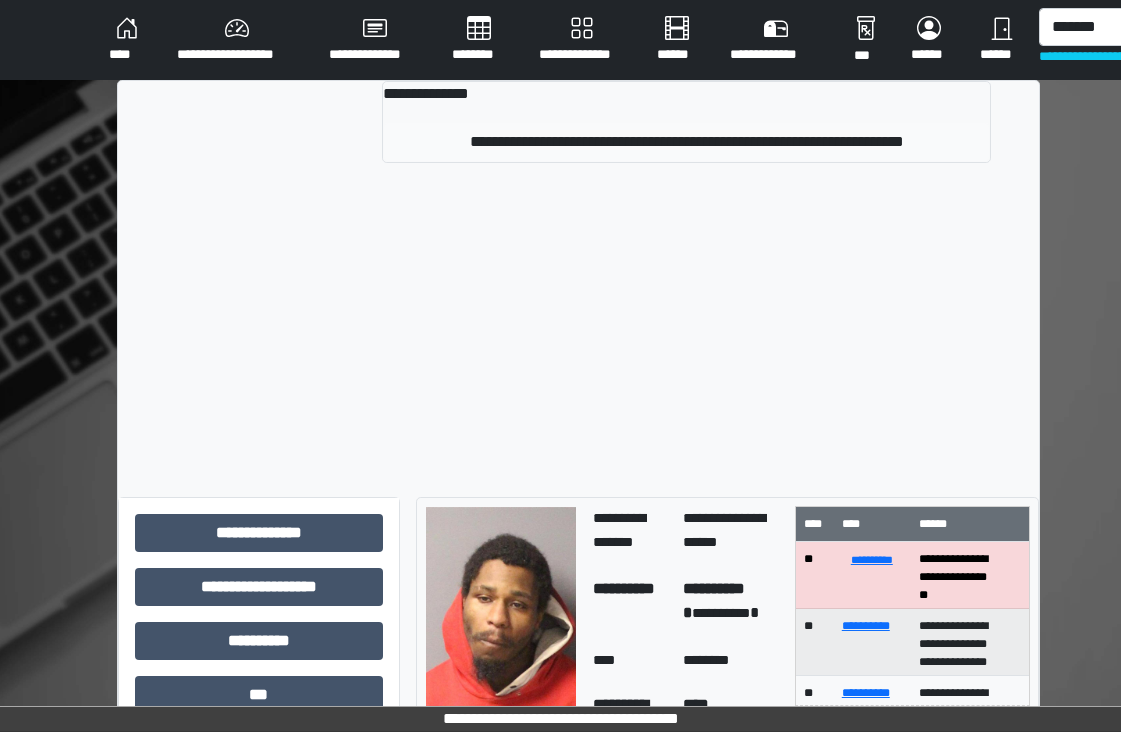 type 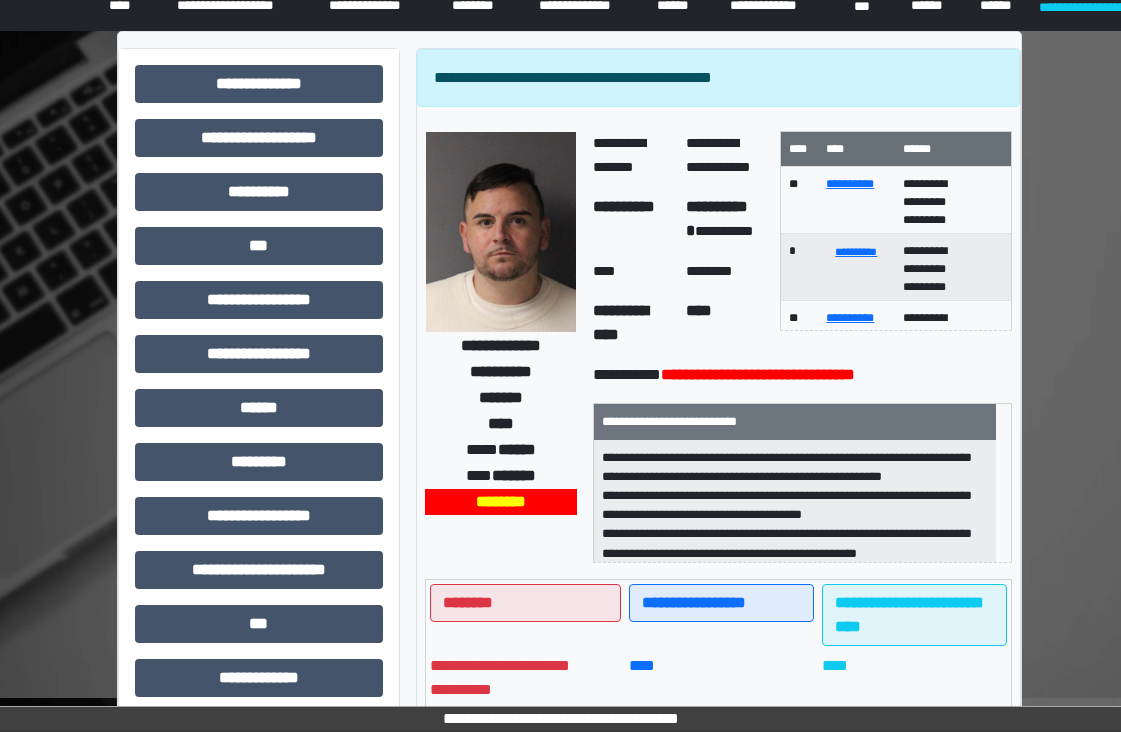 scroll, scrollTop: 0, scrollLeft: 0, axis: both 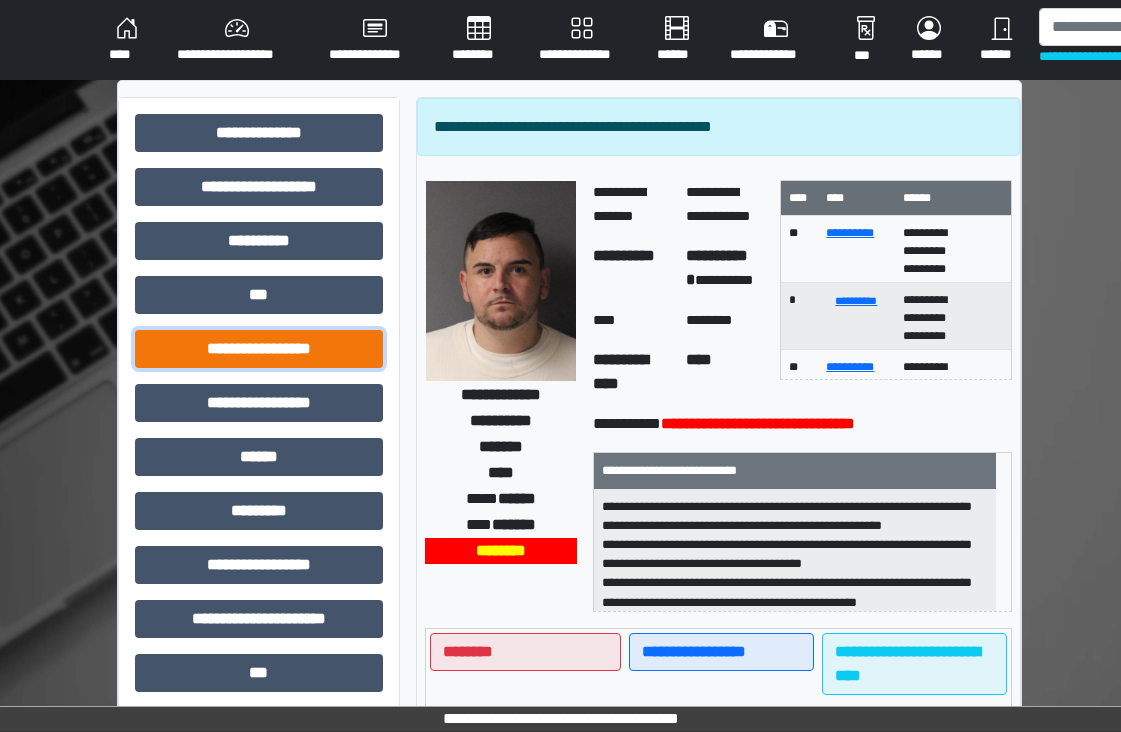 click on "**********" at bounding box center (259, 349) 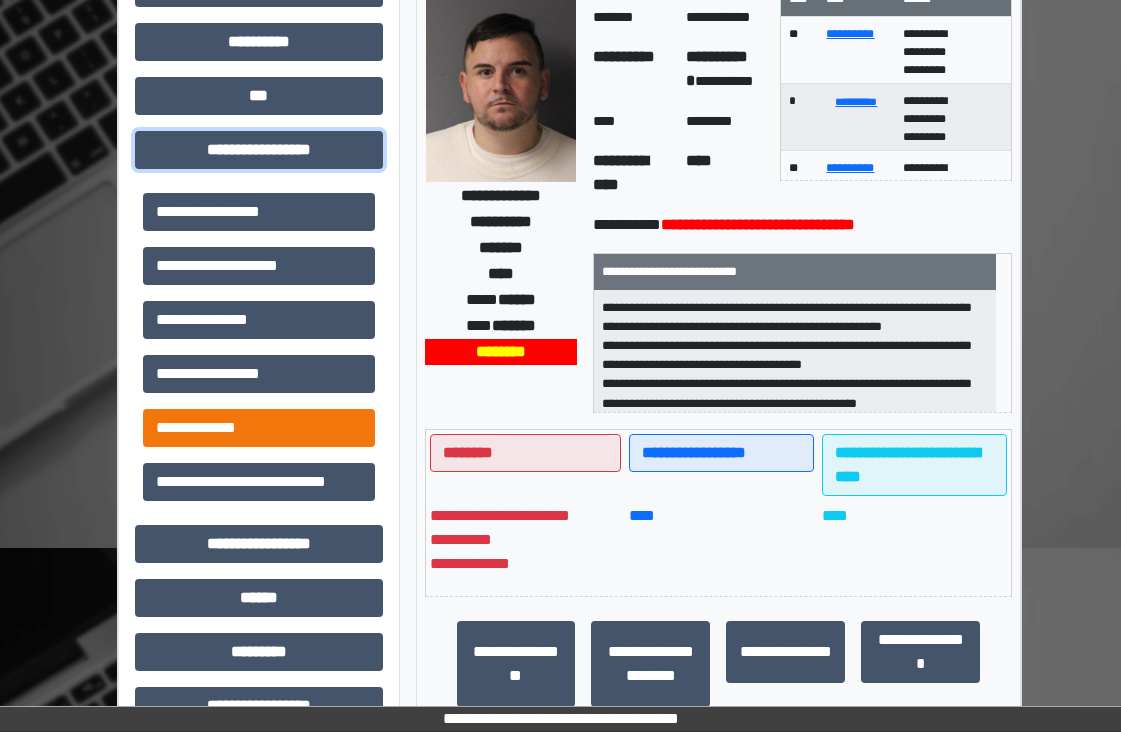 scroll, scrollTop: 200, scrollLeft: 0, axis: vertical 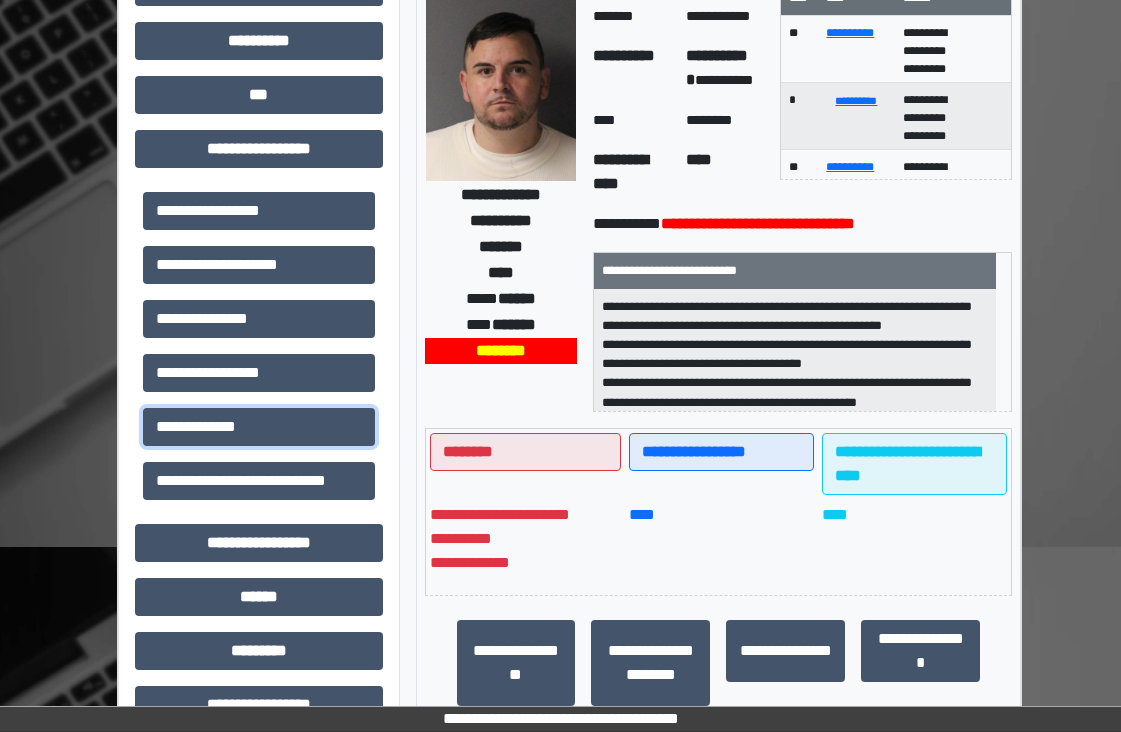 click on "**********" at bounding box center (259, 427) 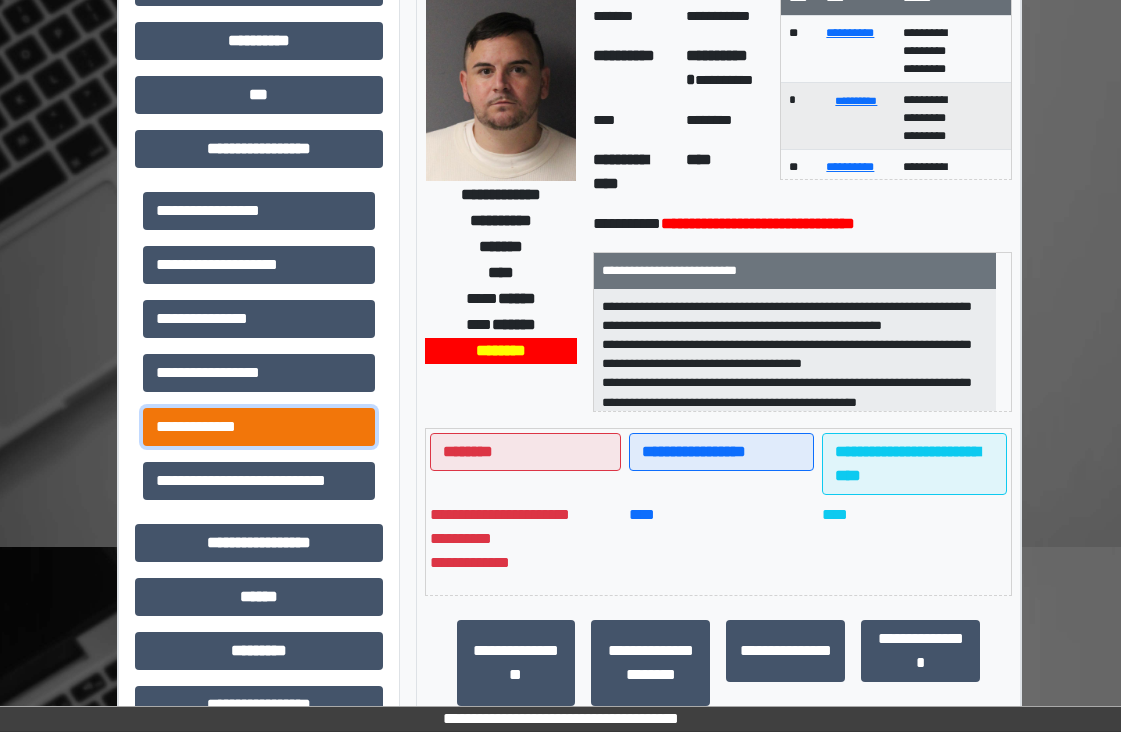 click on "**********" at bounding box center (259, 427) 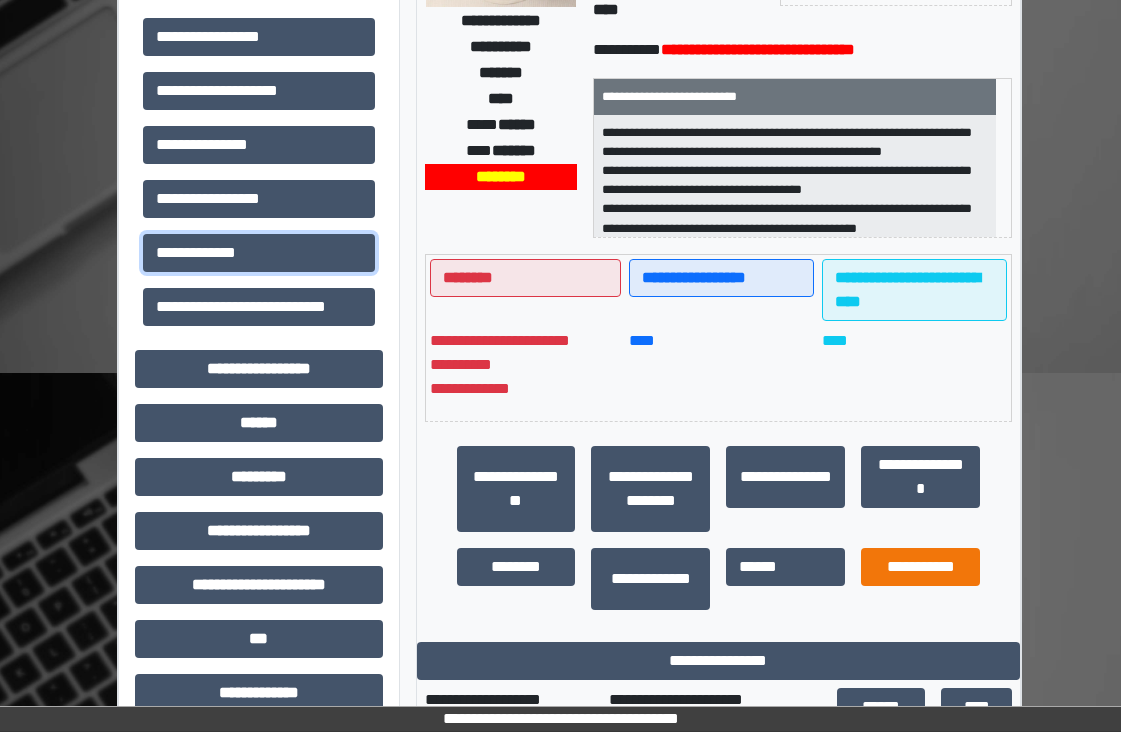 scroll, scrollTop: 700, scrollLeft: 0, axis: vertical 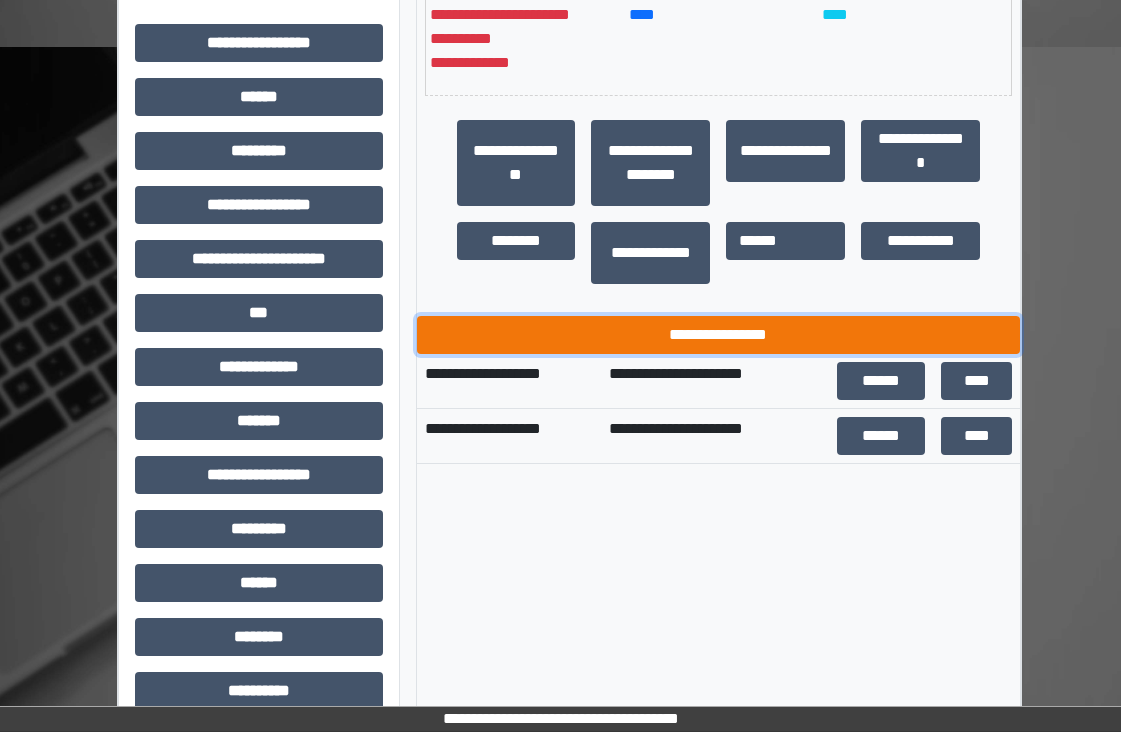 click on "**********" at bounding box center [719, 335] 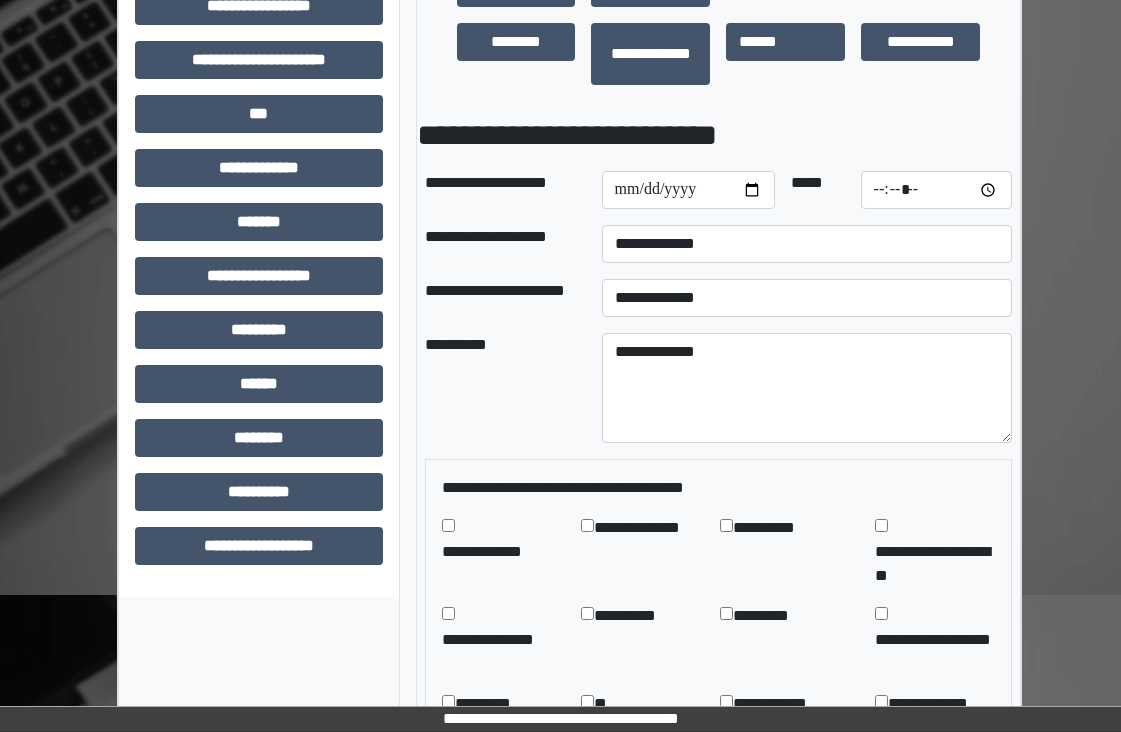 scroll, scrollTop: 900, scrollLeft: 0, axis: vertical 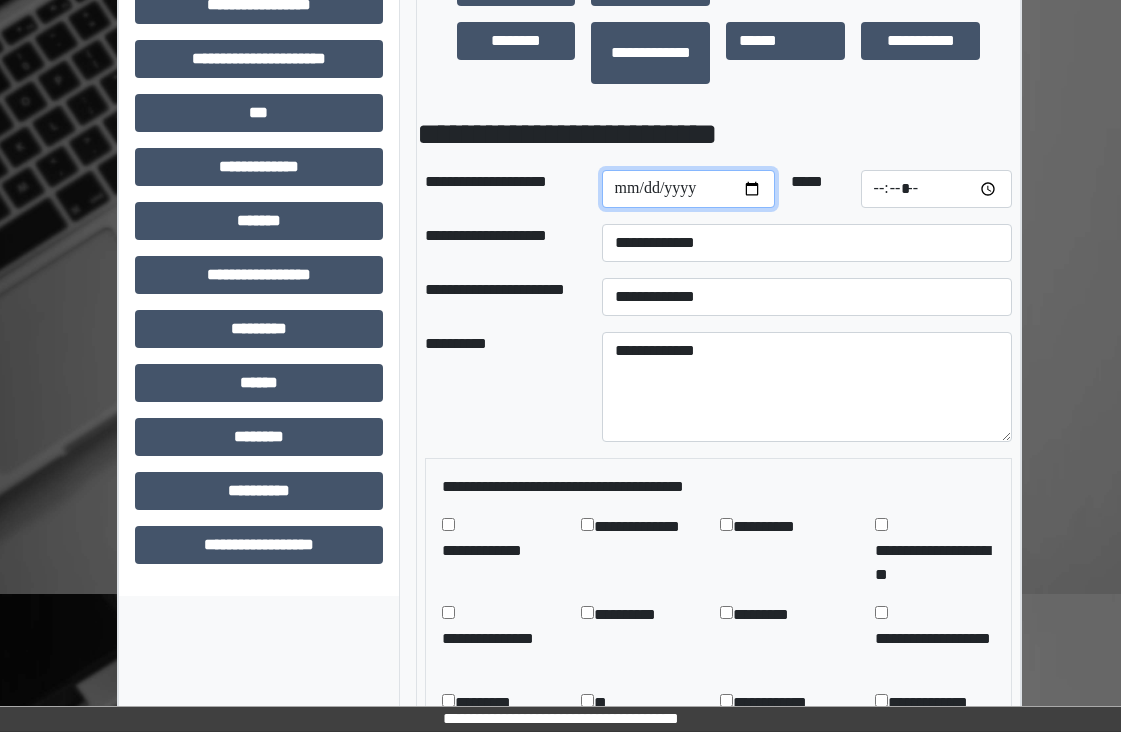 click on "**********" at bounding box center (689, 189) 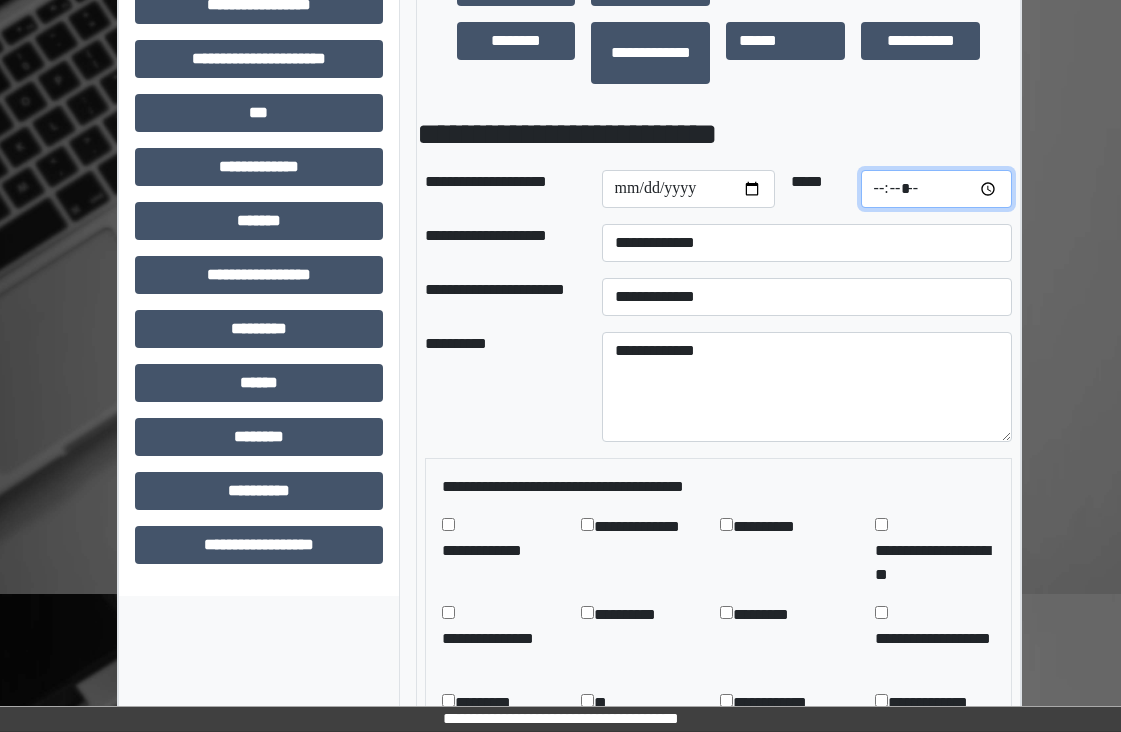 click on "*****" at bounding box center (937, 189) 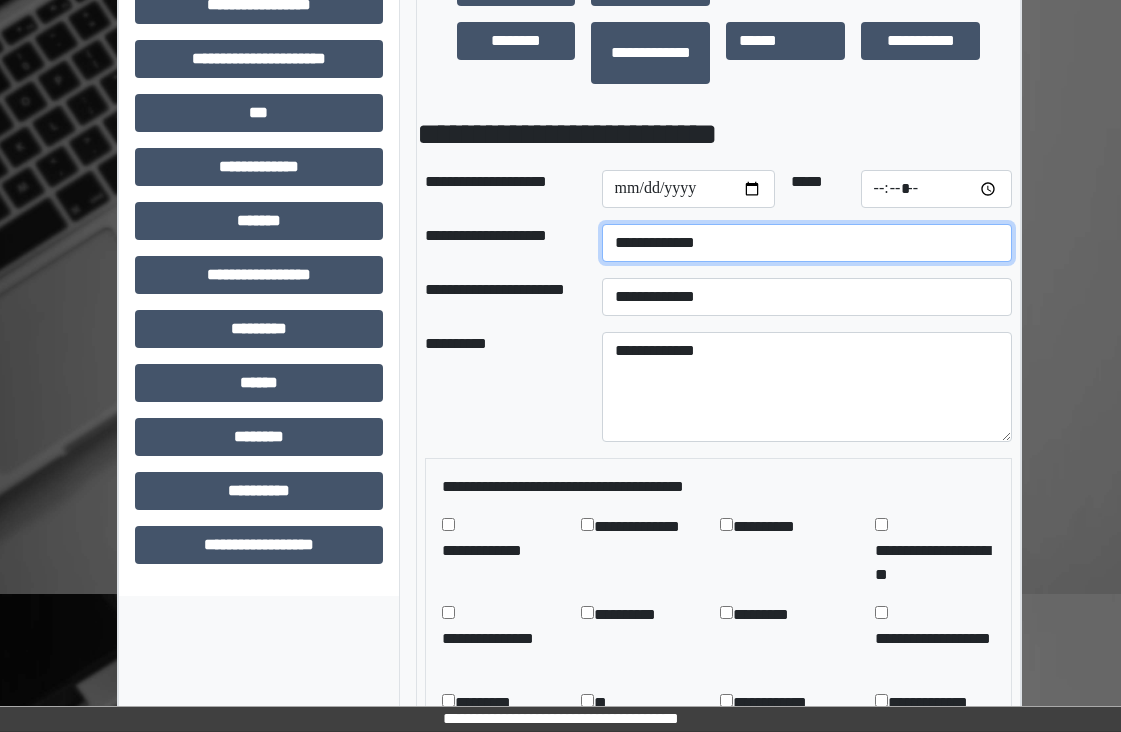 click on "**********" at bounding box center (807, 243) 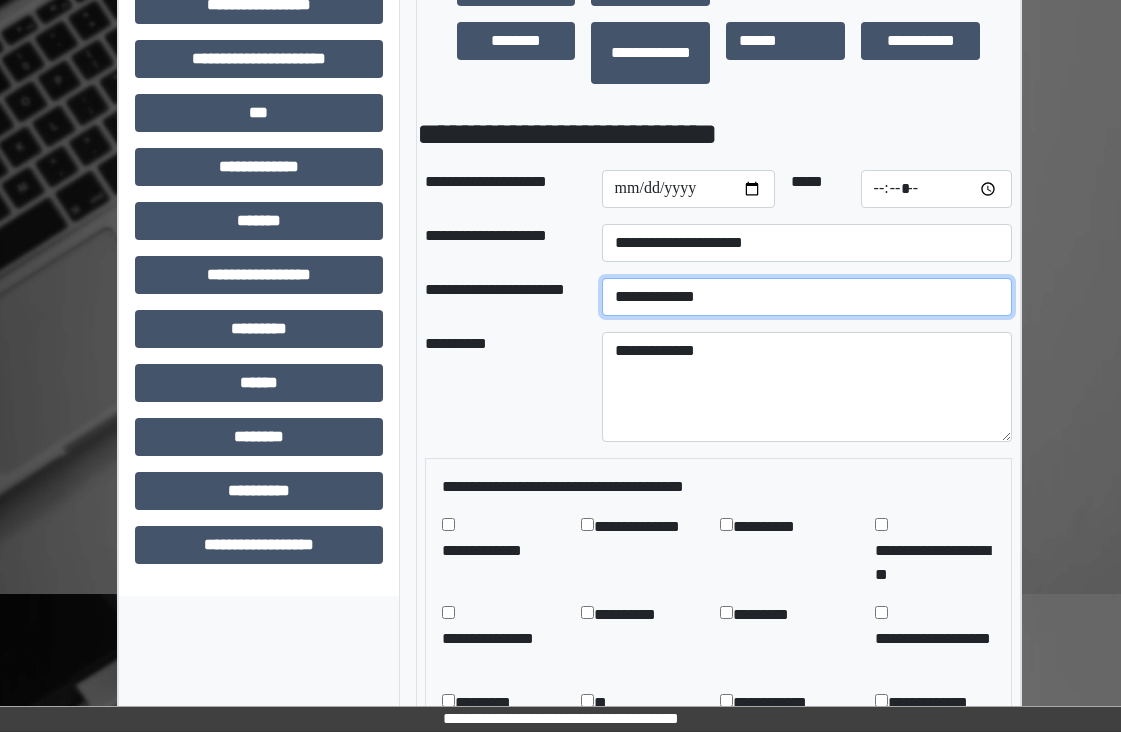 click on "**********" at bounding box center (807, 297) 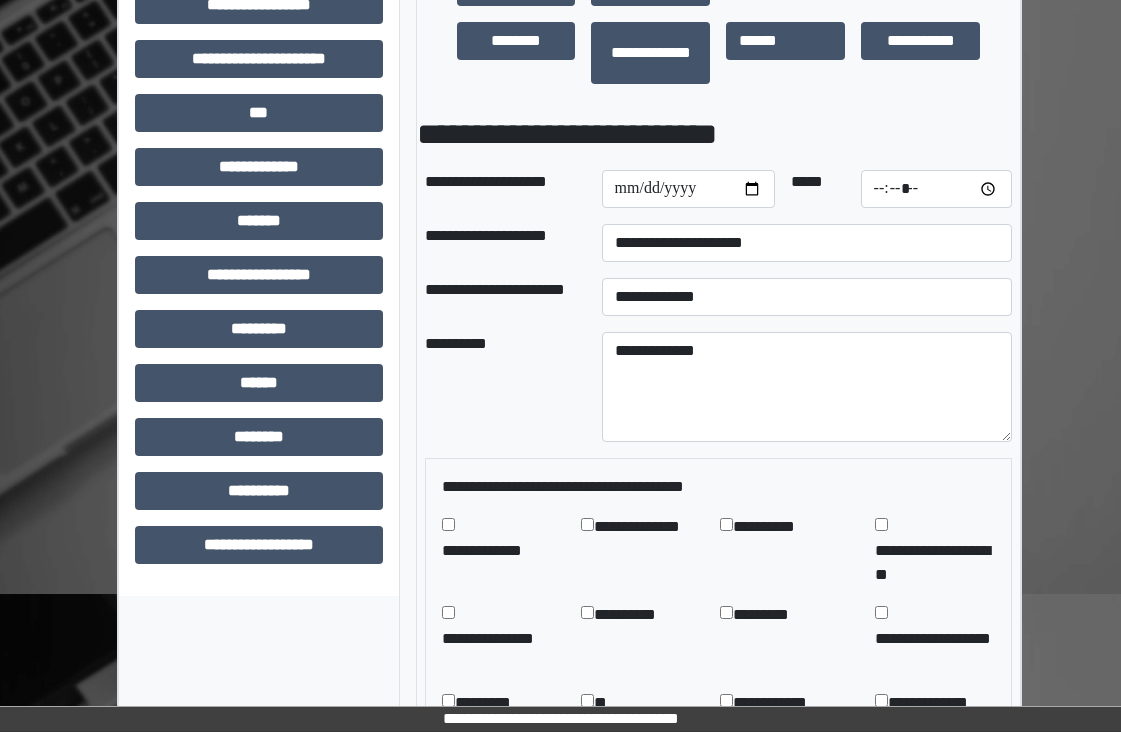 click on "**********" at bounding box center (719, 487) 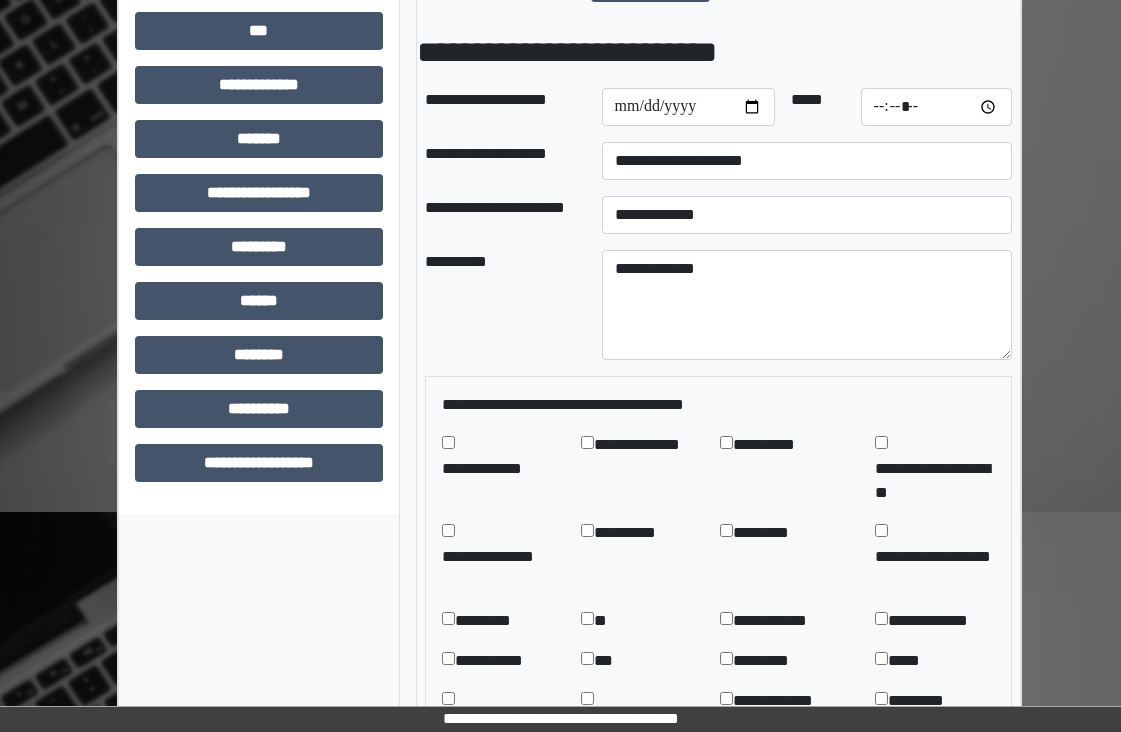 scroll, scrollTop: 1200, scrollLeft: 0, axis: vertical 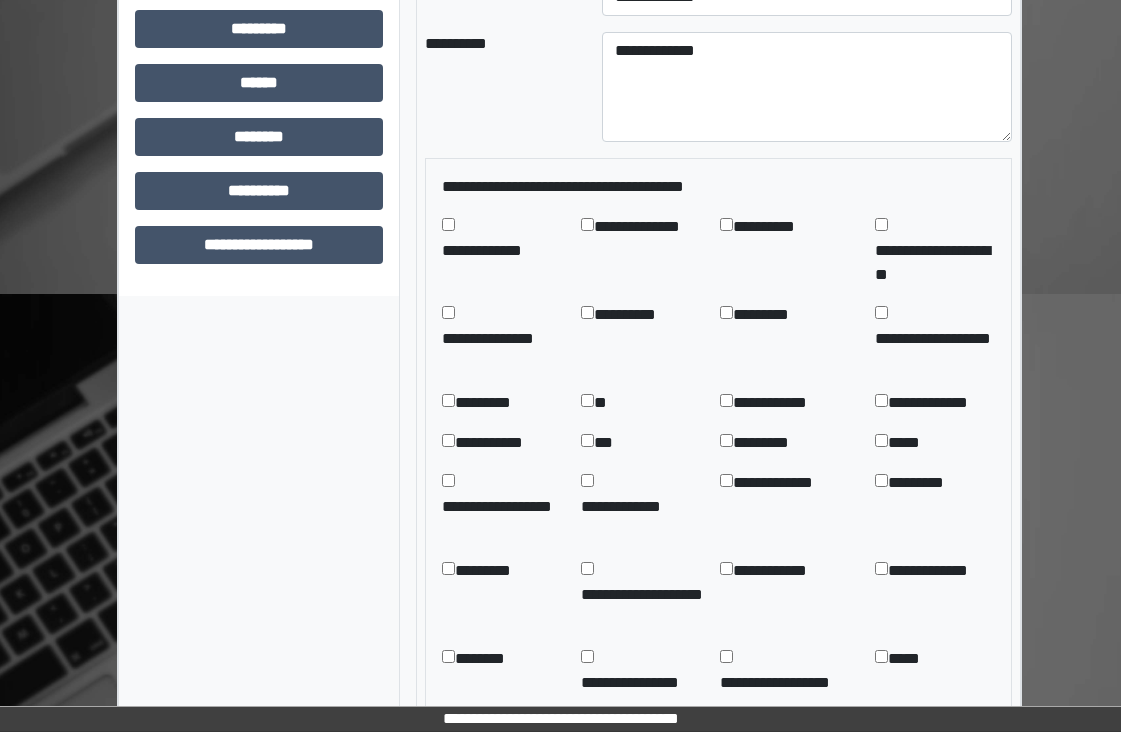click on "*********" at bounding box center (776, 443) 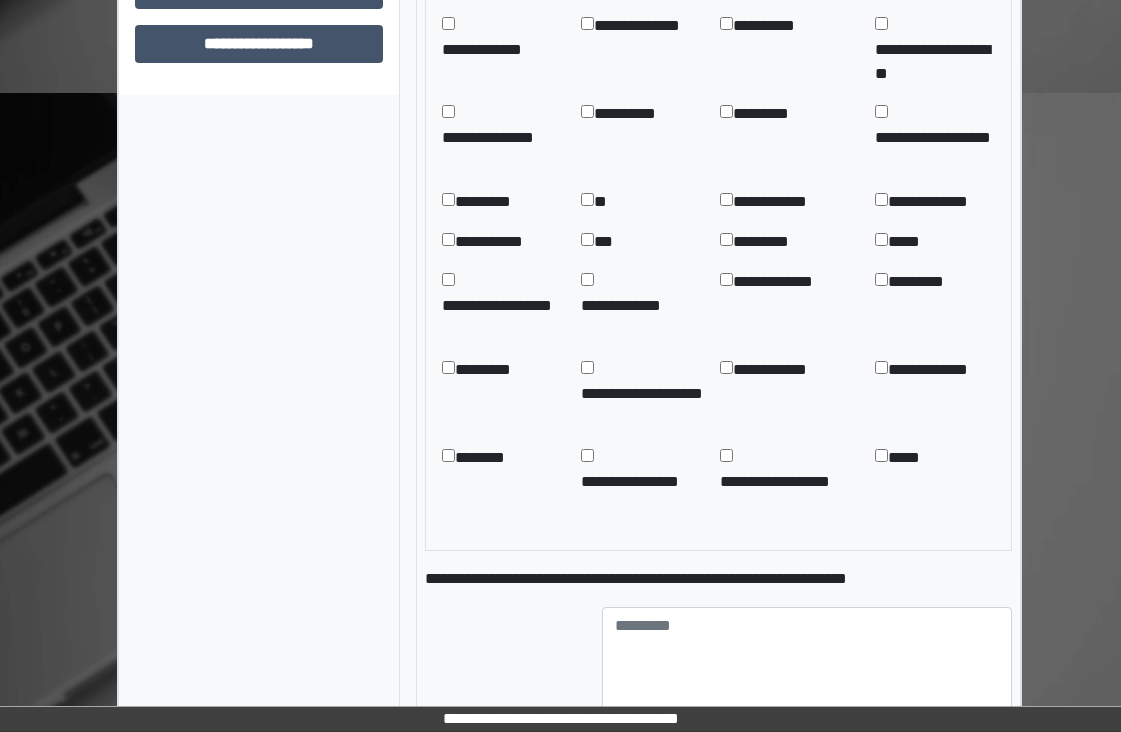 scroll, scrollTop: 1600, scrollLeft: 0, axis: vertical 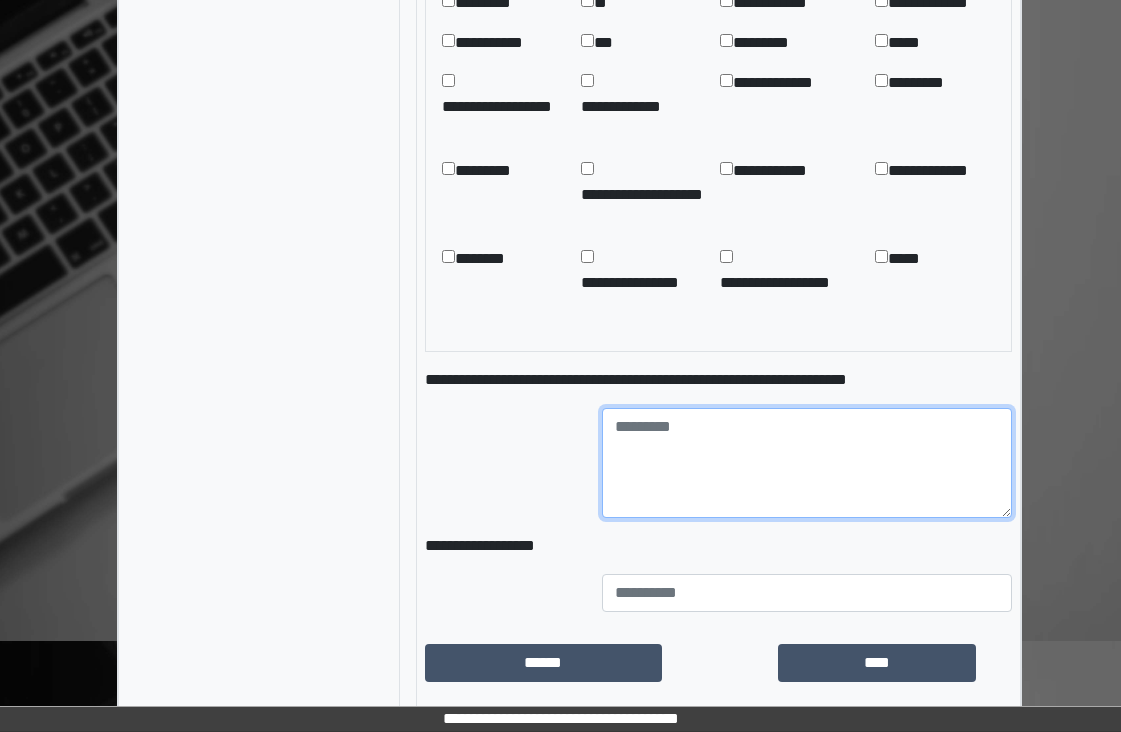 click at bounding box center (807, 463) 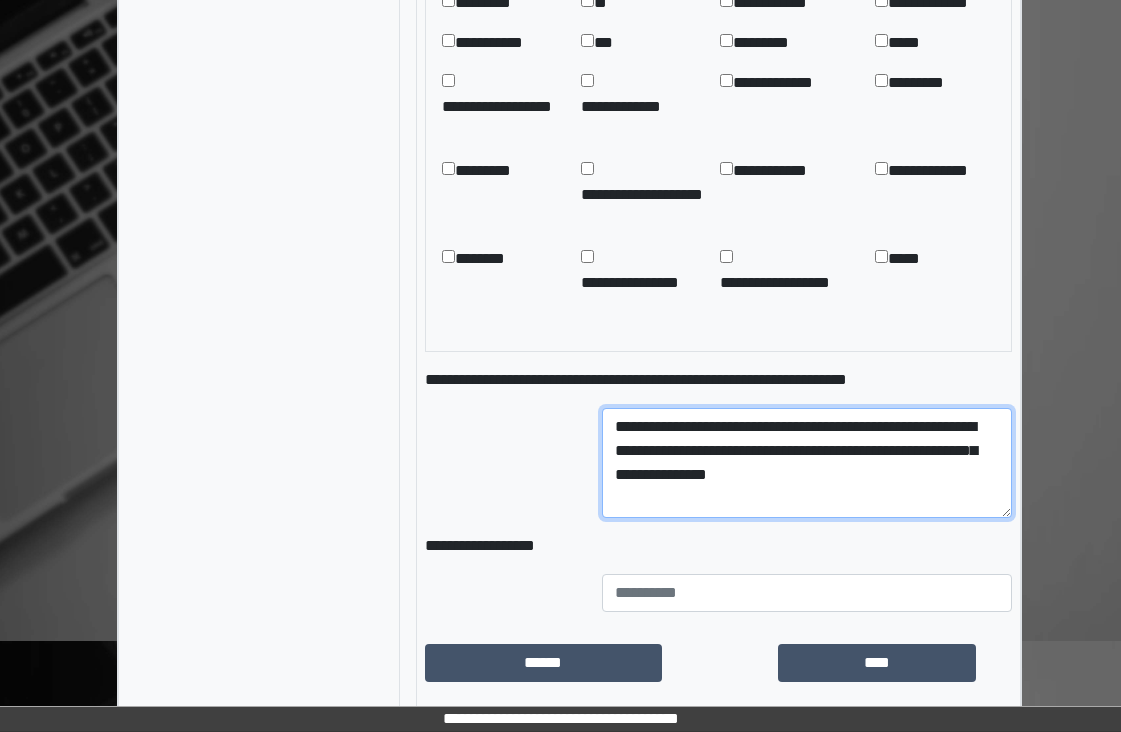 type on "**********" 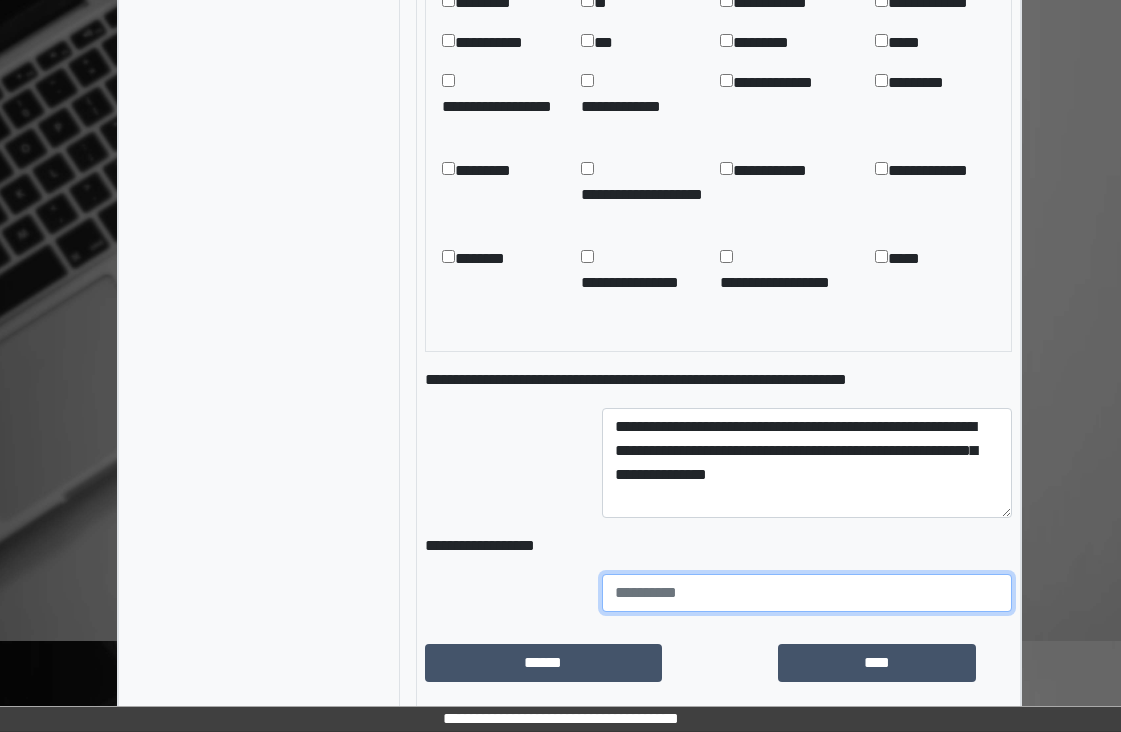 drag, startPoint x: 751, startPoint y: 589, endPoint x: 743, endPoint y: 599, distance: 12.806249 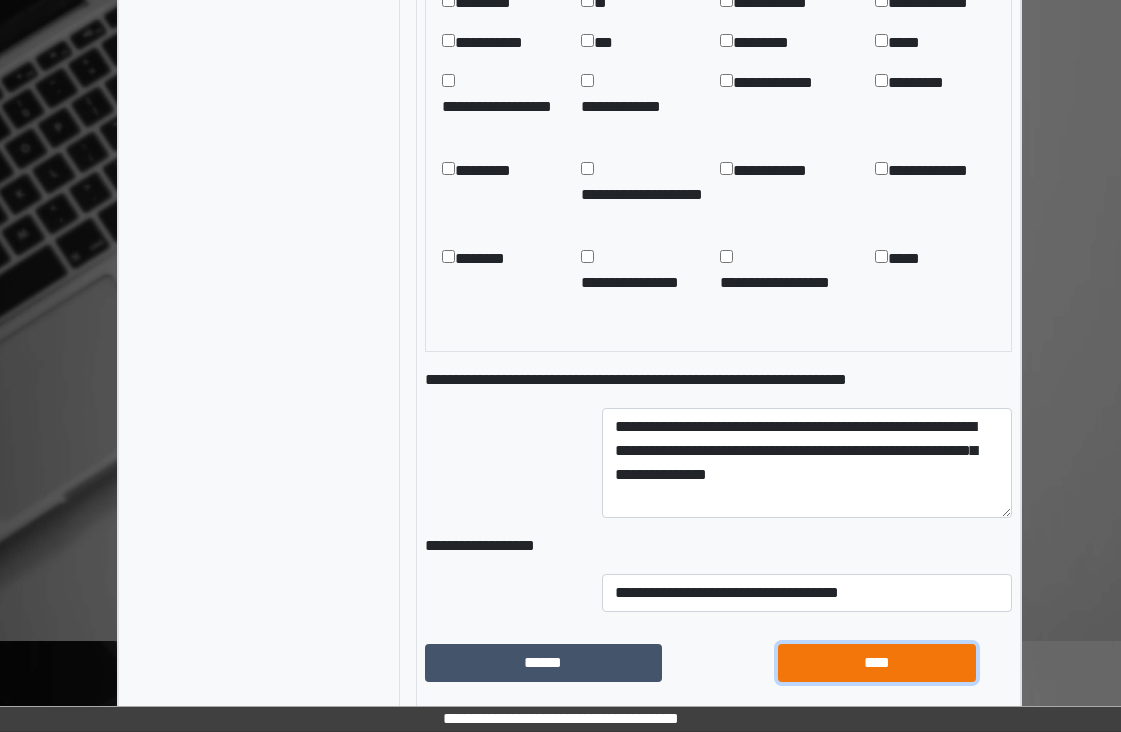 click on "****" at bounding box center (876, 663) 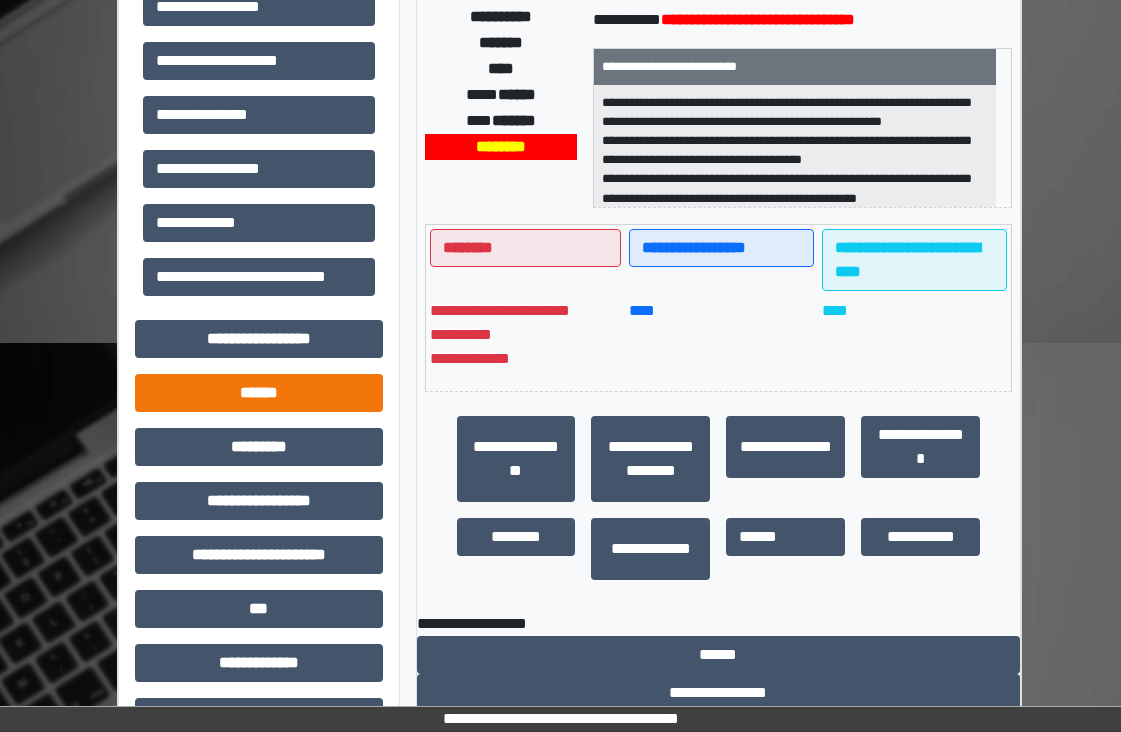 scroll, scrollTop: 382, scrollLeft: 0, axis: vertical 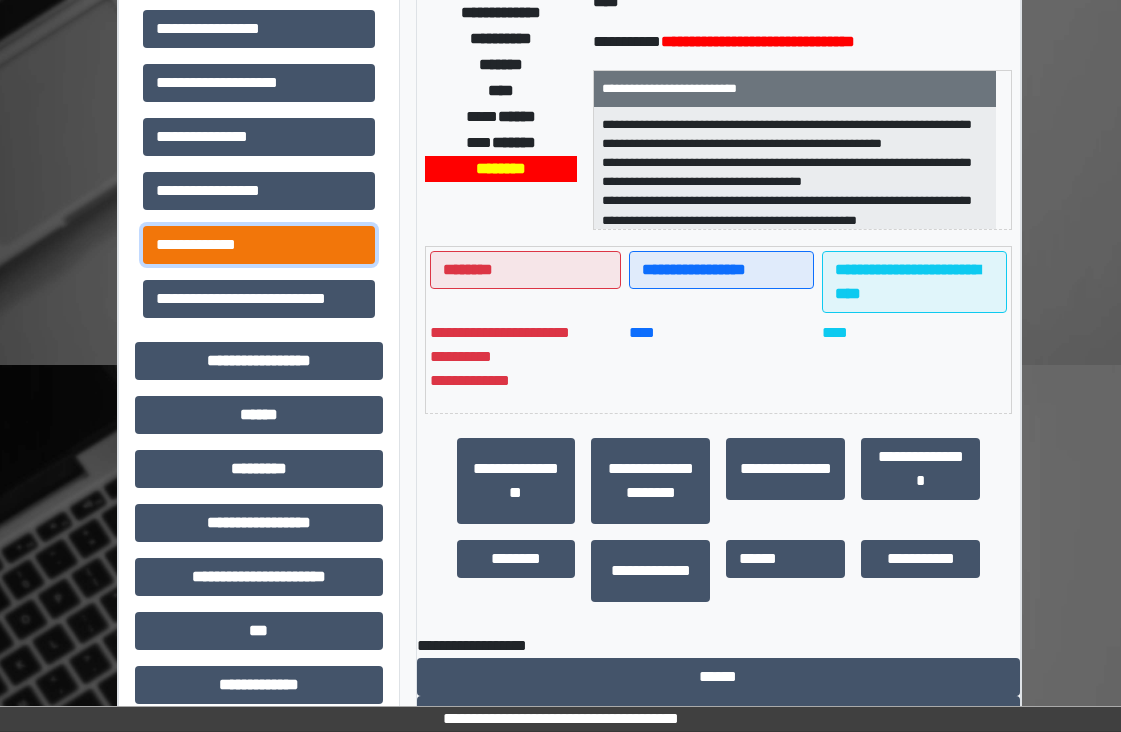 click on "**********" at bounding box center [259, 245] 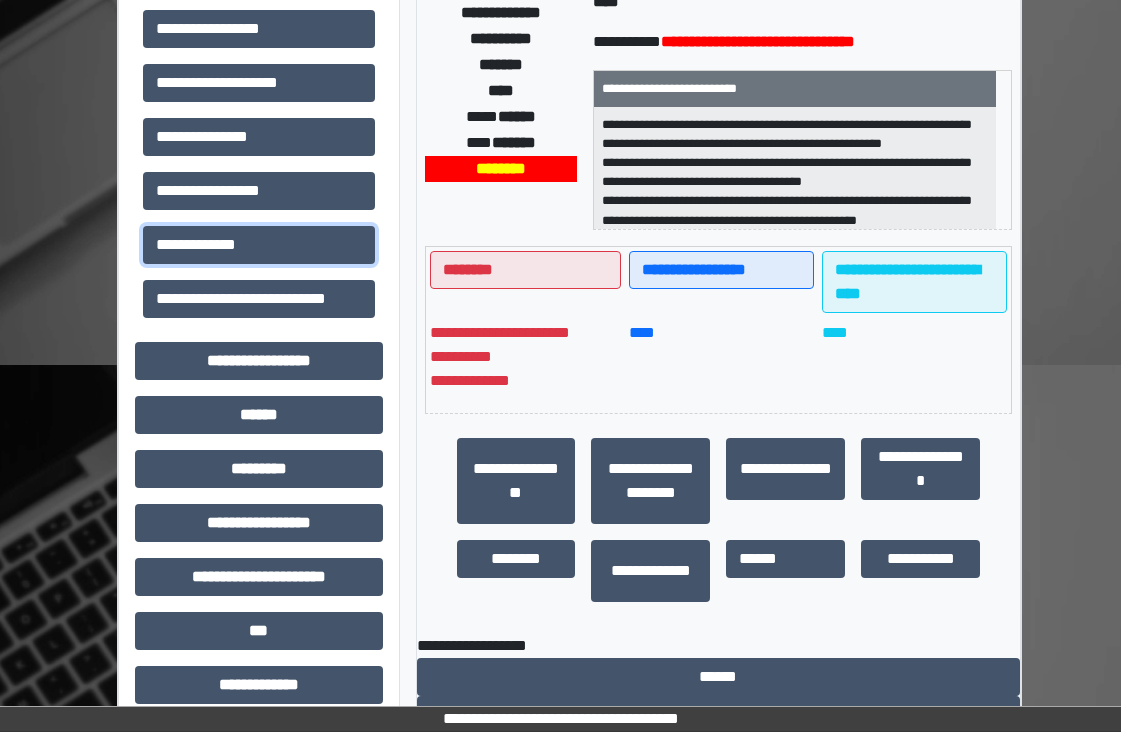 scroll, scrollTop: 782, scrollLeft: 0, axis: vertical 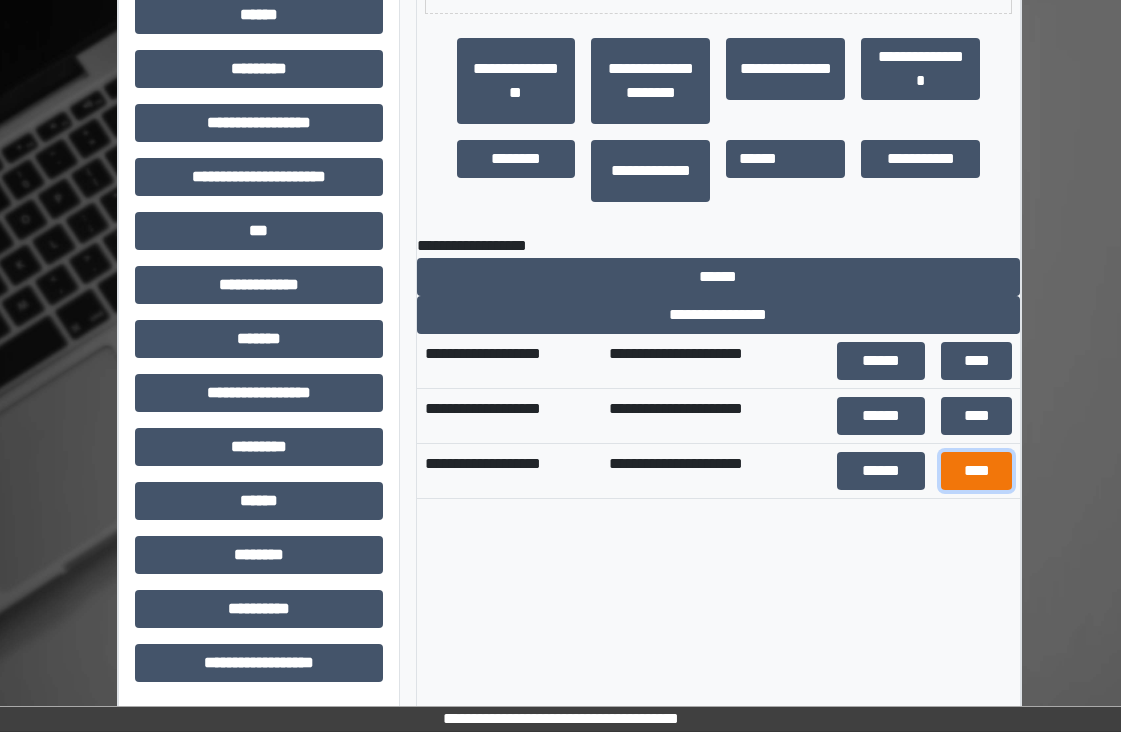 click on "****" at bounding box center [976, 471] 